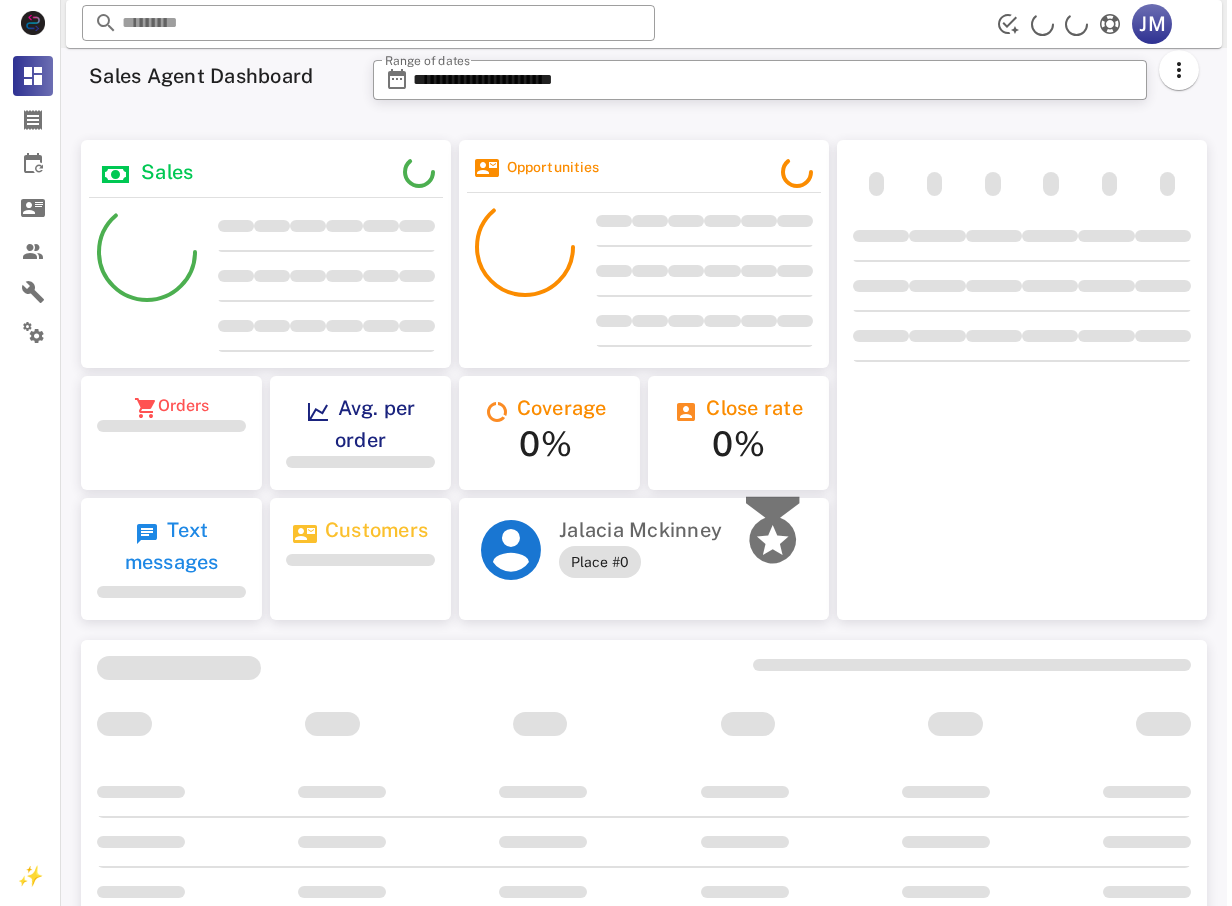 scroll, scrollTop: 0, scrollLeft: 0, axis: both 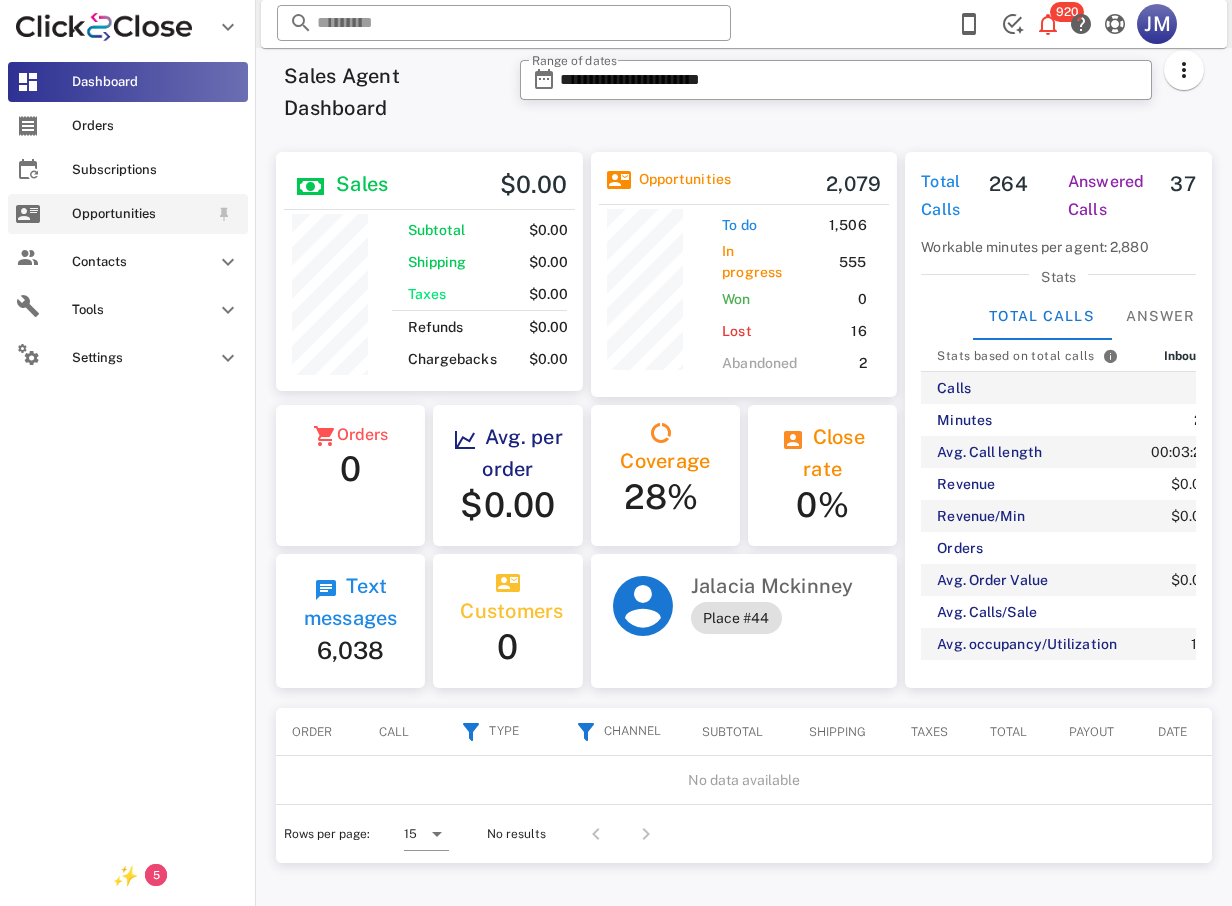 click on "Opportunities" at bounding box center [140, 214] 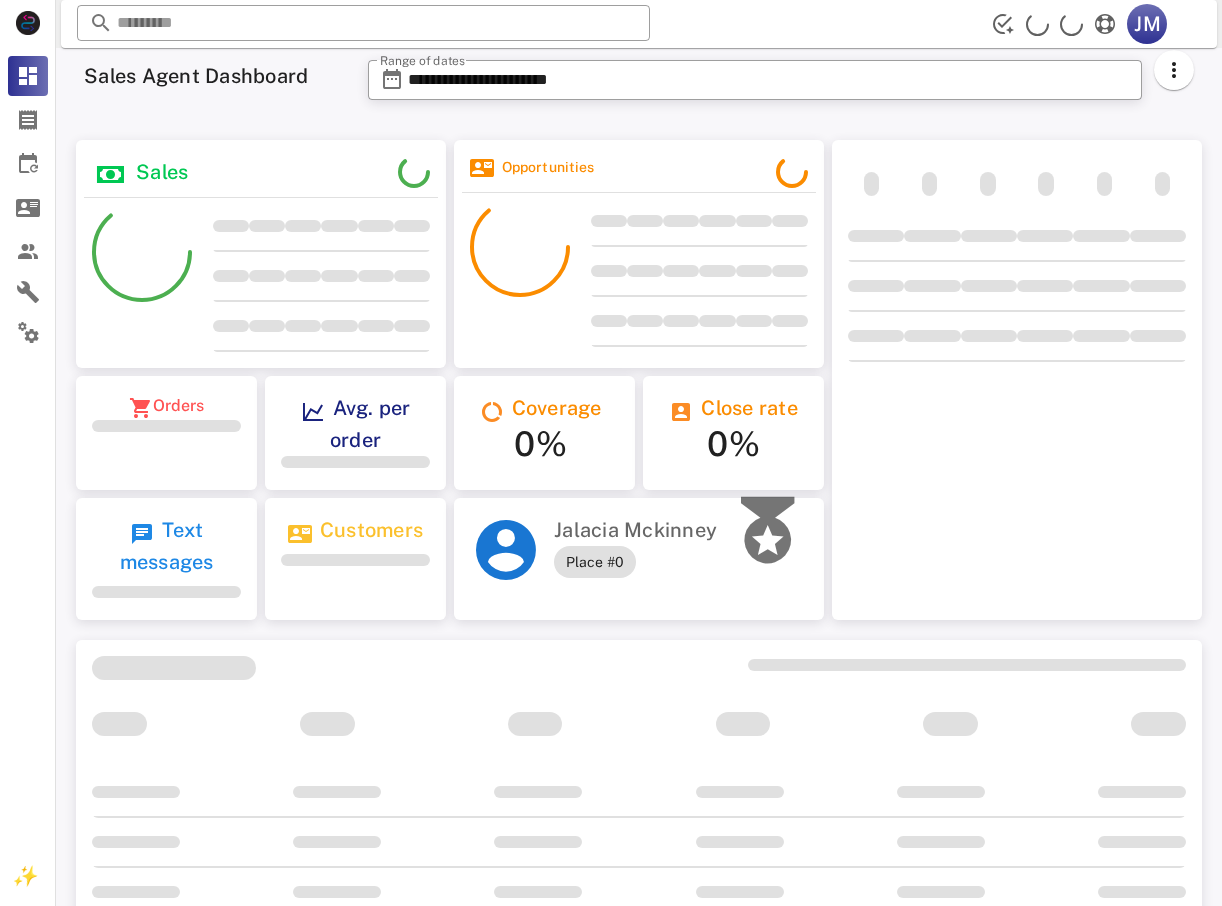 scroll, scrollTop: 0, scrollLeft: 0, axis: both 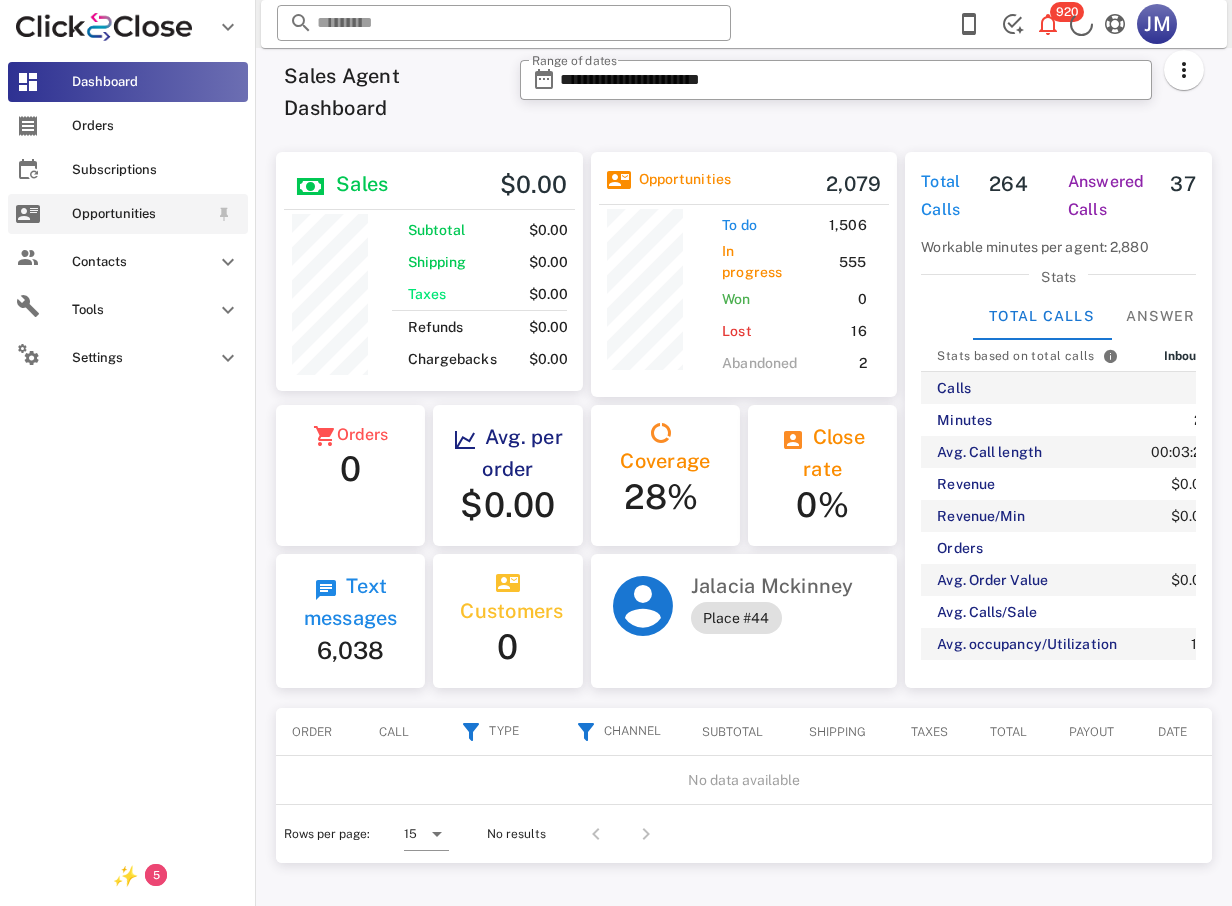 click on "Opportunities" at bounding box center [140, 214] 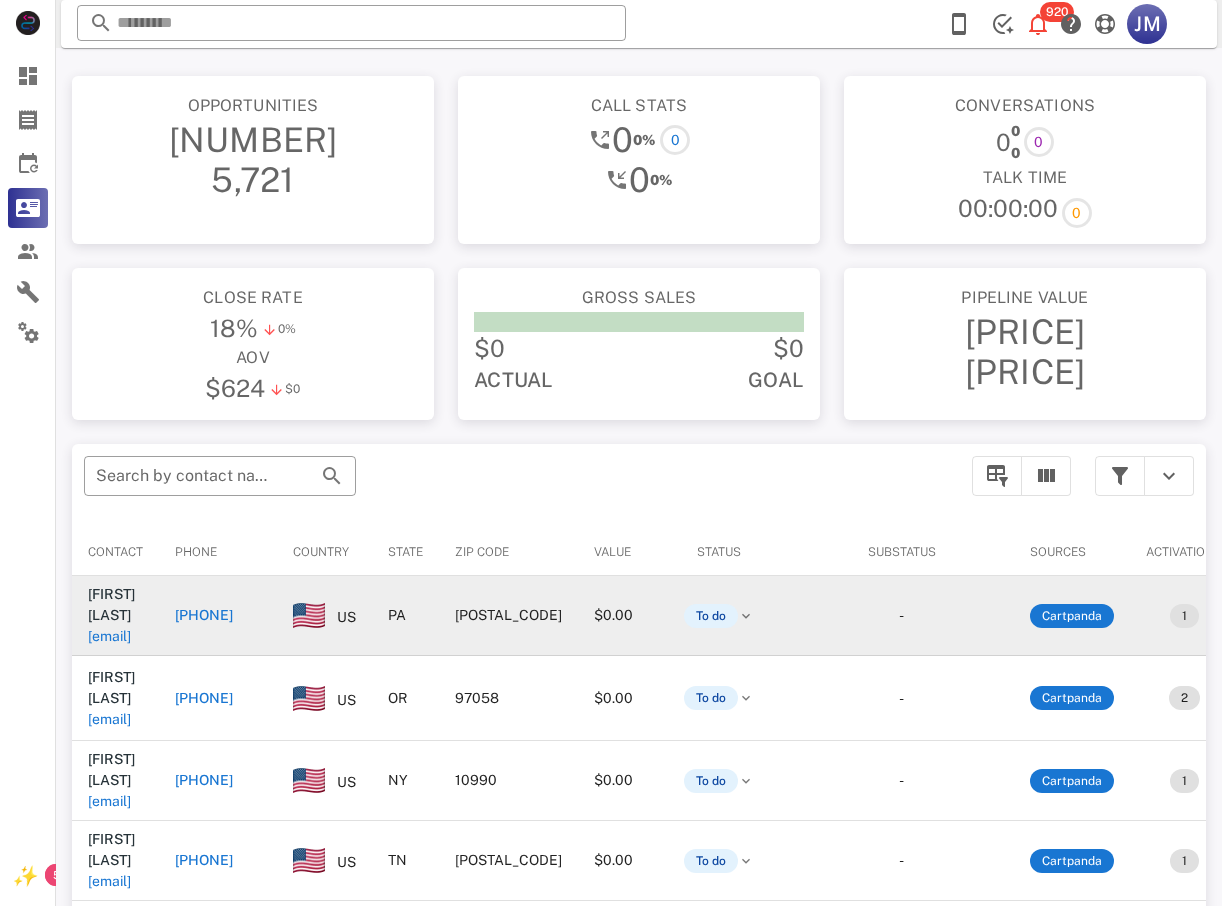 click on "[PHONE]" at bounding box center (204, 615) 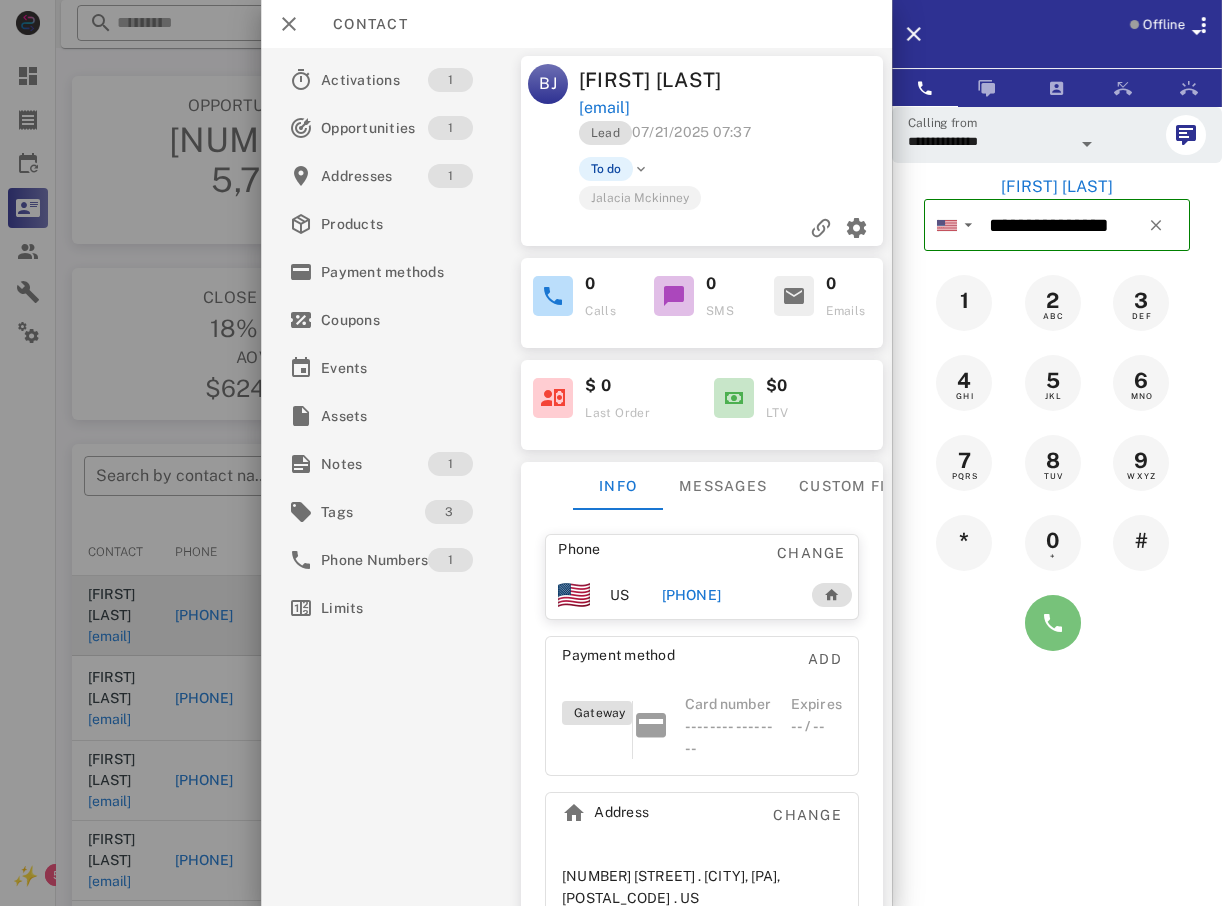 click at bounding box center [1053, 623] 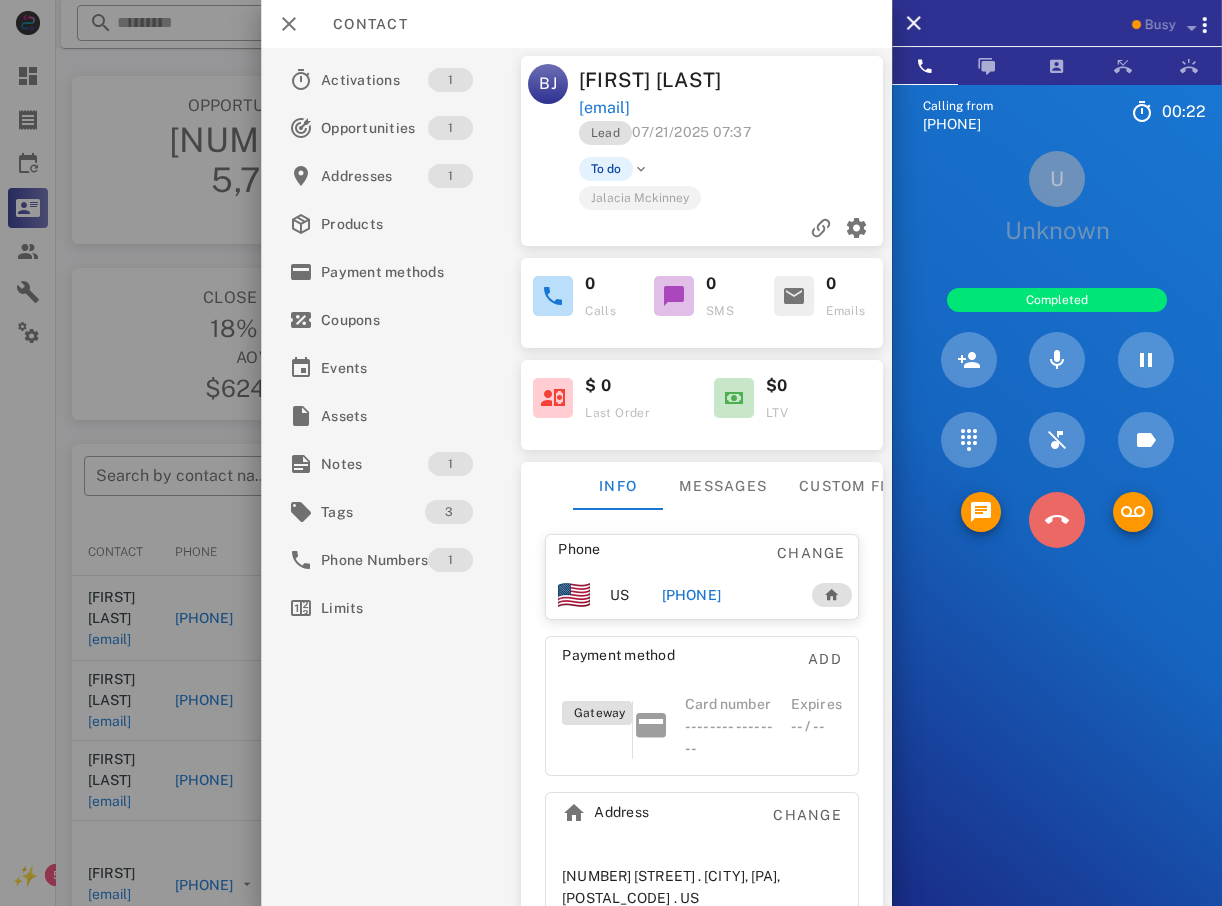 click at bounding box center [1057, 520] 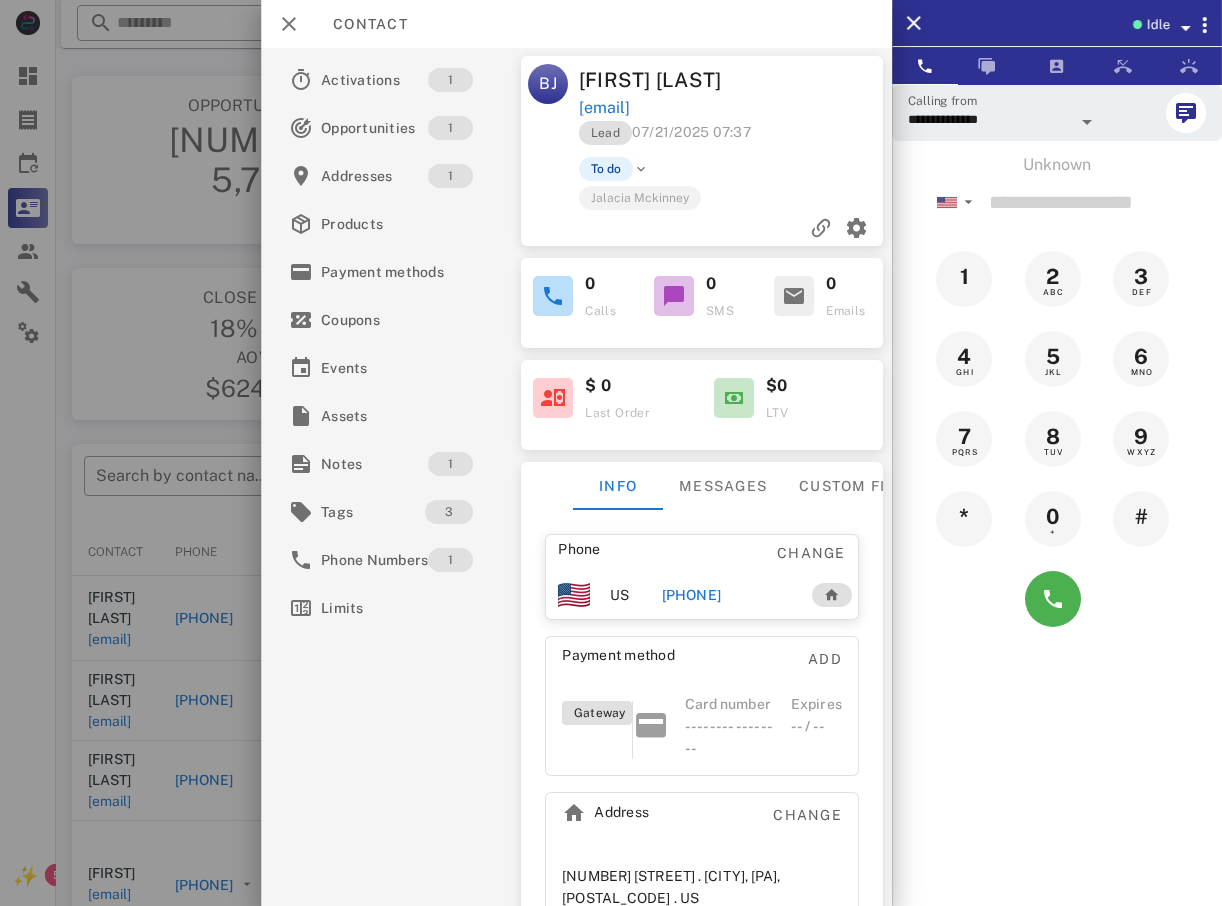 click at bounding box center (611, 453) 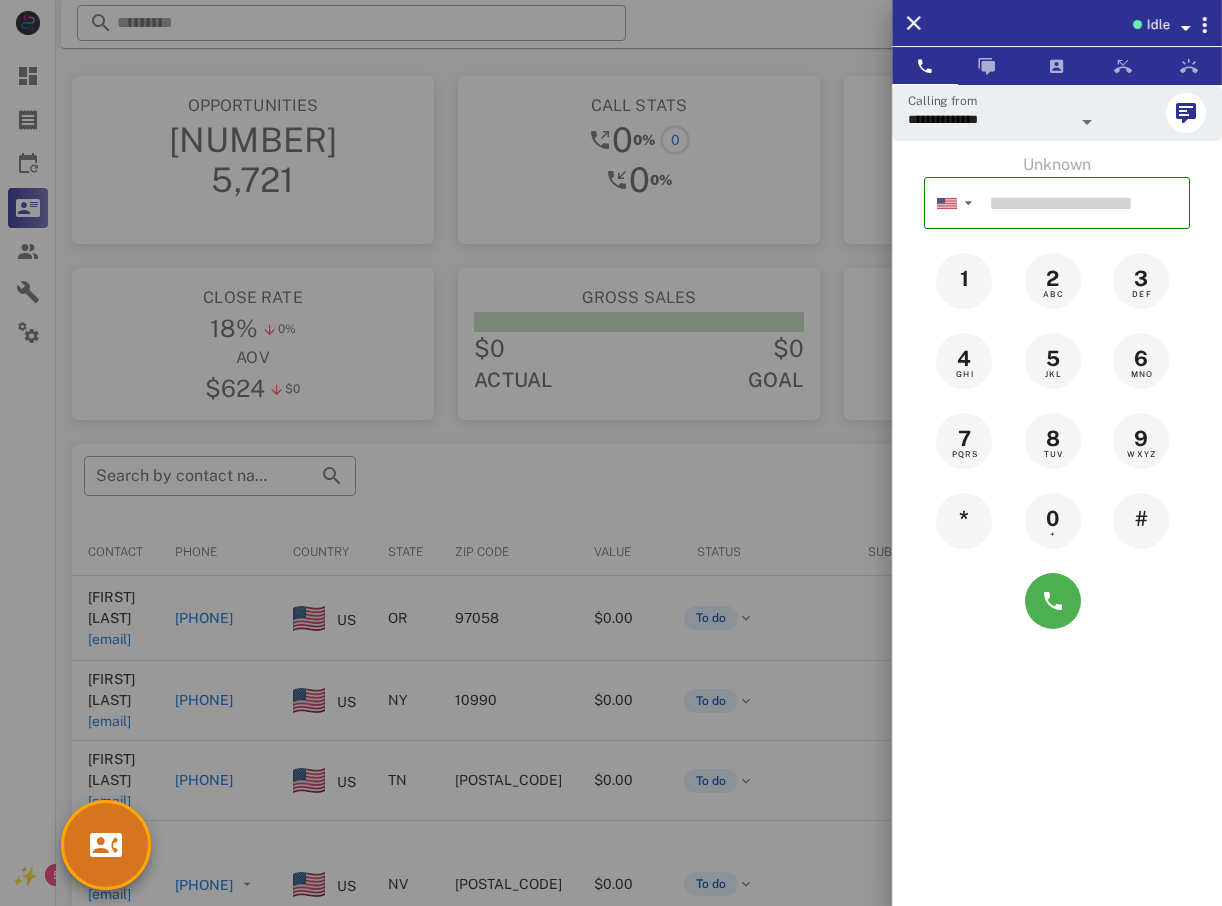 click at bounding box center (106, 845) 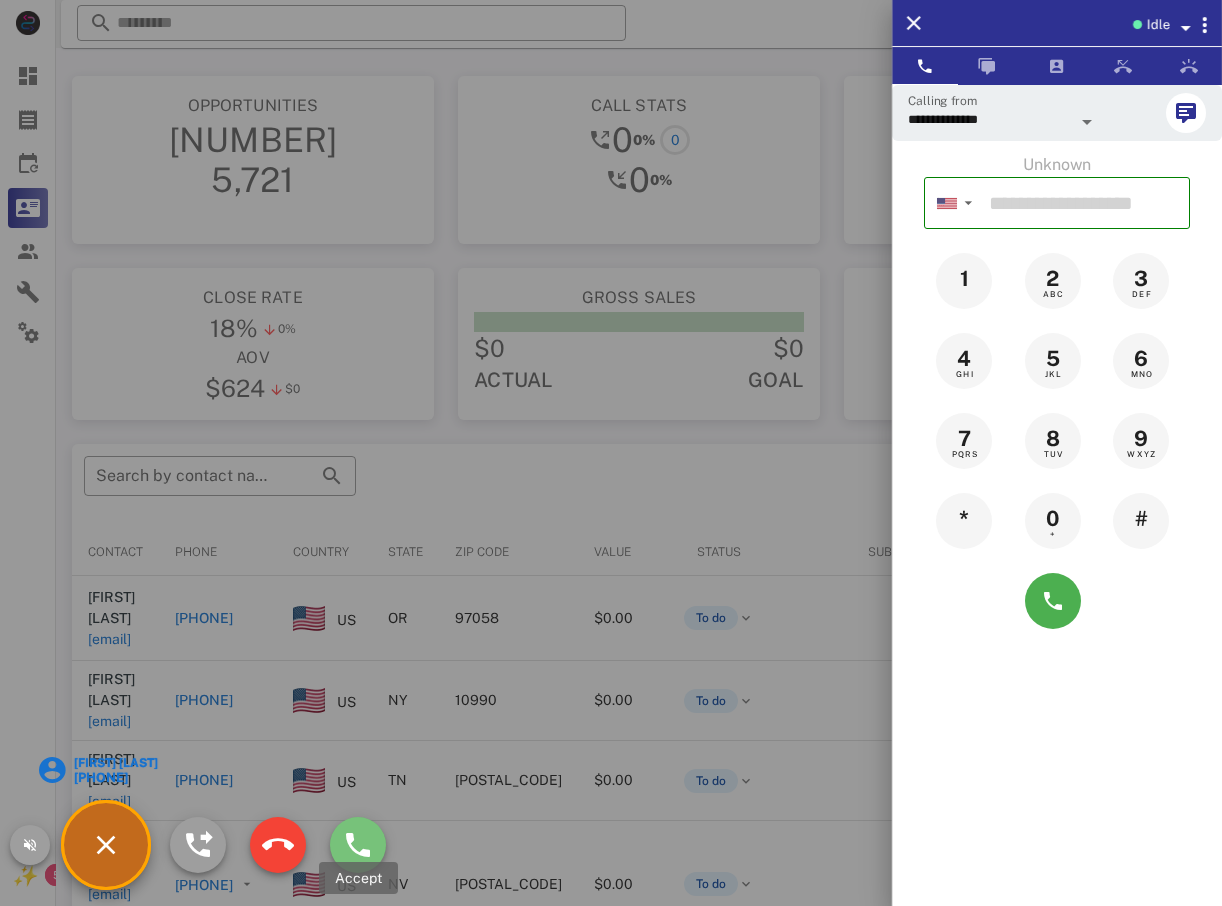 click at bounding box center [358, 845] 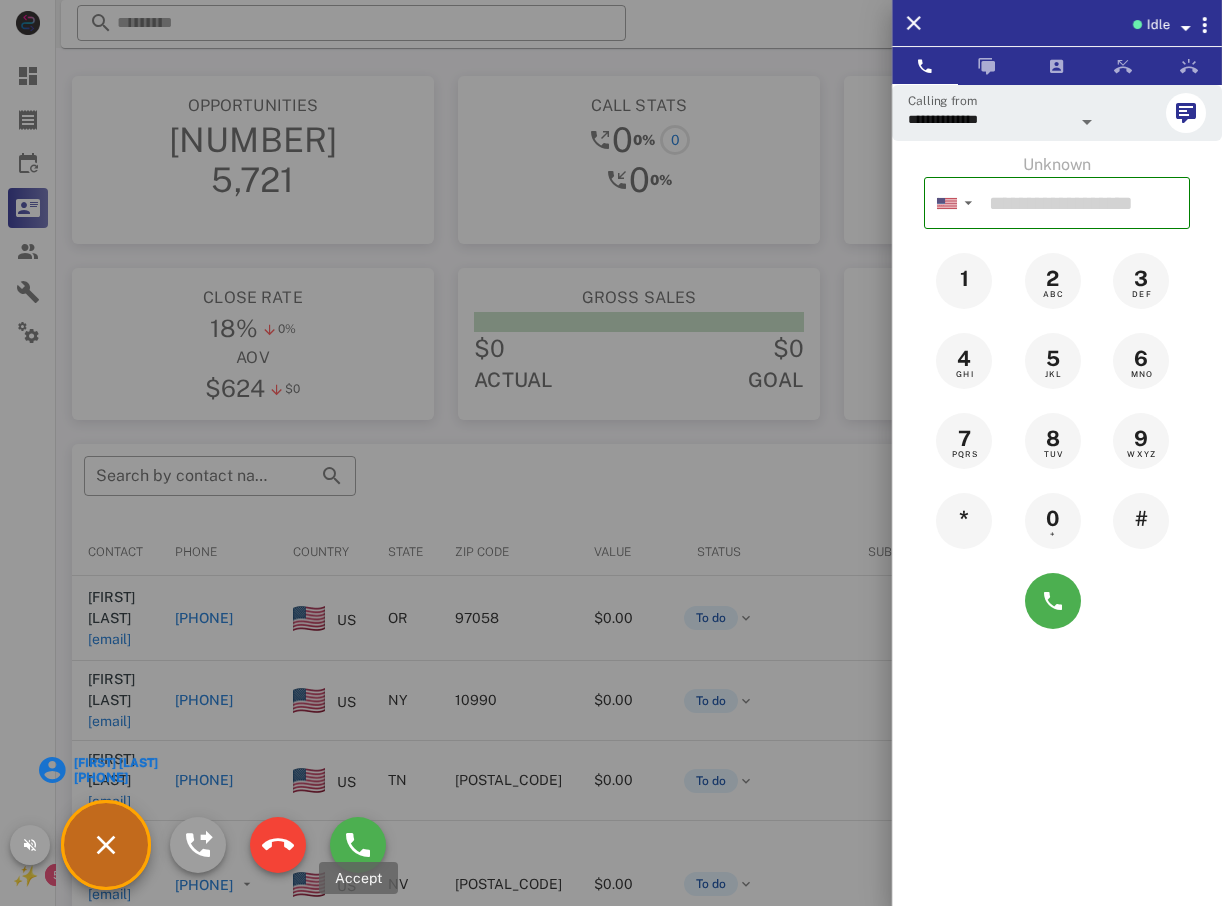 type on "**********" 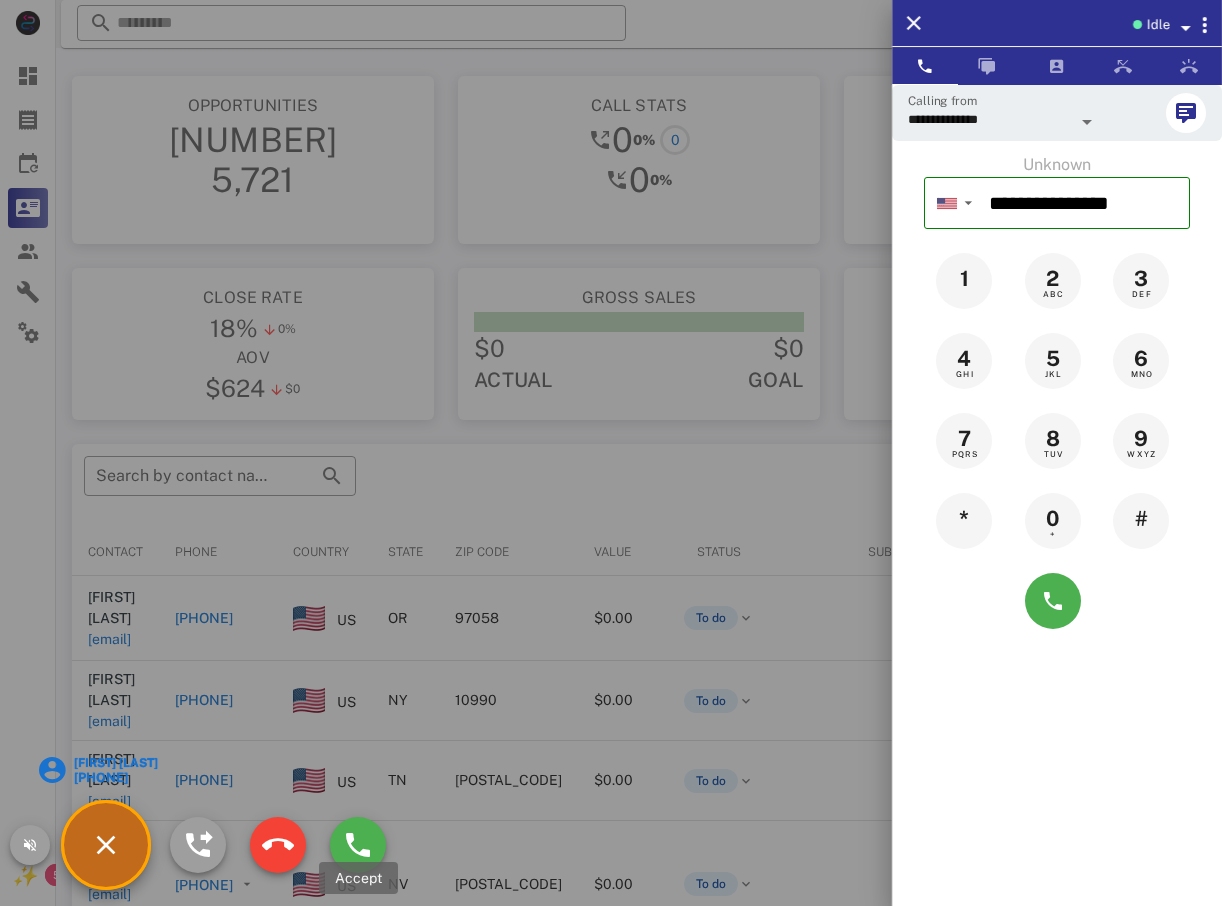 click at bounding box center [611, 453] 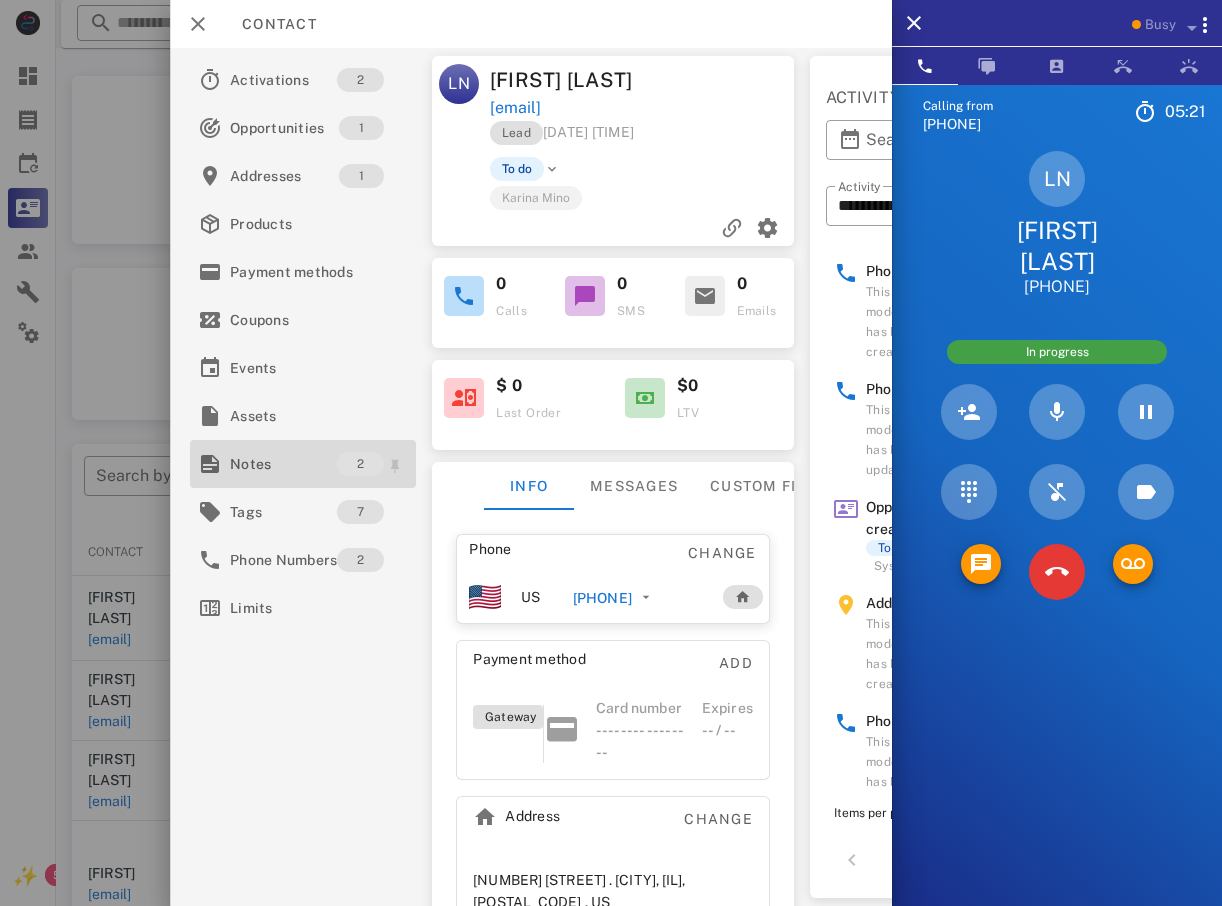click on "Notes" at bounding box center [283, 464] 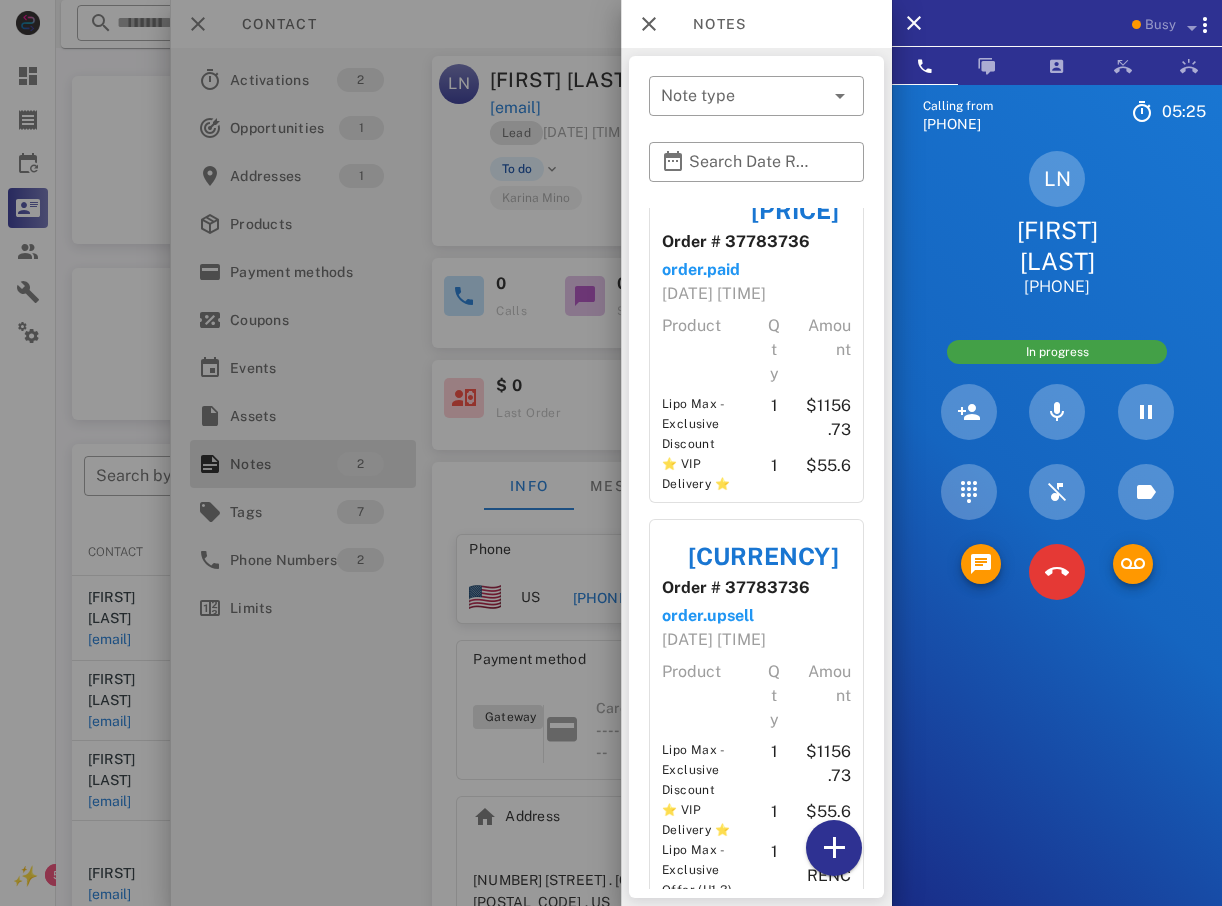 scroll, scrollTop: 0, scrollLeft: 0, axis: both 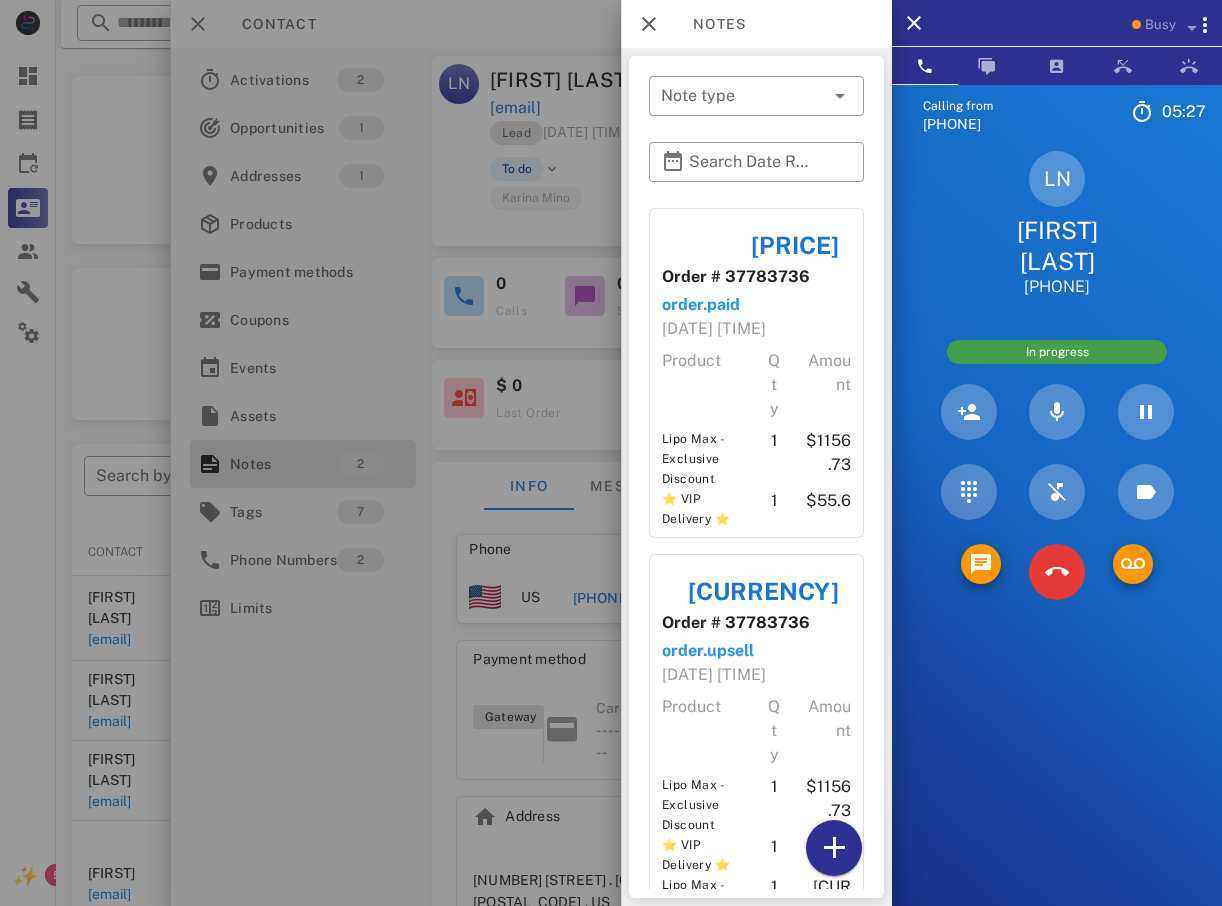 click at bounding box center [611, 453] 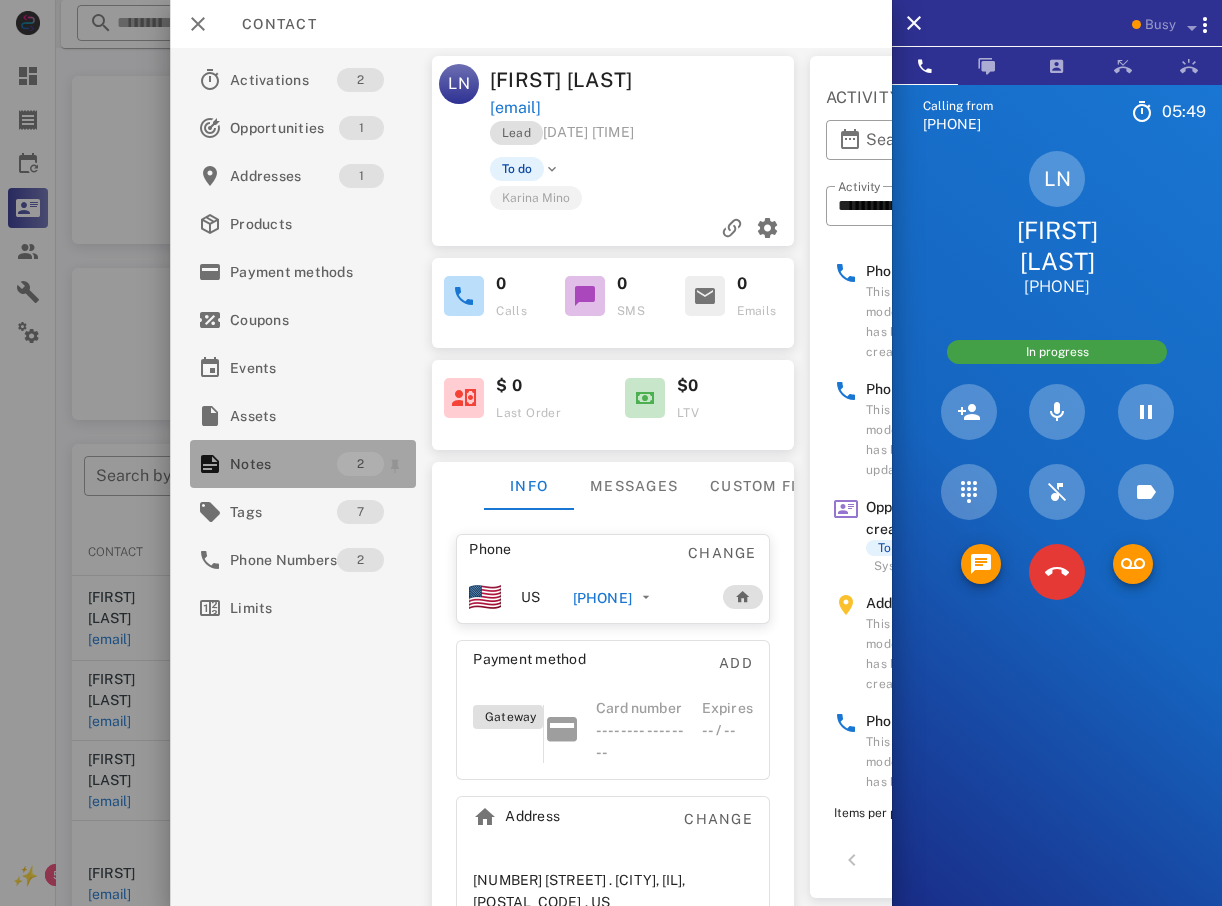 click on "Notes" at bounding box center (283, 464) 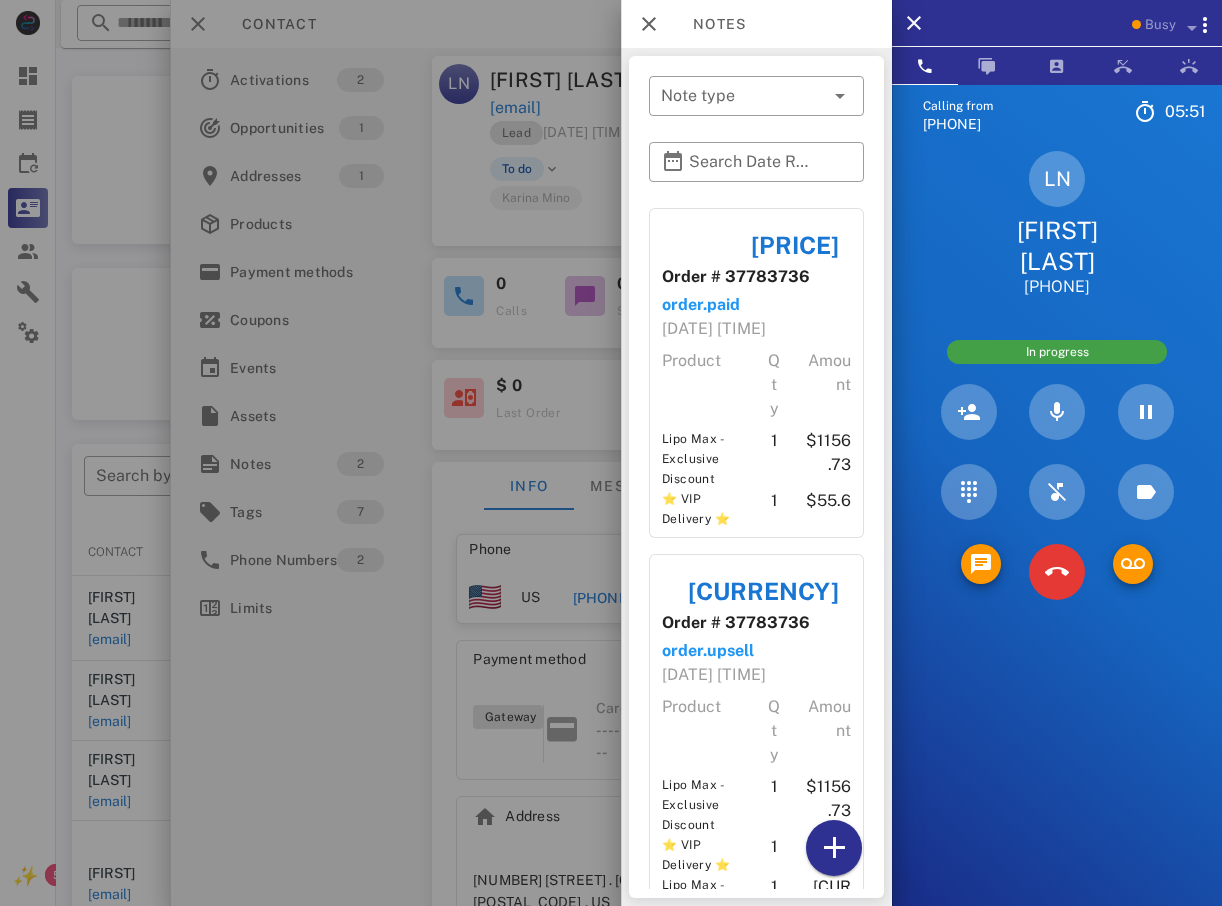 click at bounding box center (611, 453) 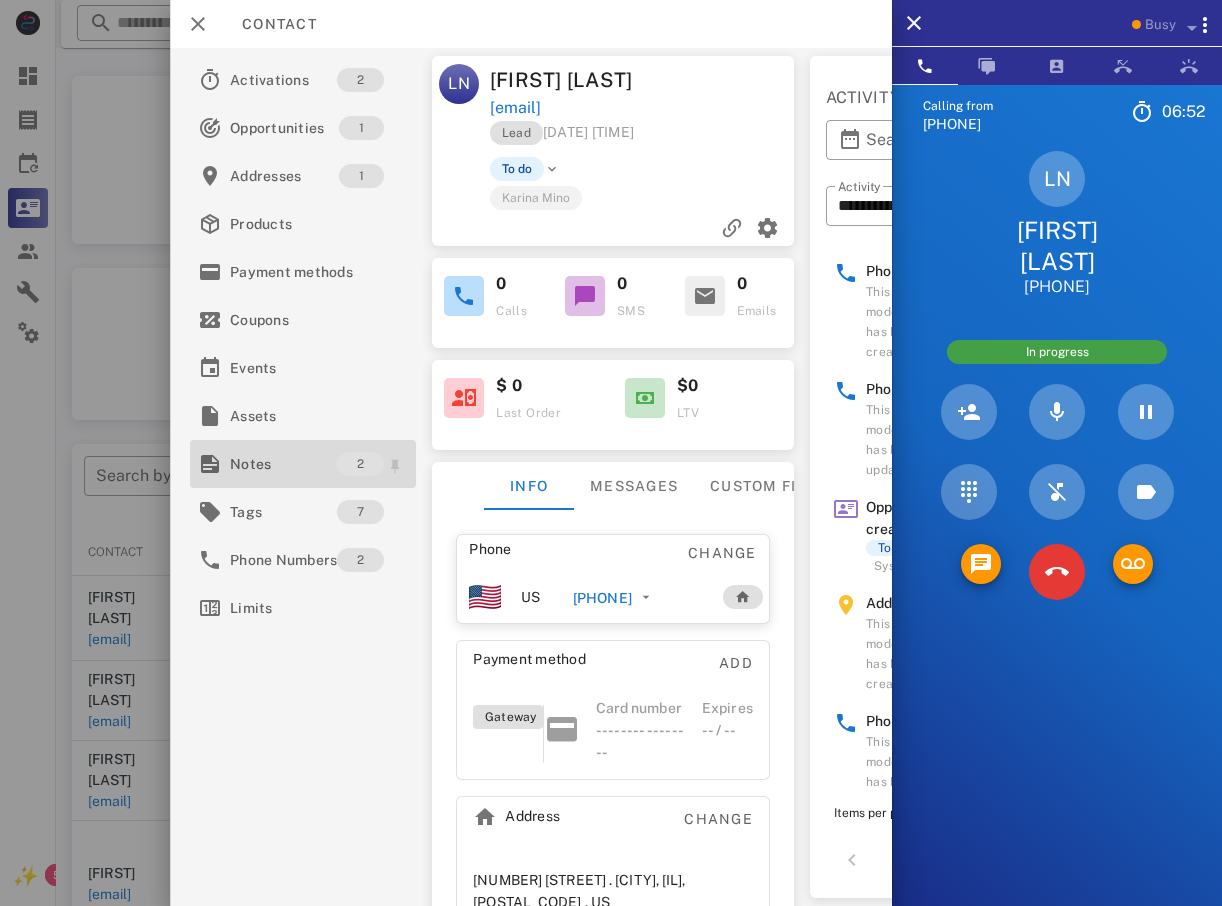 click on "Notes" at bounding box center (283, 464) 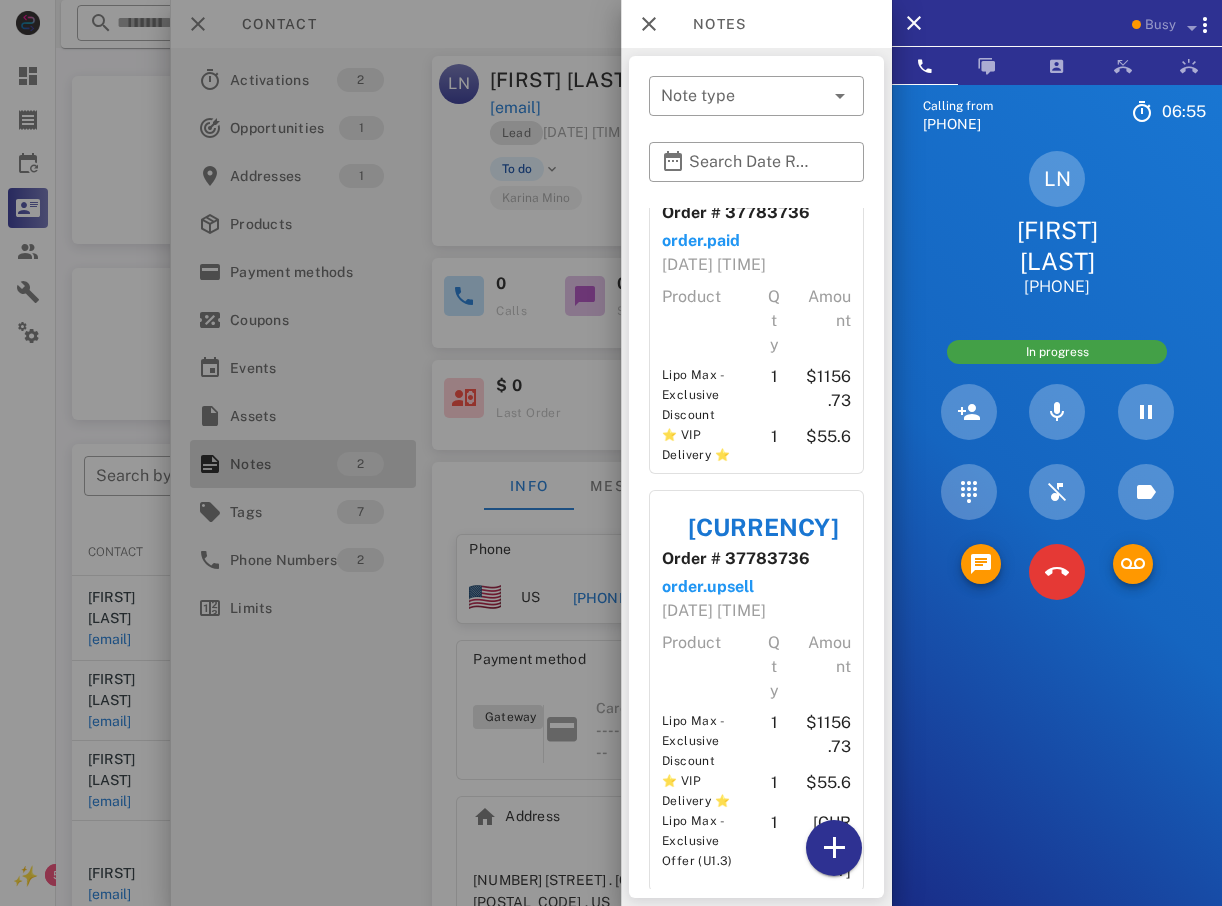 scroll, scrollTop: 99, scrollLeft: 0, axis: vertical 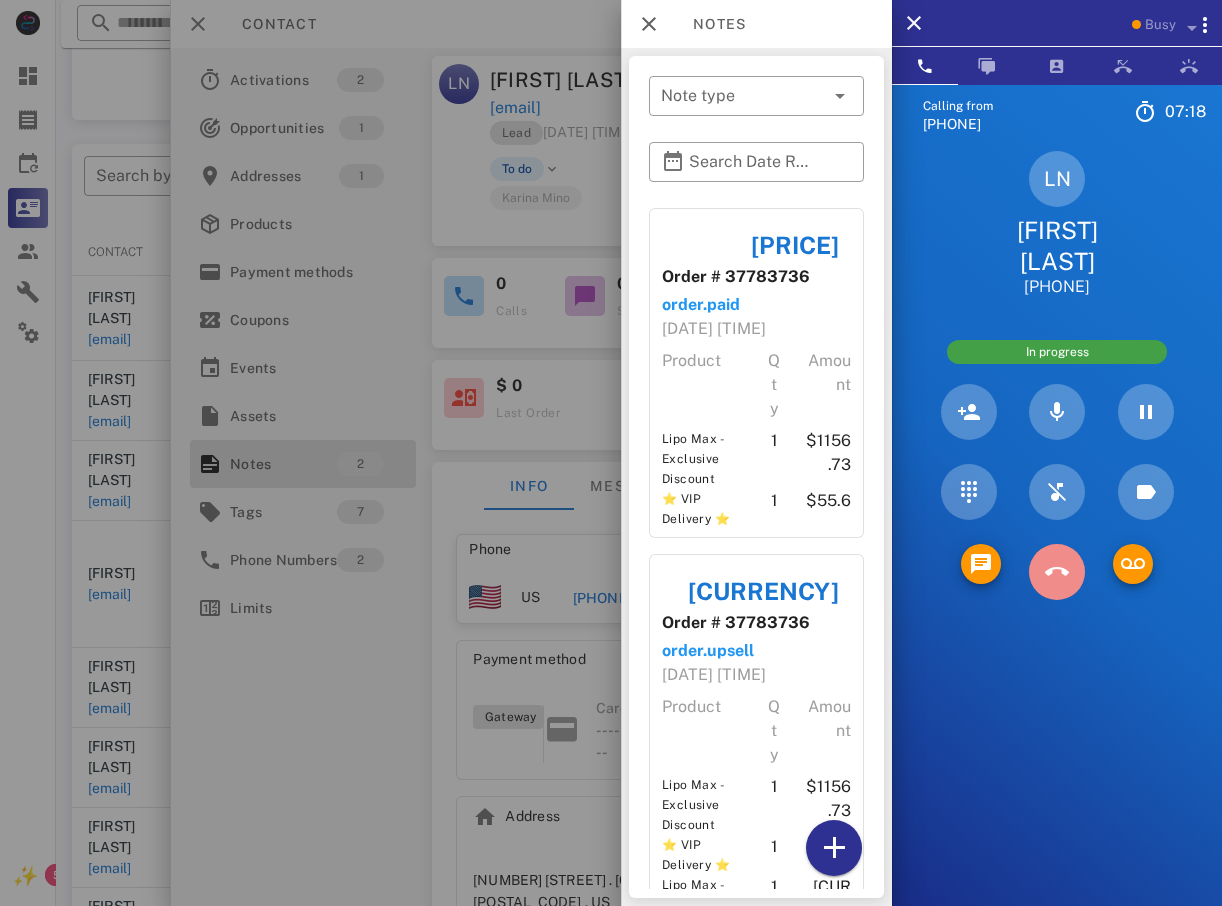 click at bounding box center (1057, 572) 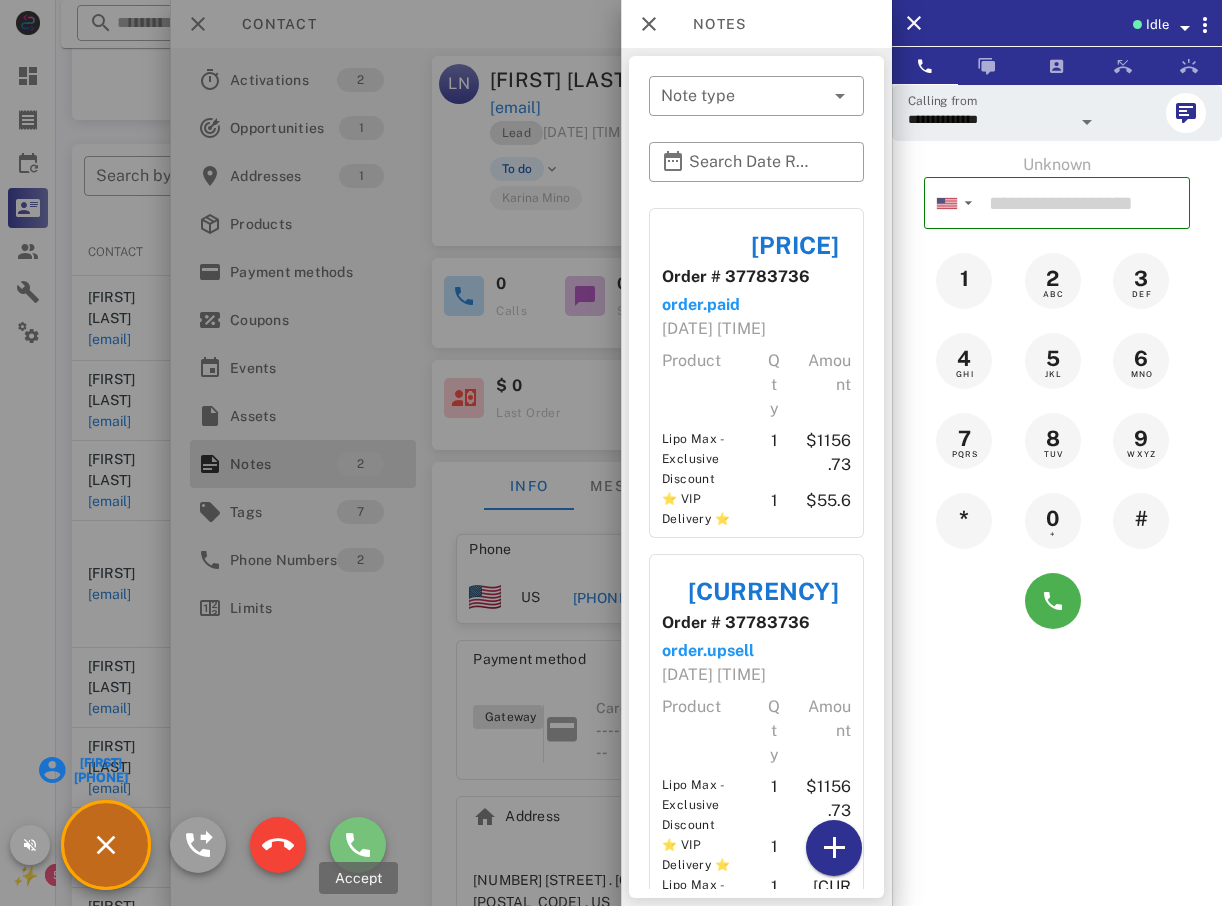 click at bounding box center (358, 845) 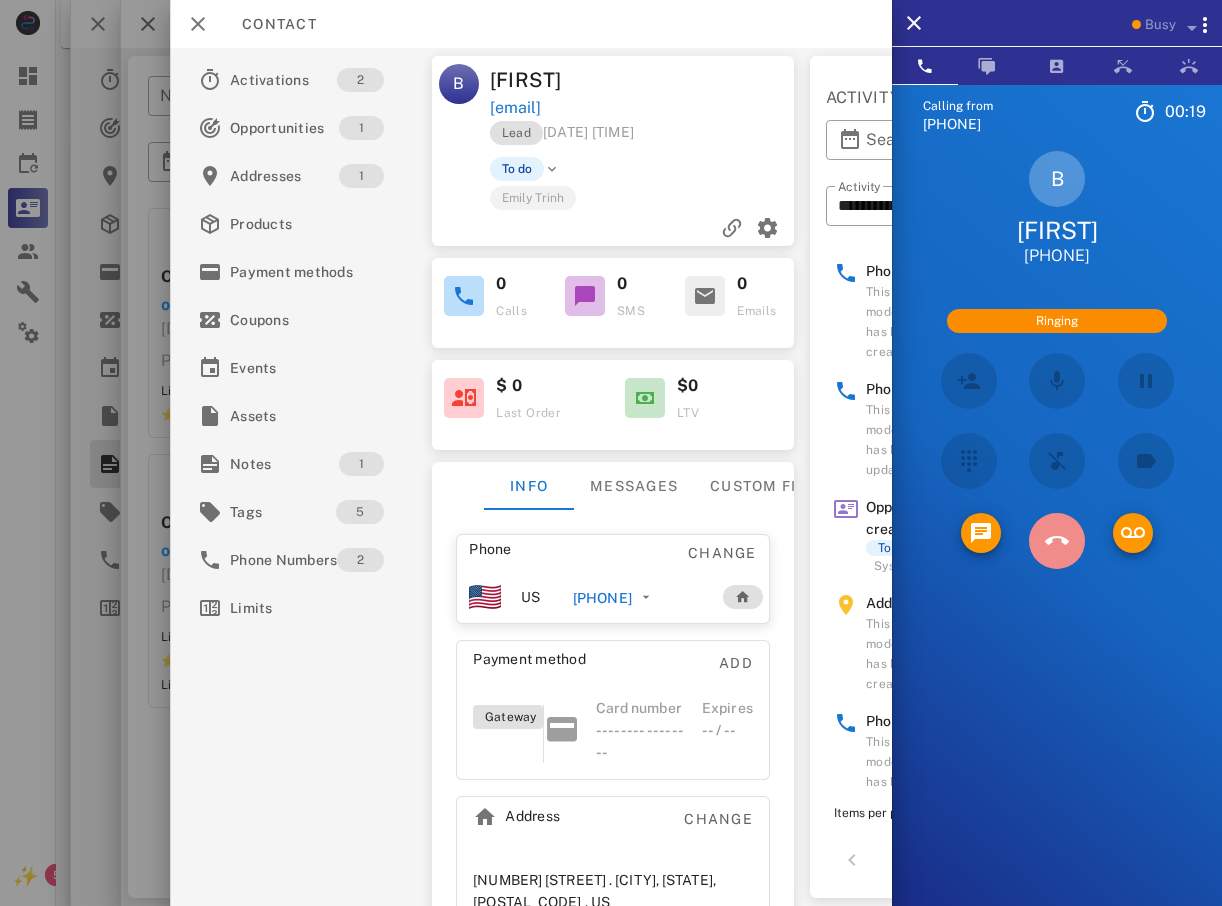 click at bounding box center [1057, 541] 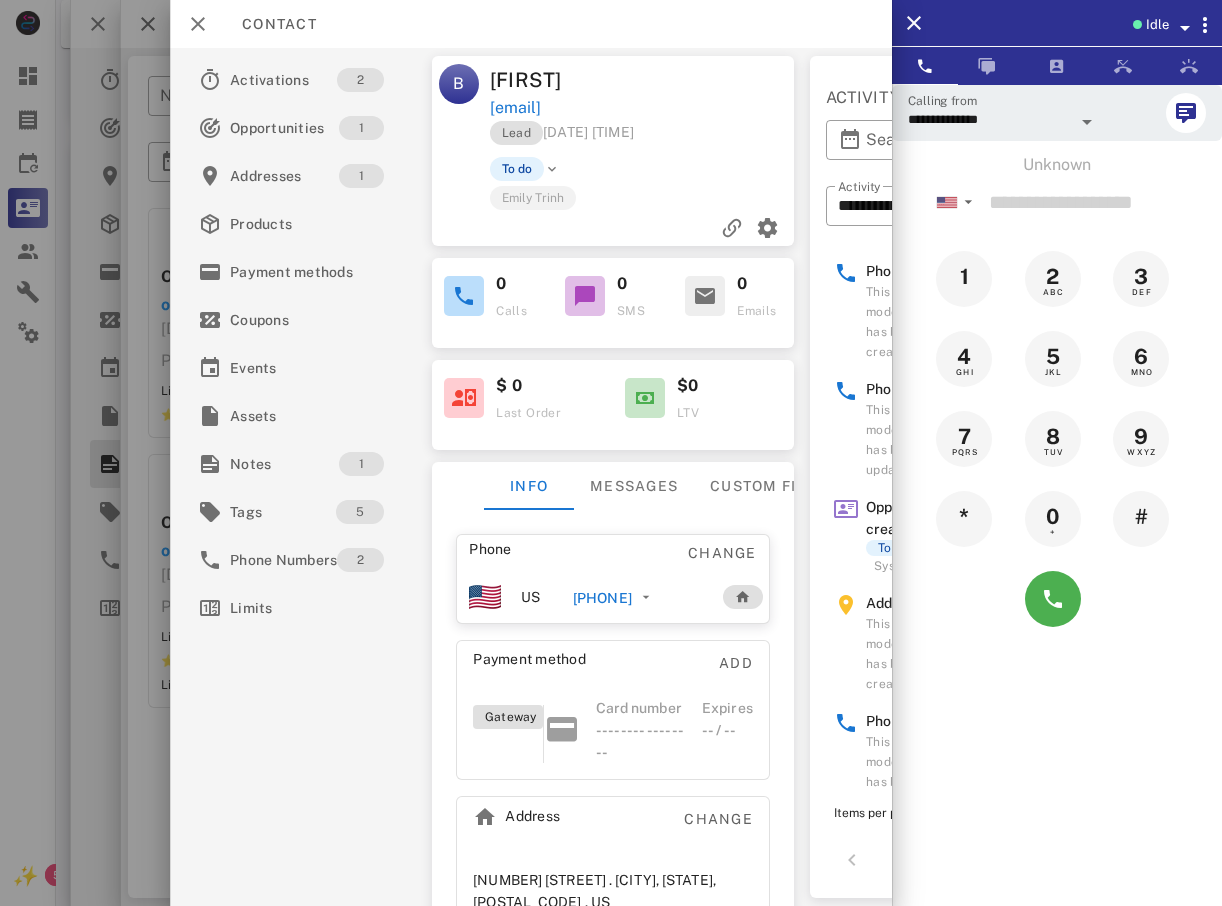 click at bounding box center (611, 453) 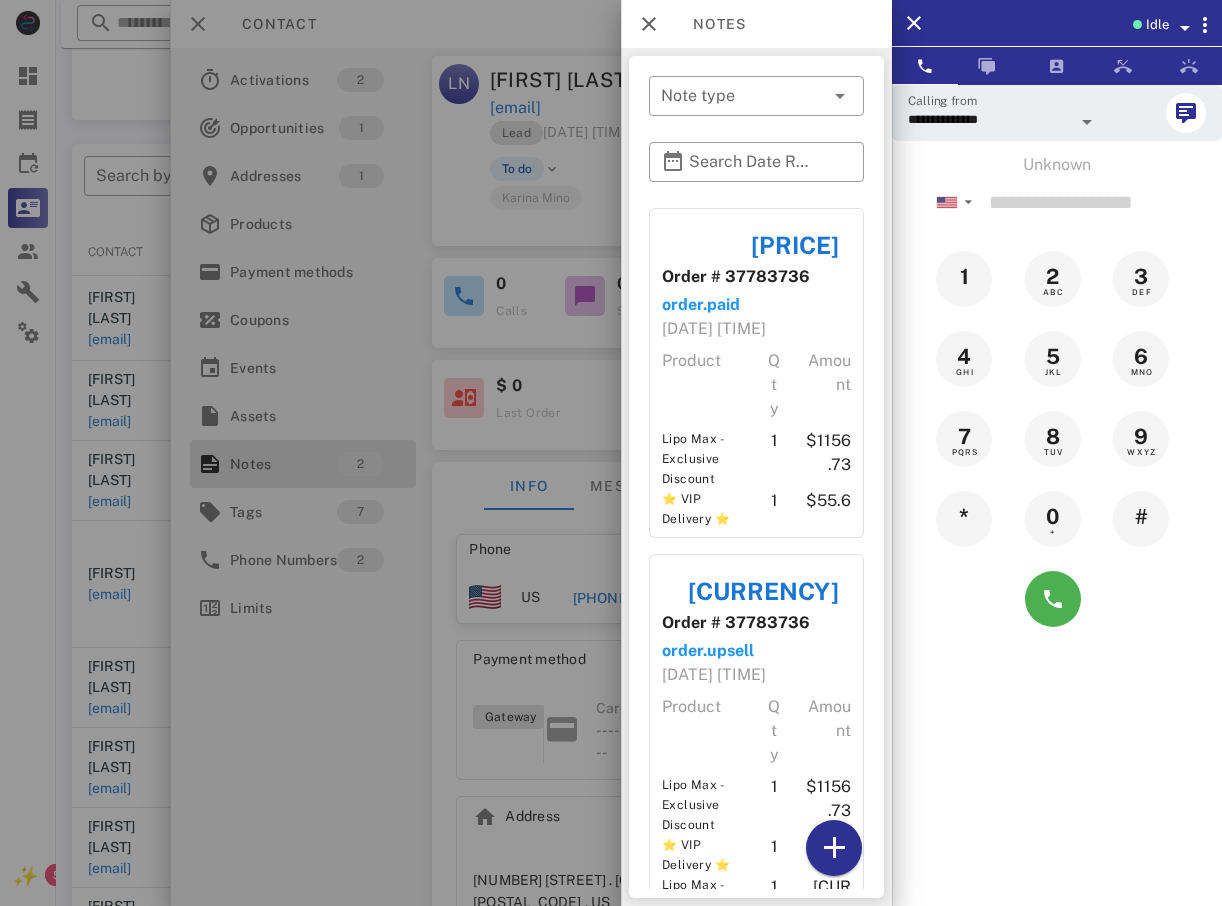 click at bounding box center (611, 453) 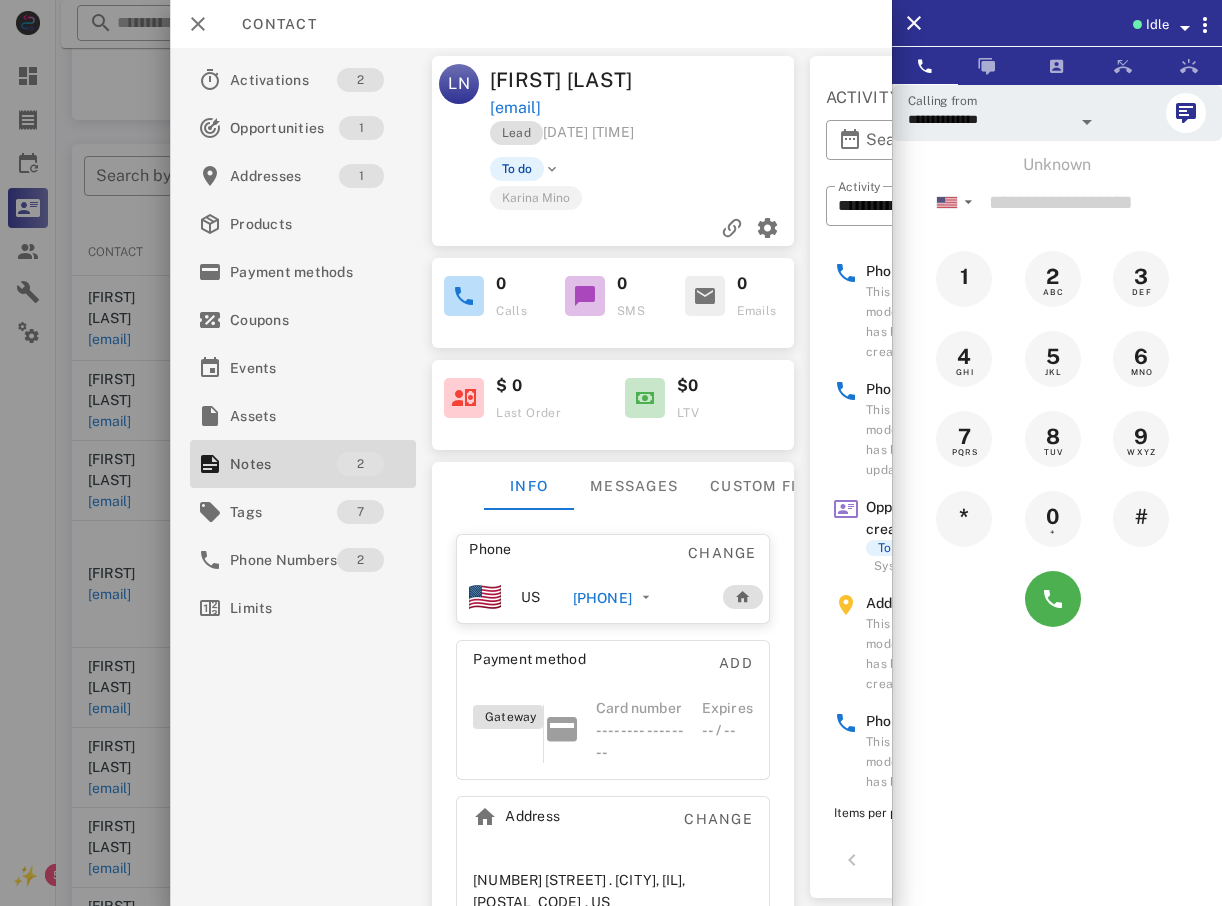 click at bounding box center (611, 453) 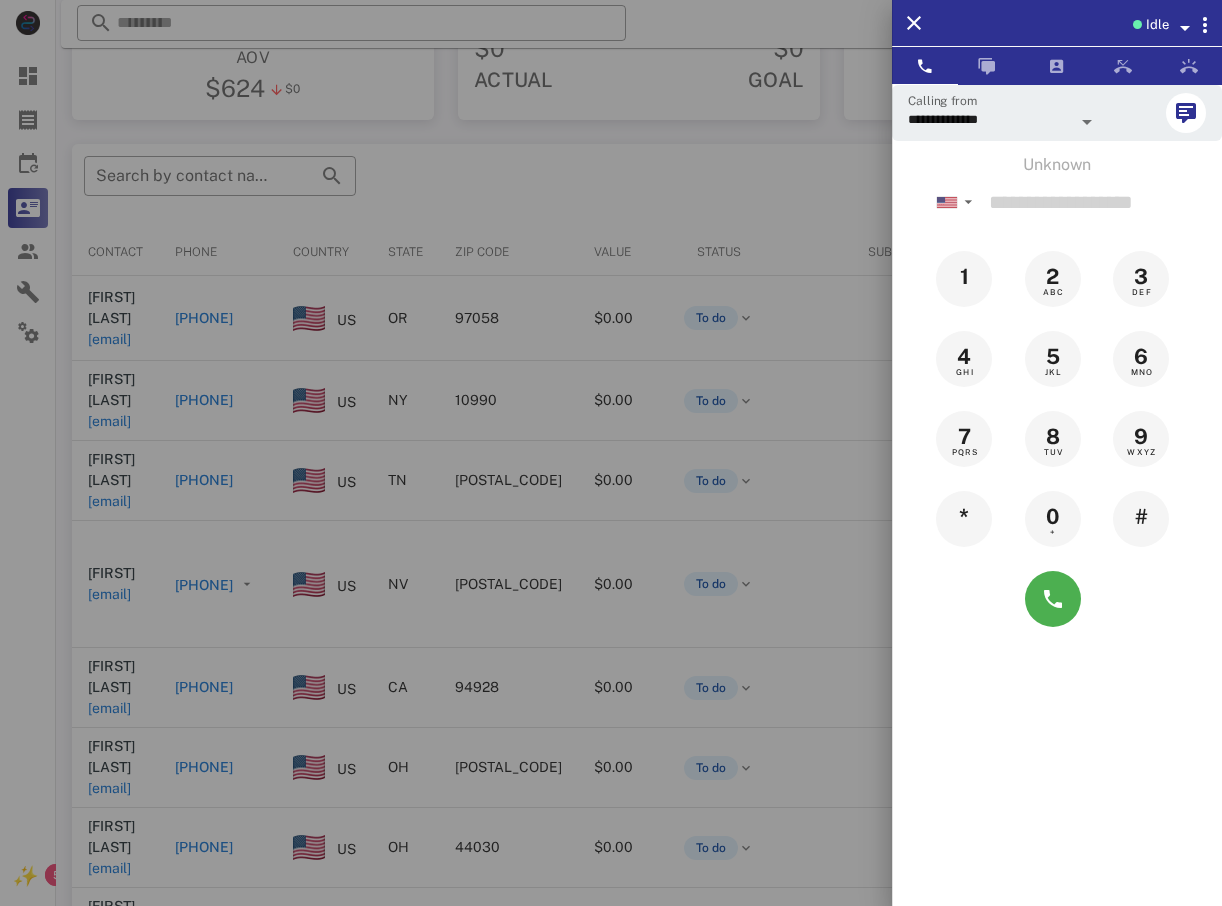click at bounding box center [611, 453] 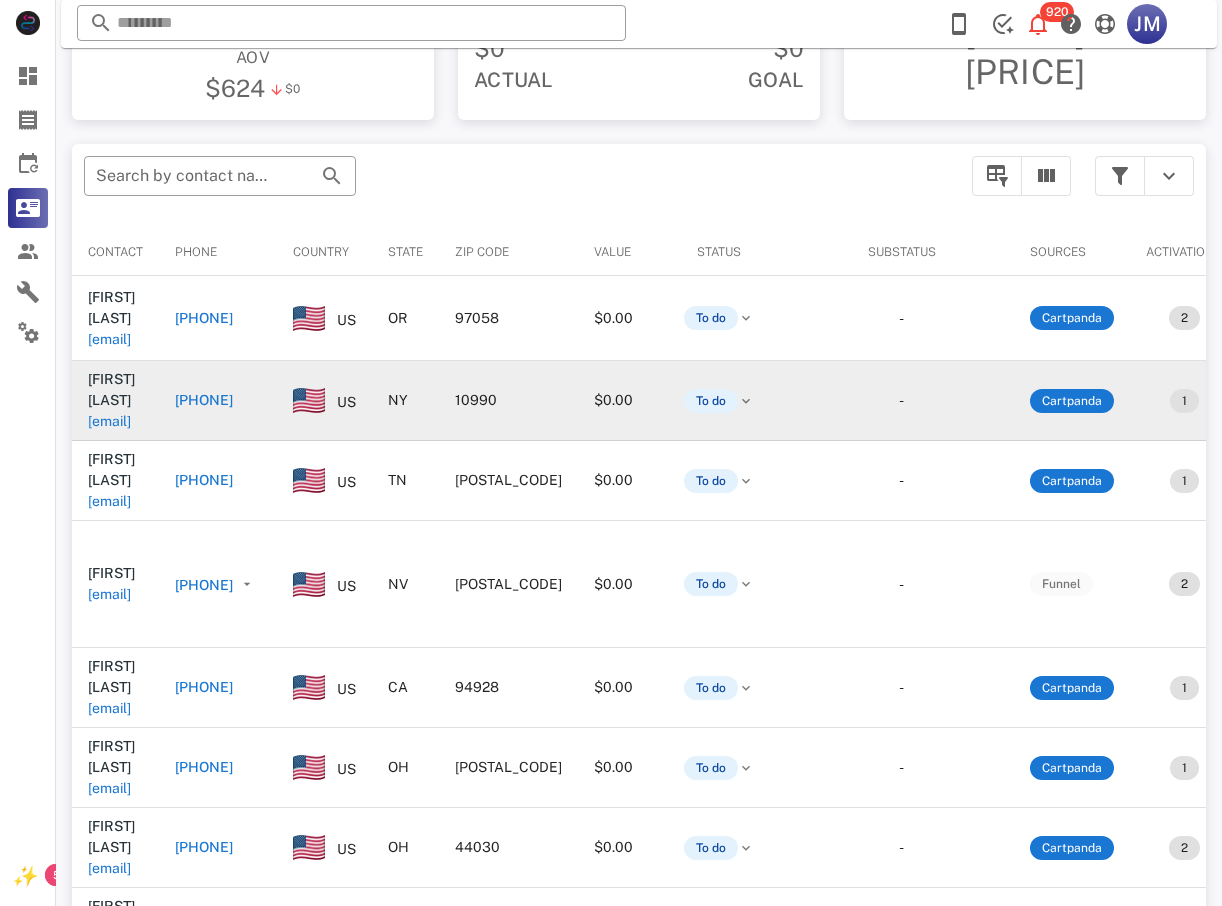 click on "[PHONE]" at bounding box center (204, 400) 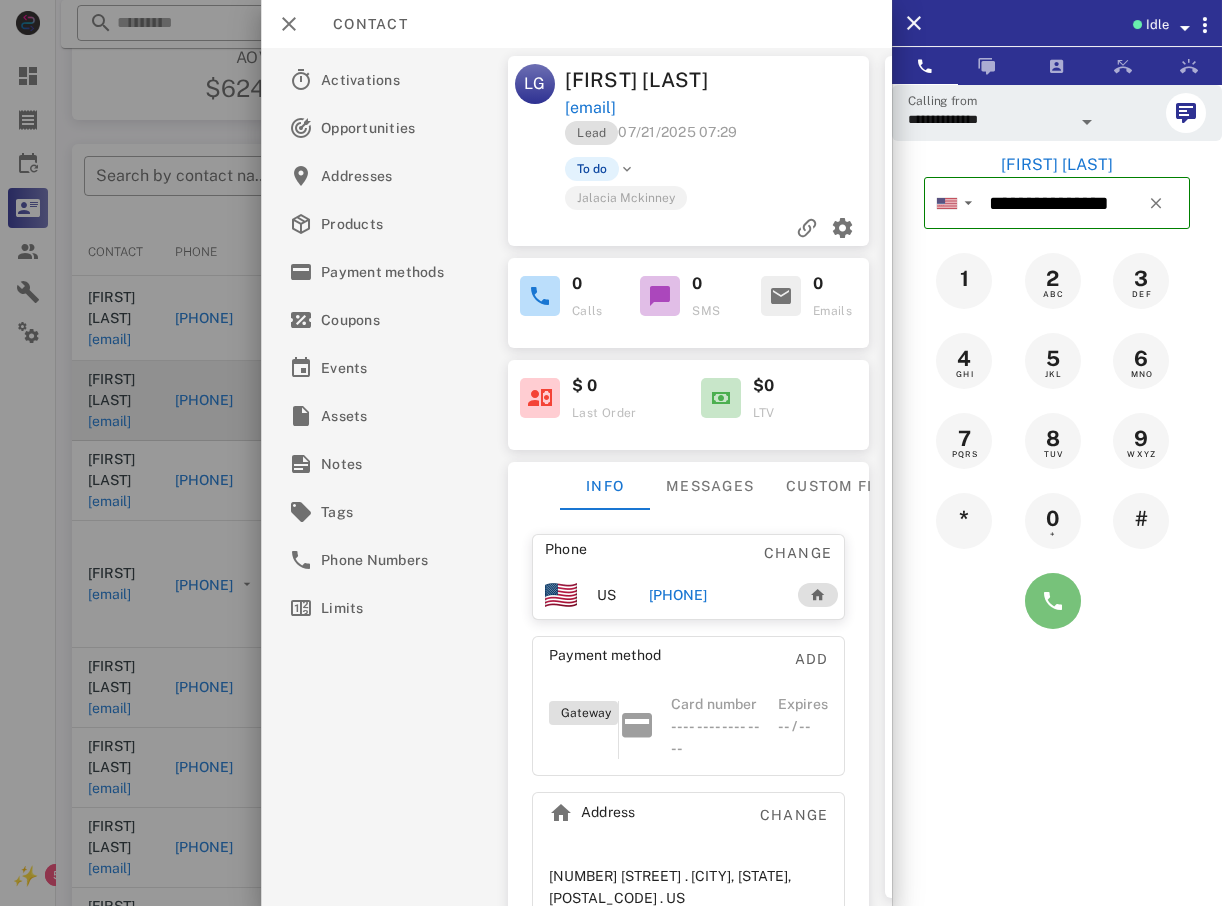 click at bounding box center (1053, 601) 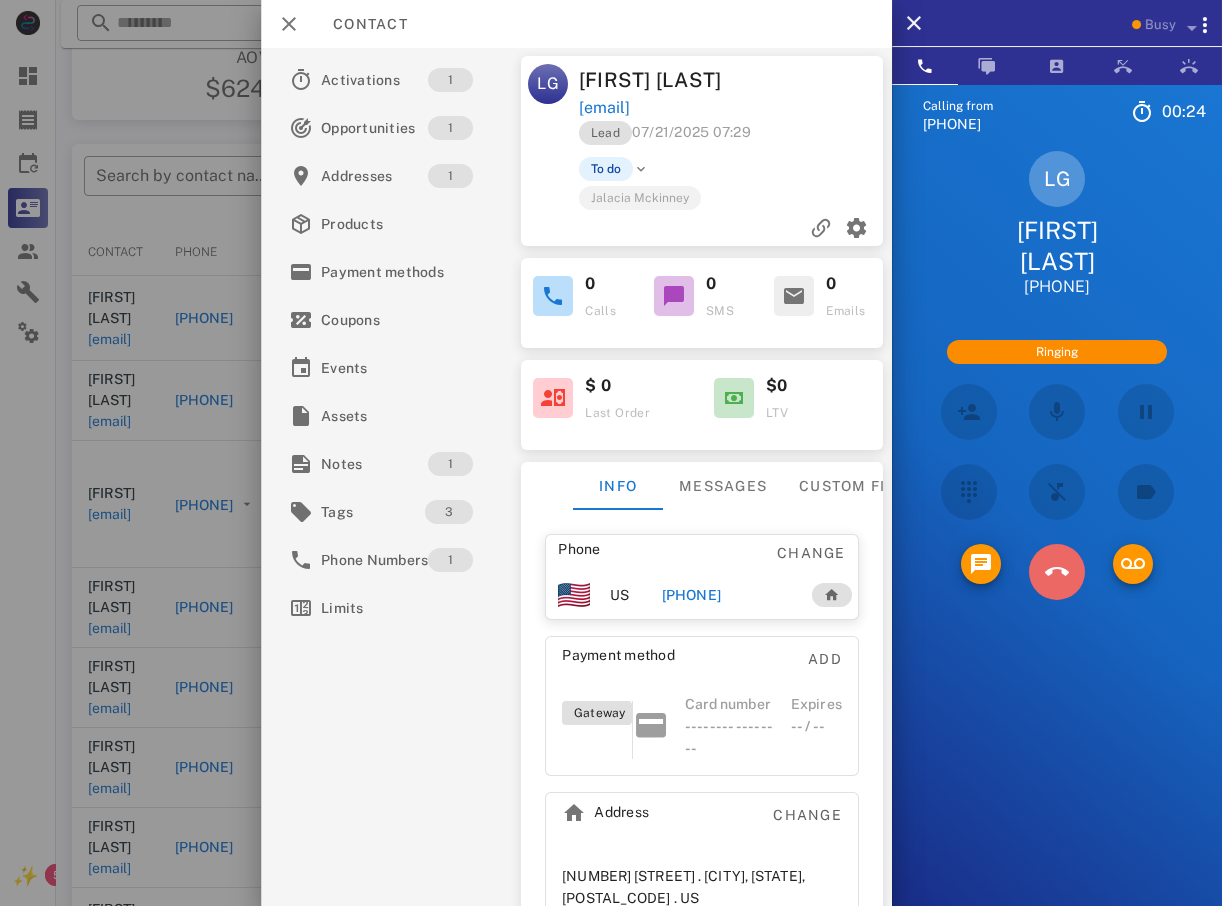 click at bounding box center (1057, 572) 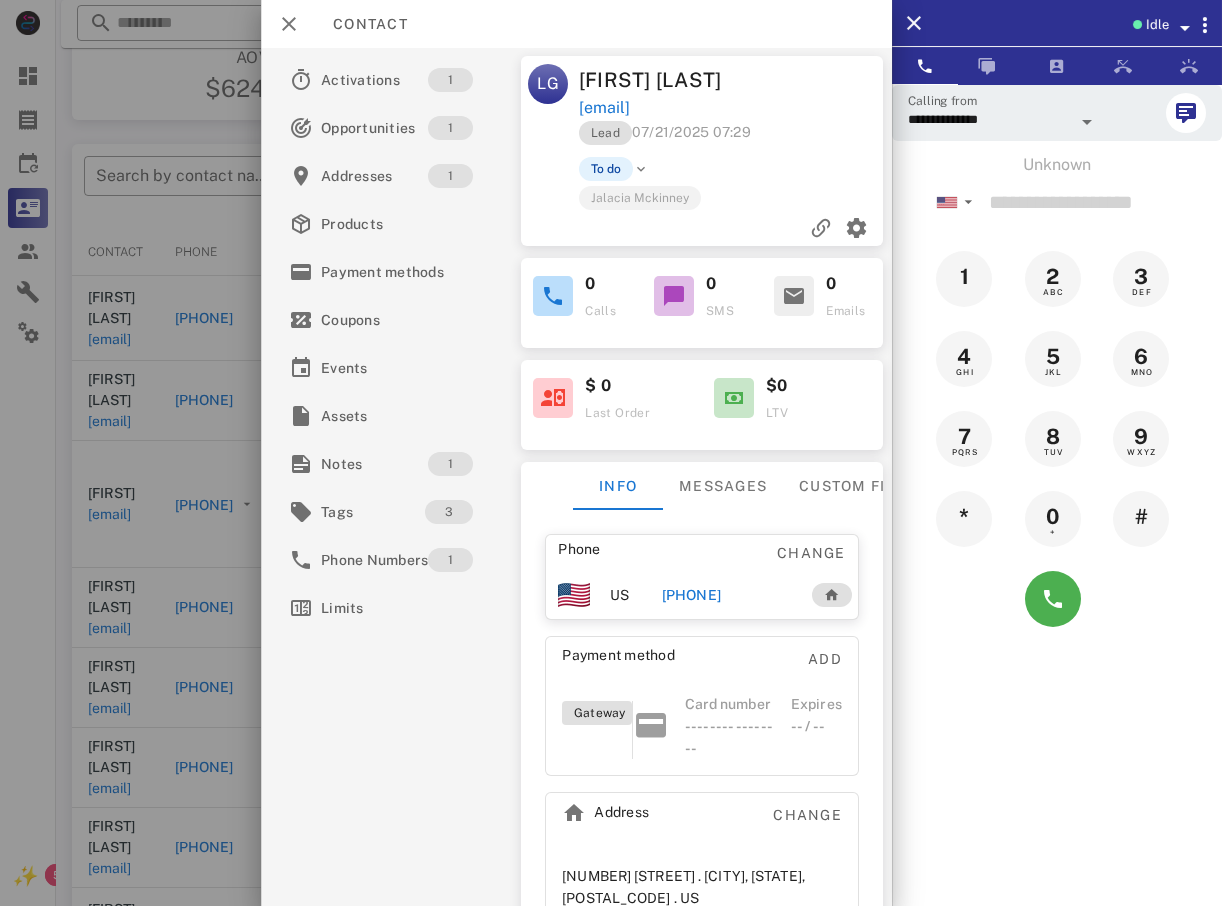 click at bounding box center (611, 453) 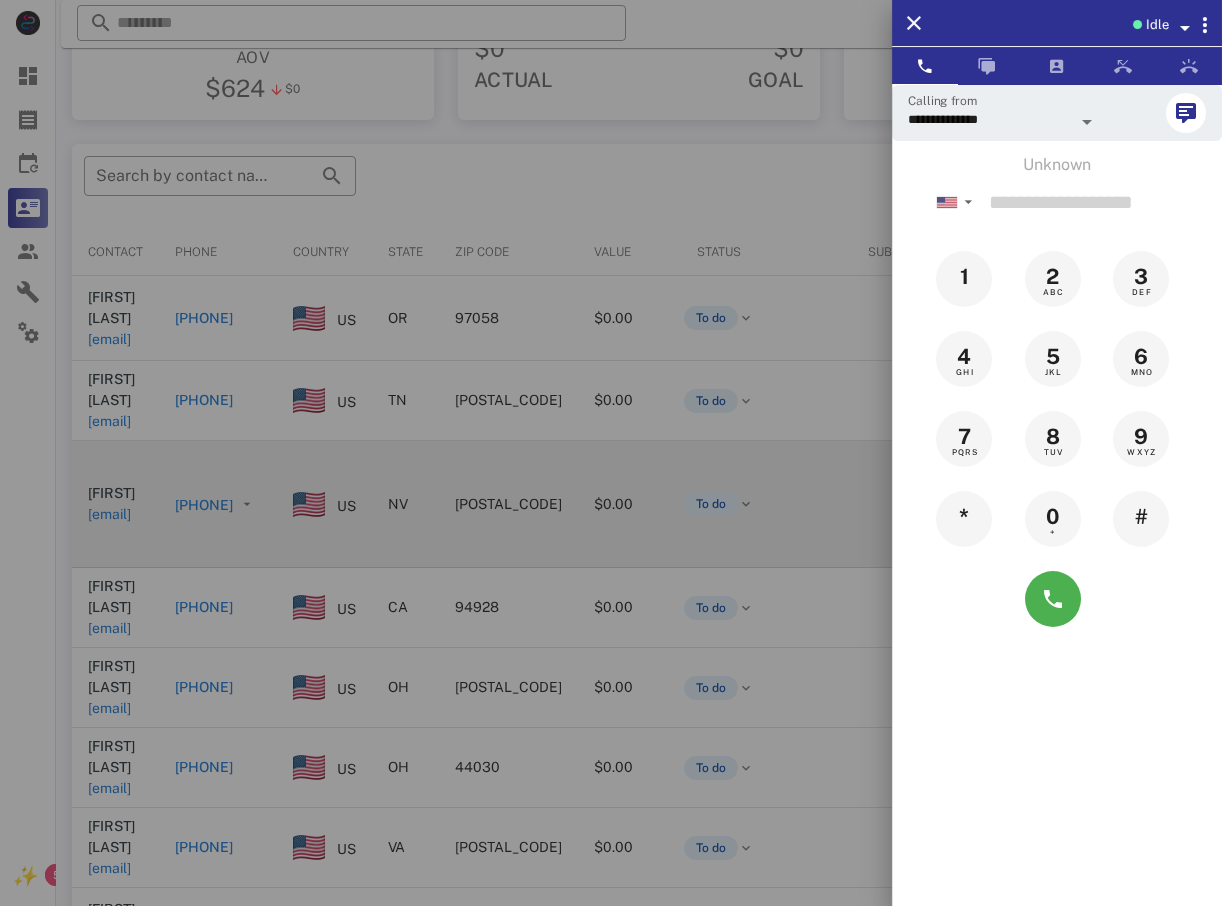 click at bounding box center [611, 453] 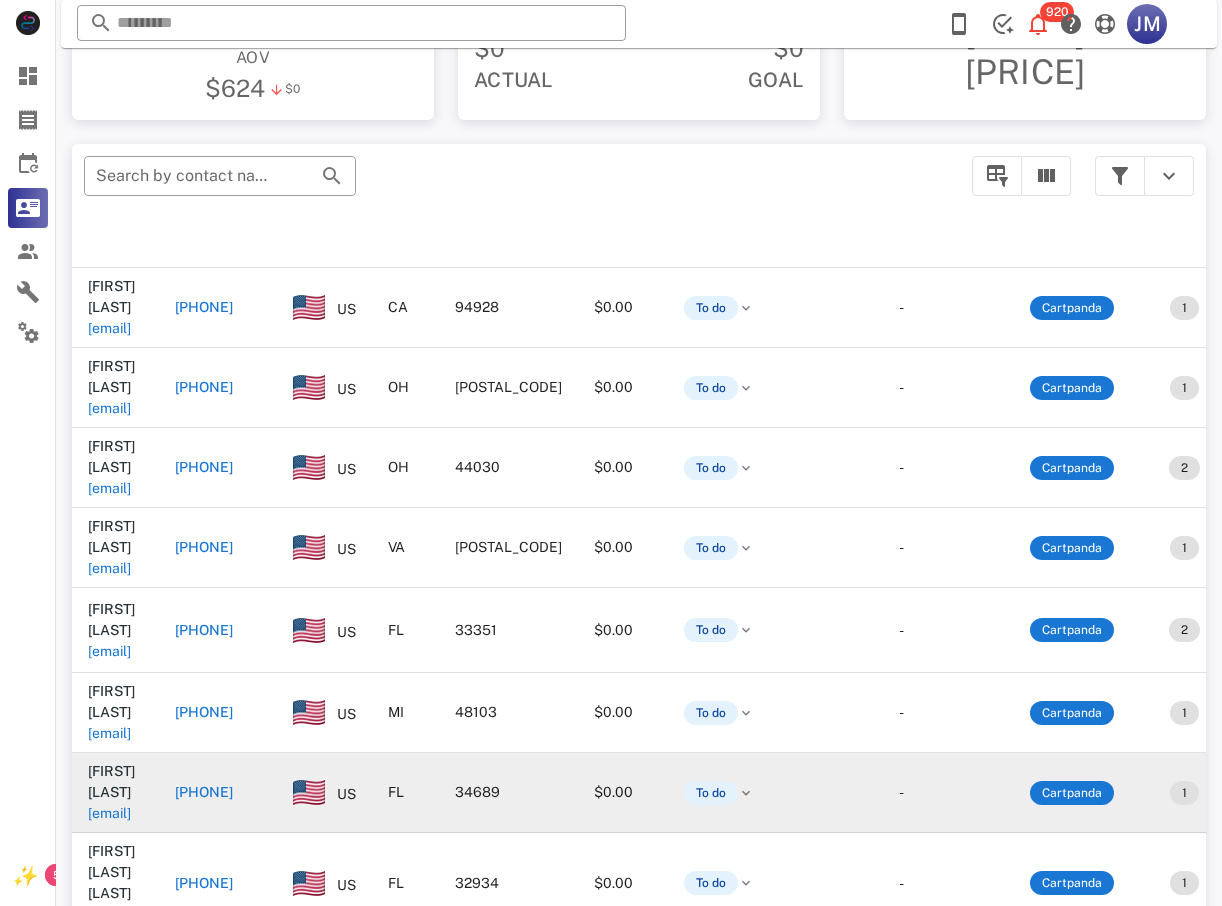 scroll, scrollTop: 350, scrollLeft: 0, axis: vertical 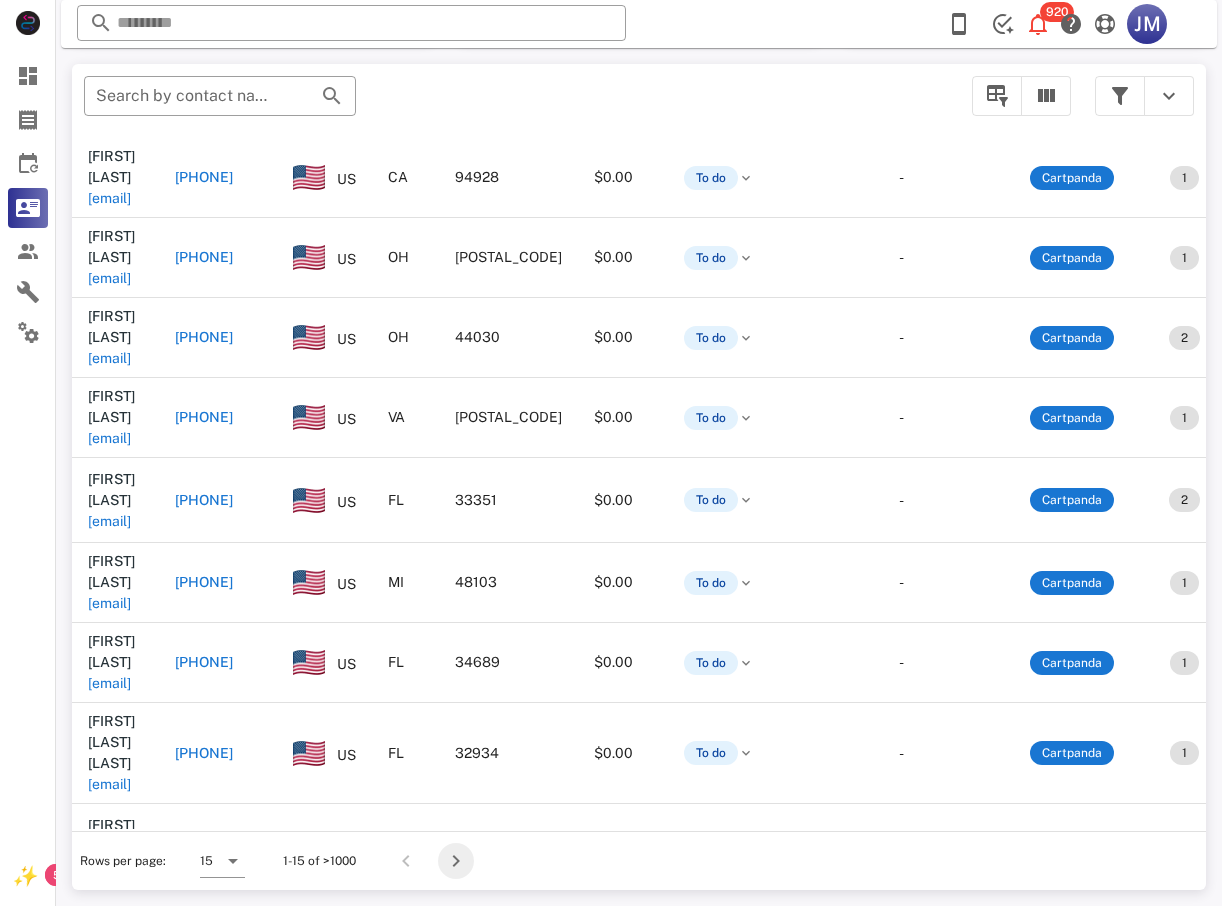 click at bounding box center [456, 861] 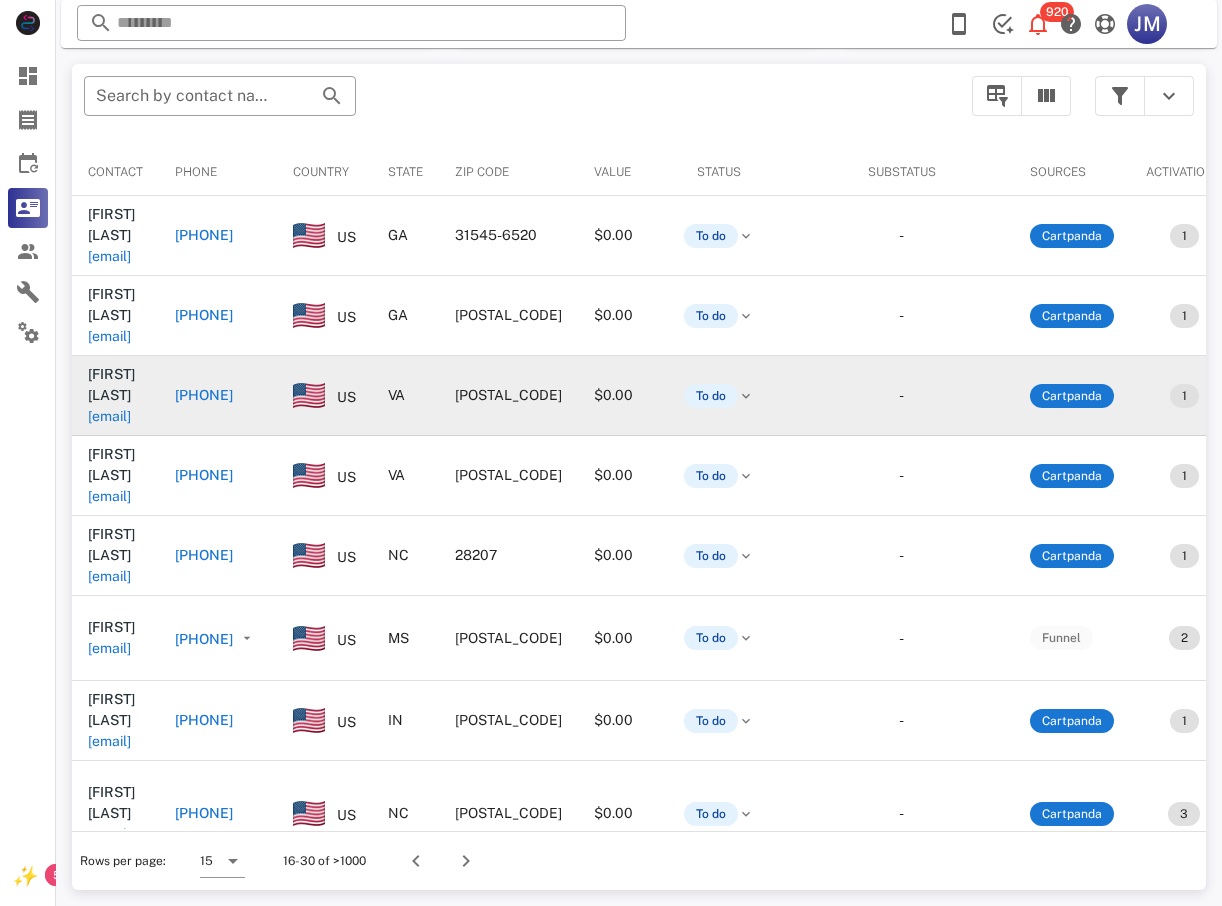 scroll, scrollTop: 380, scrollLeft: 0, axis: vertical 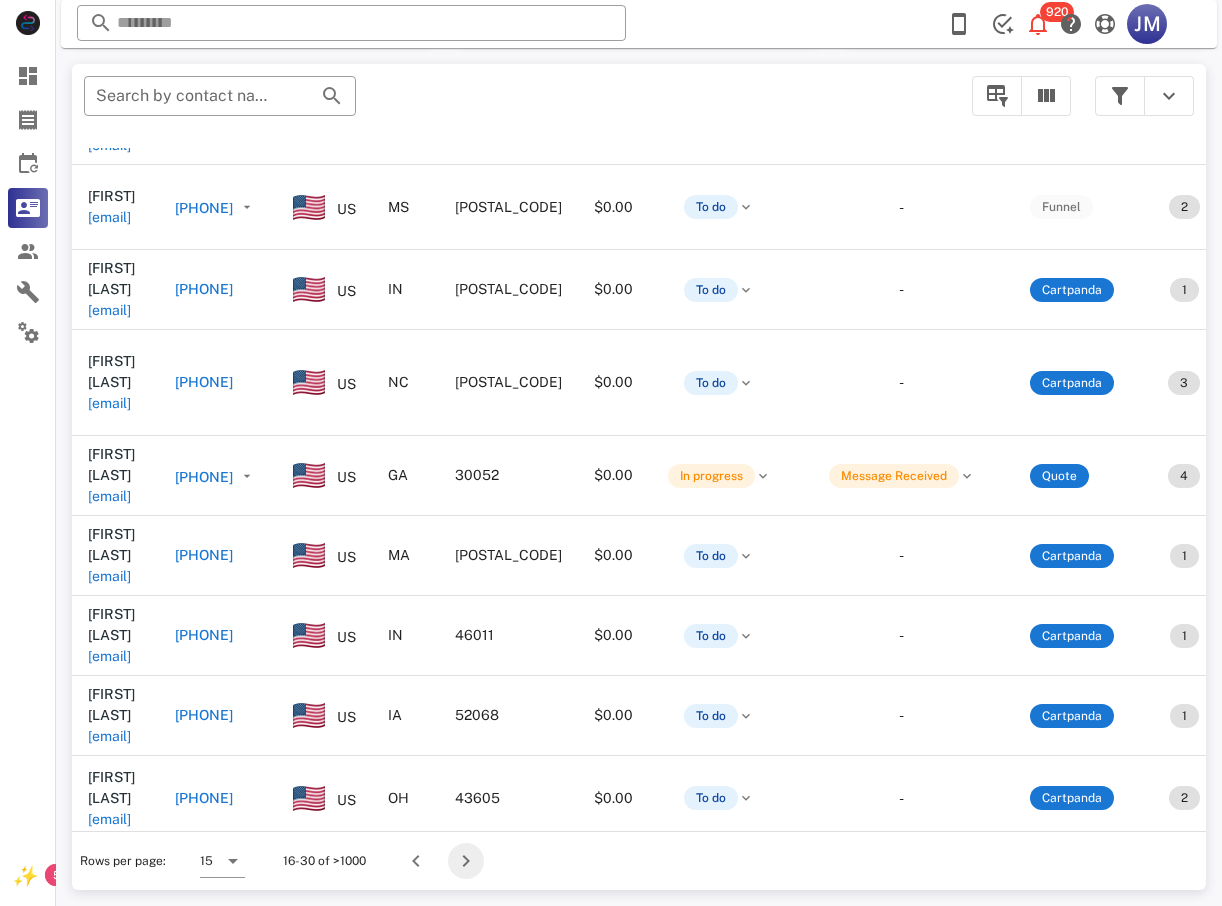 click at bounding box center (466, 861) 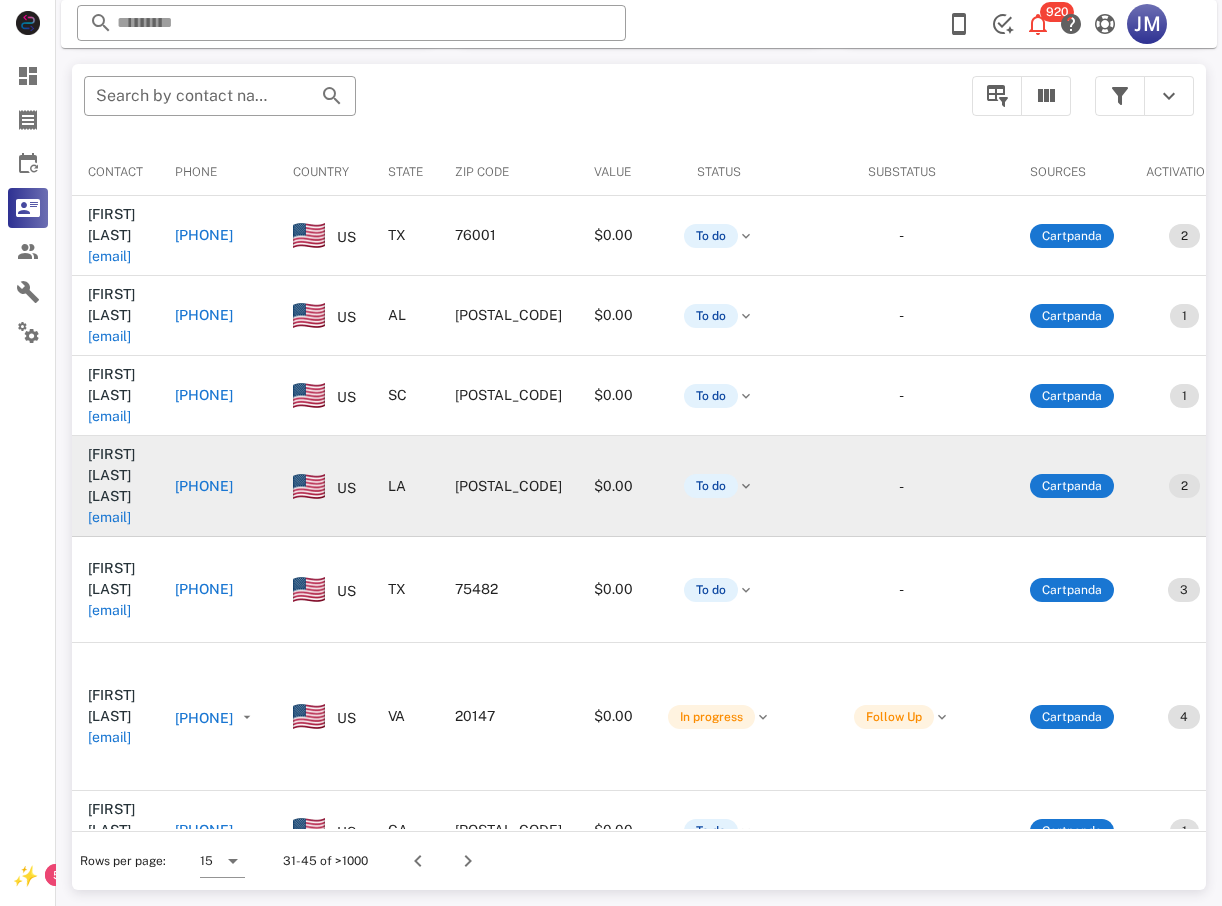 scroll, scrollTop: 380, scrollLeft: 0, axis: vertical 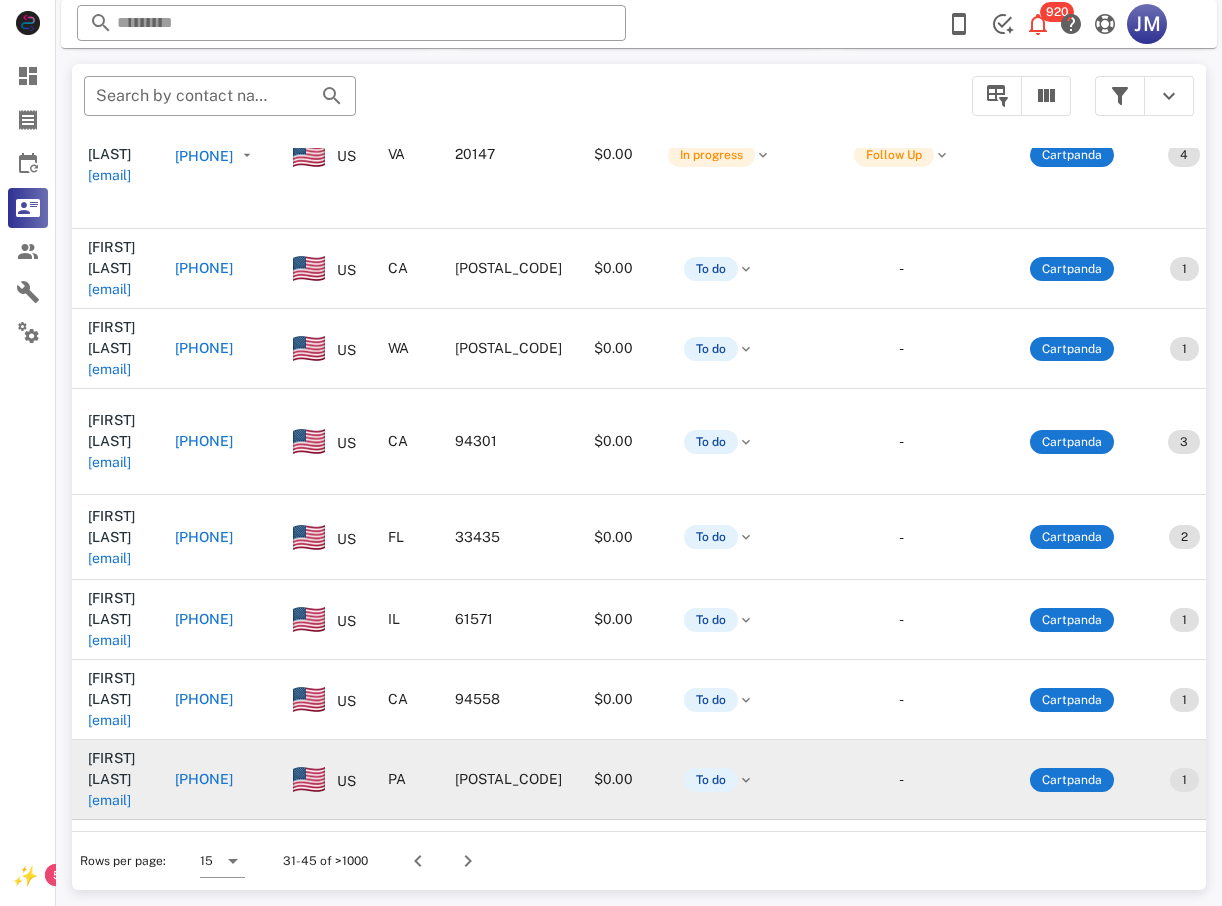 click on "[PHONE]" at bounding box center (204, 779) 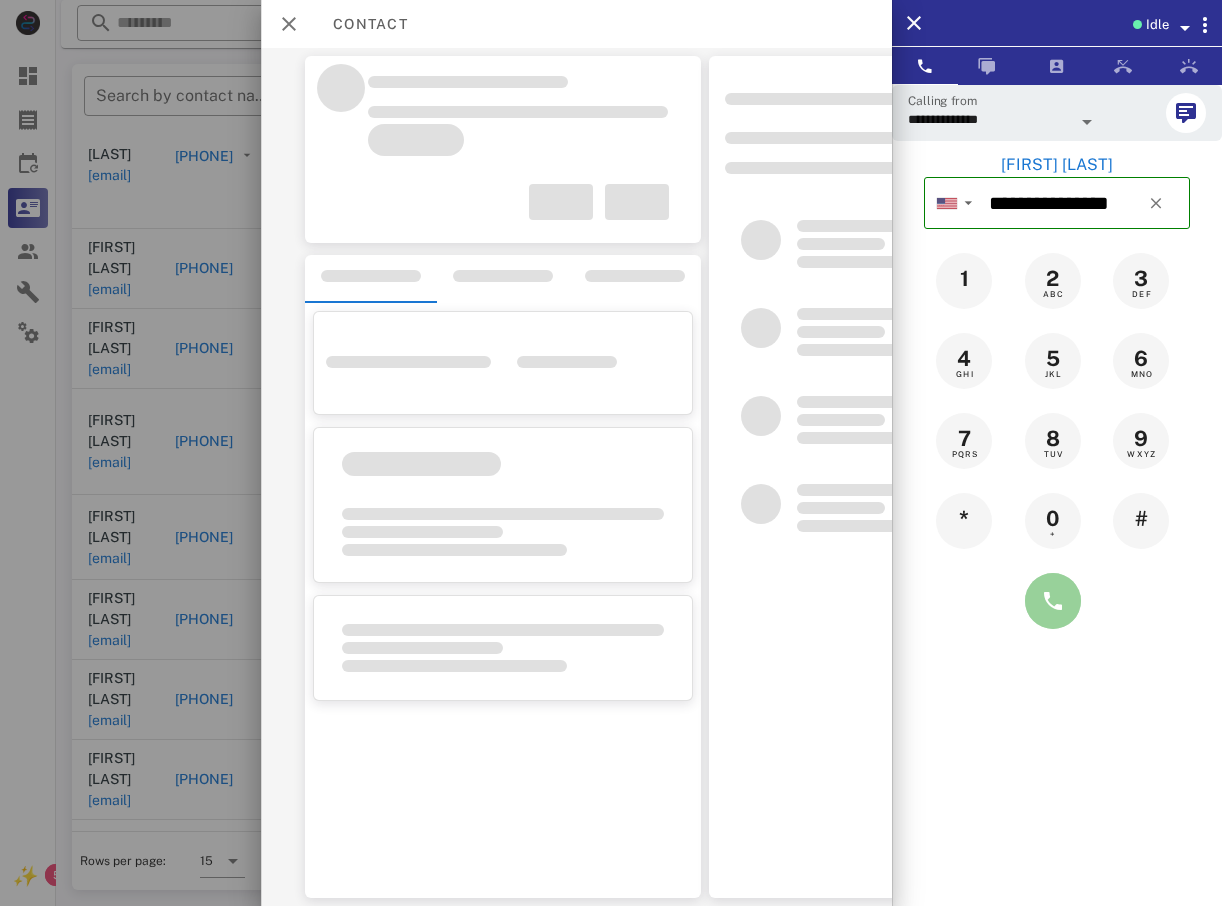click at bounding box center (1053, 601) 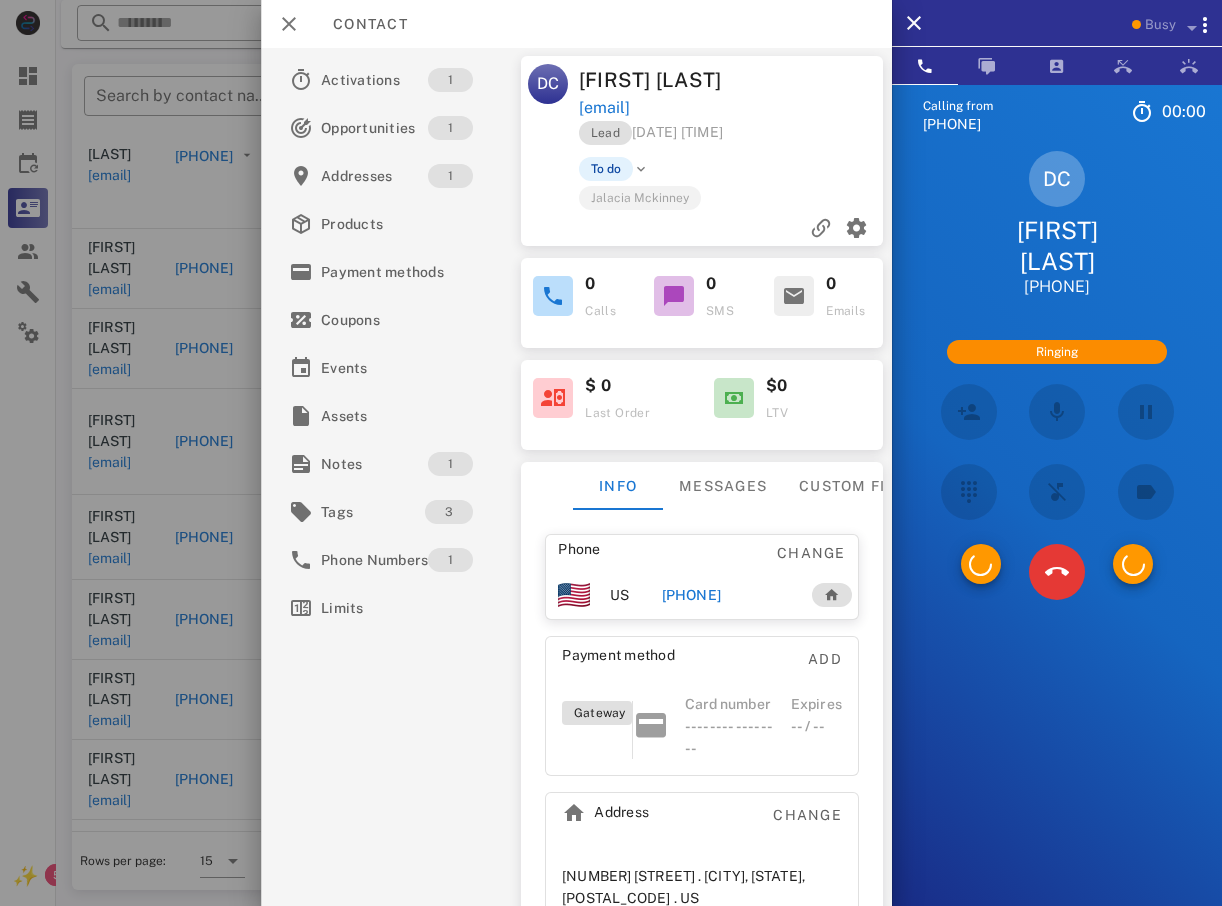 click at bounding box center (1057, 492) 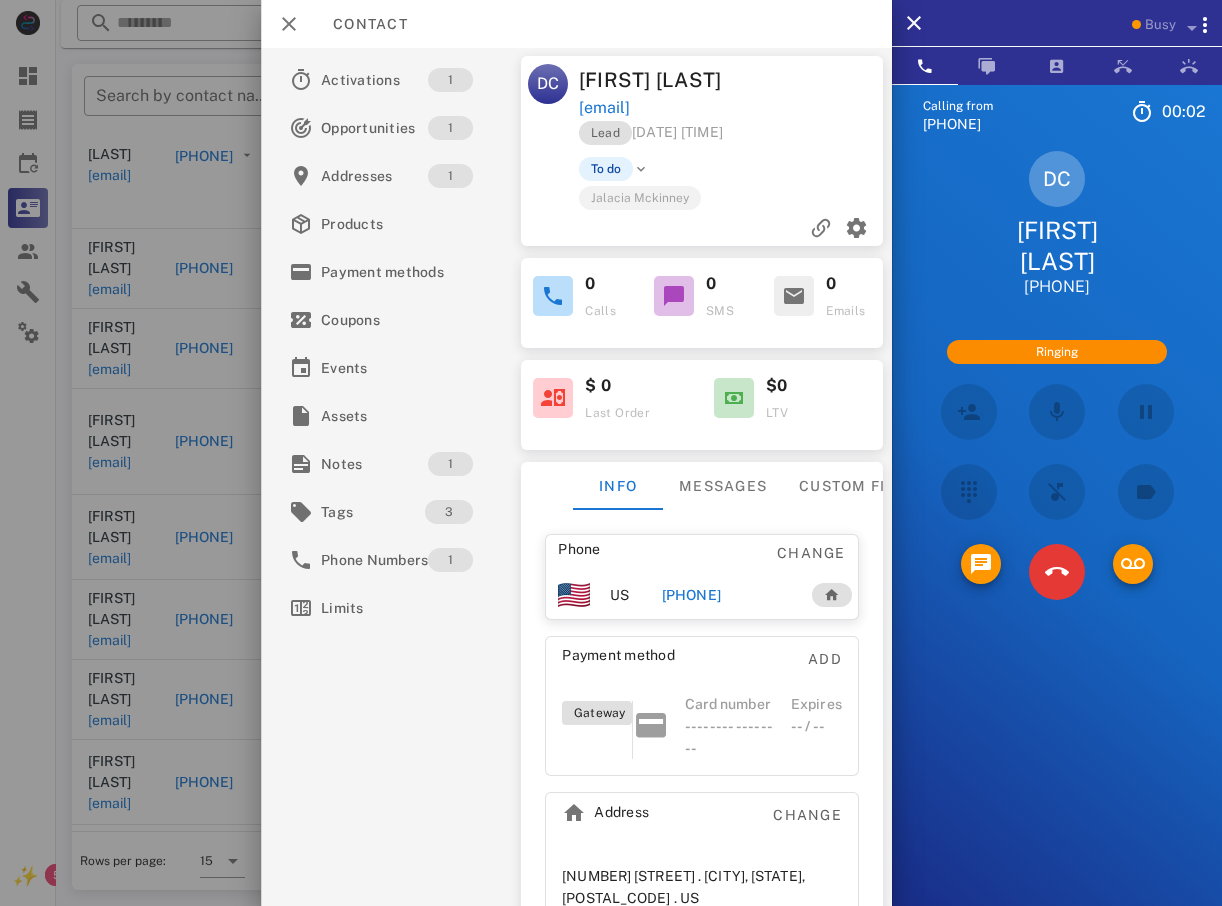scroll, scrollTop: 498, scrollLeft: 0, axis: vertical 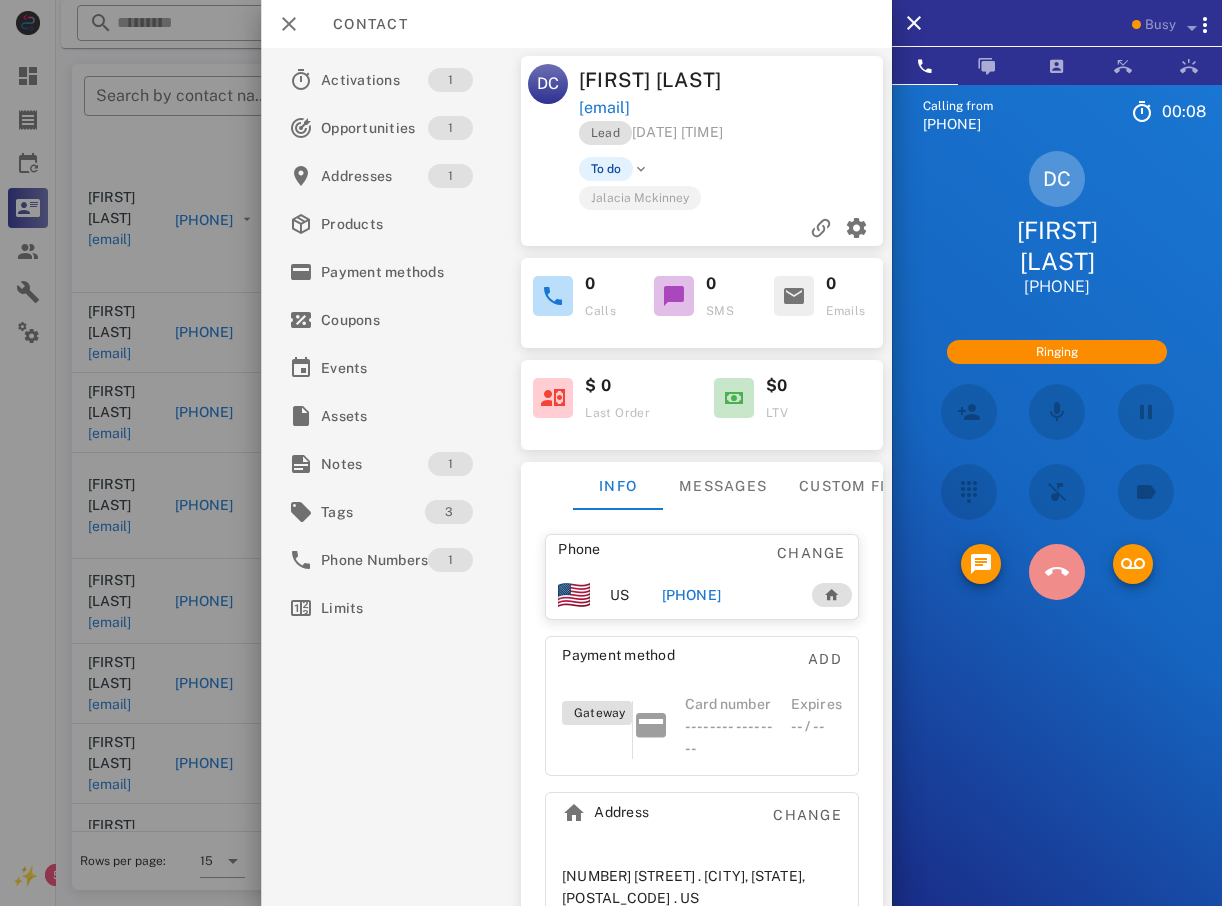 click at bounding box center (1057, 572) 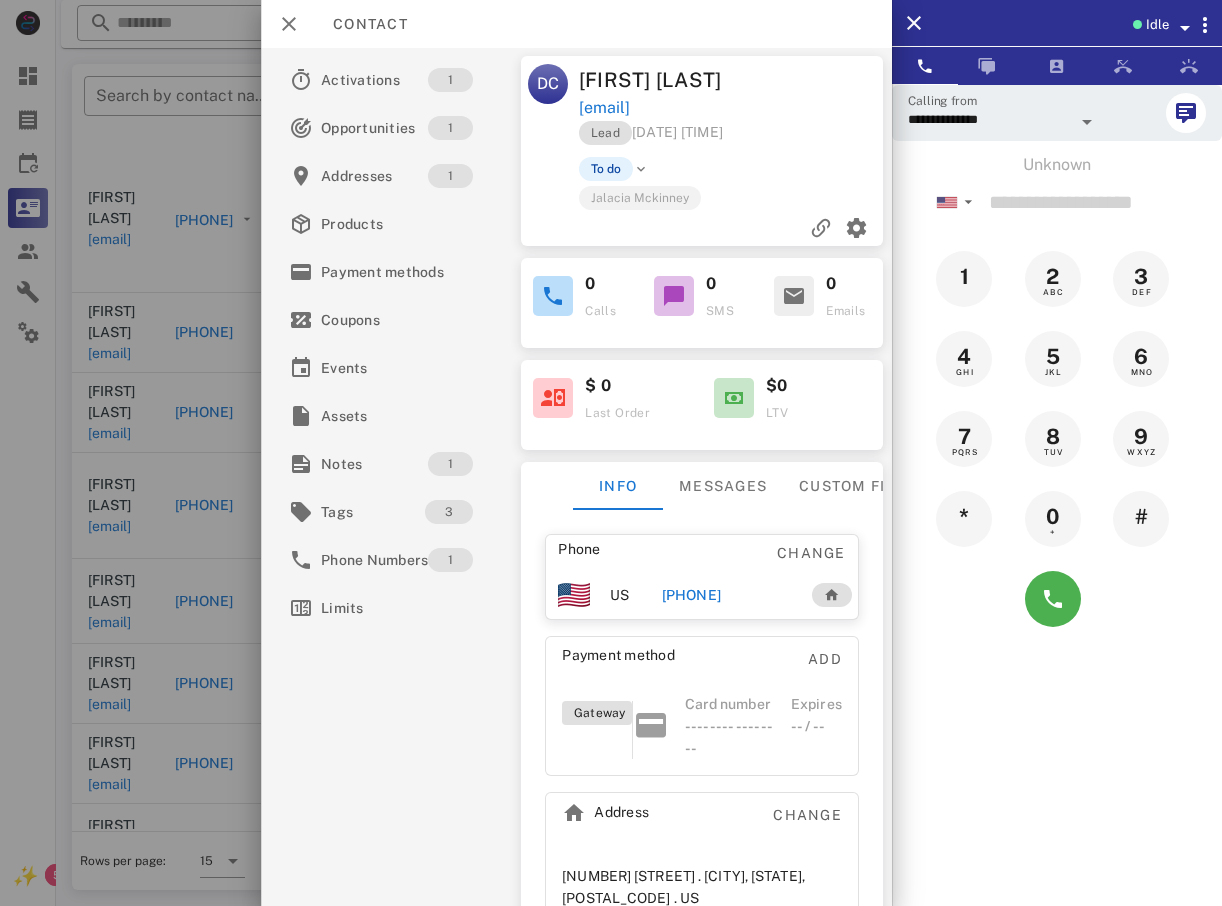 click at bounding box center [611, 453] 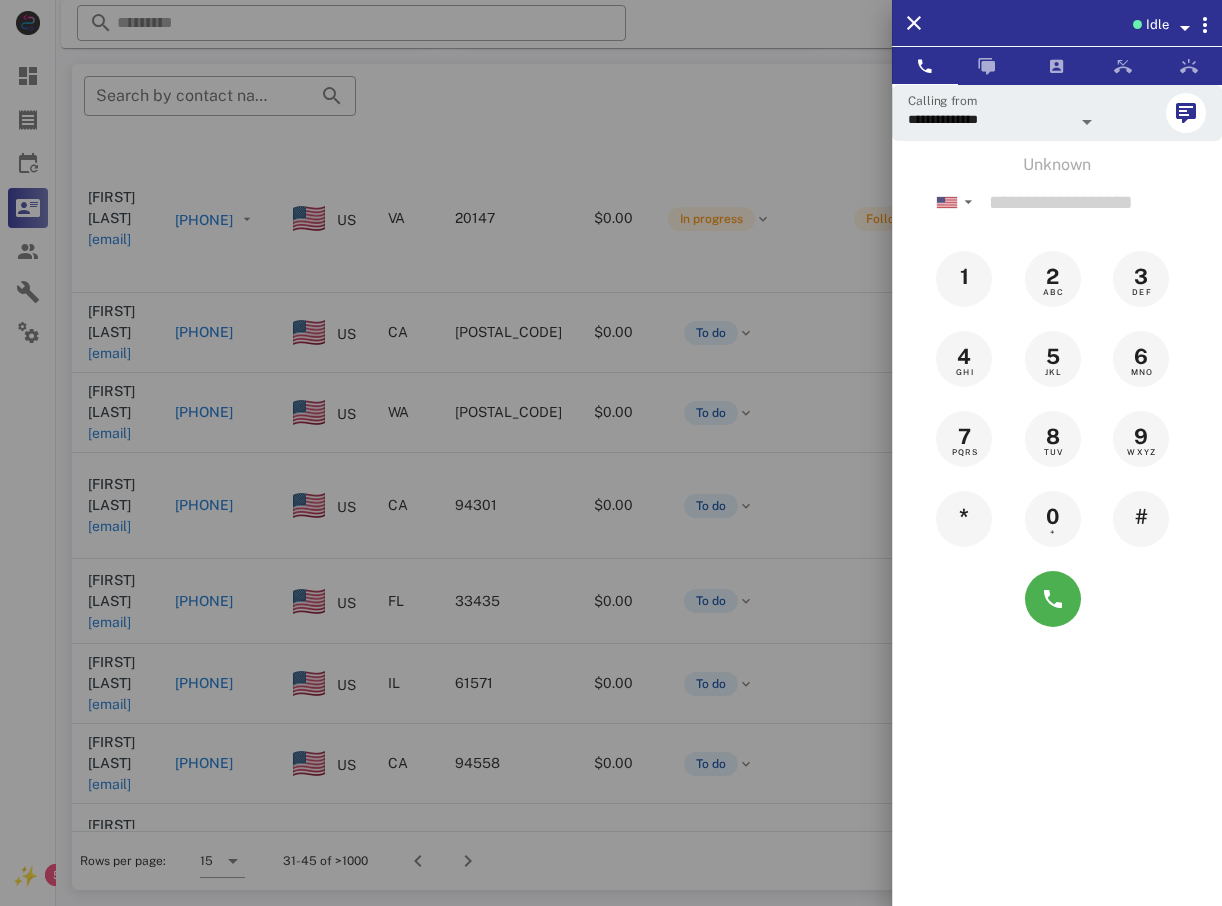 click at bounding box center [611, 453] 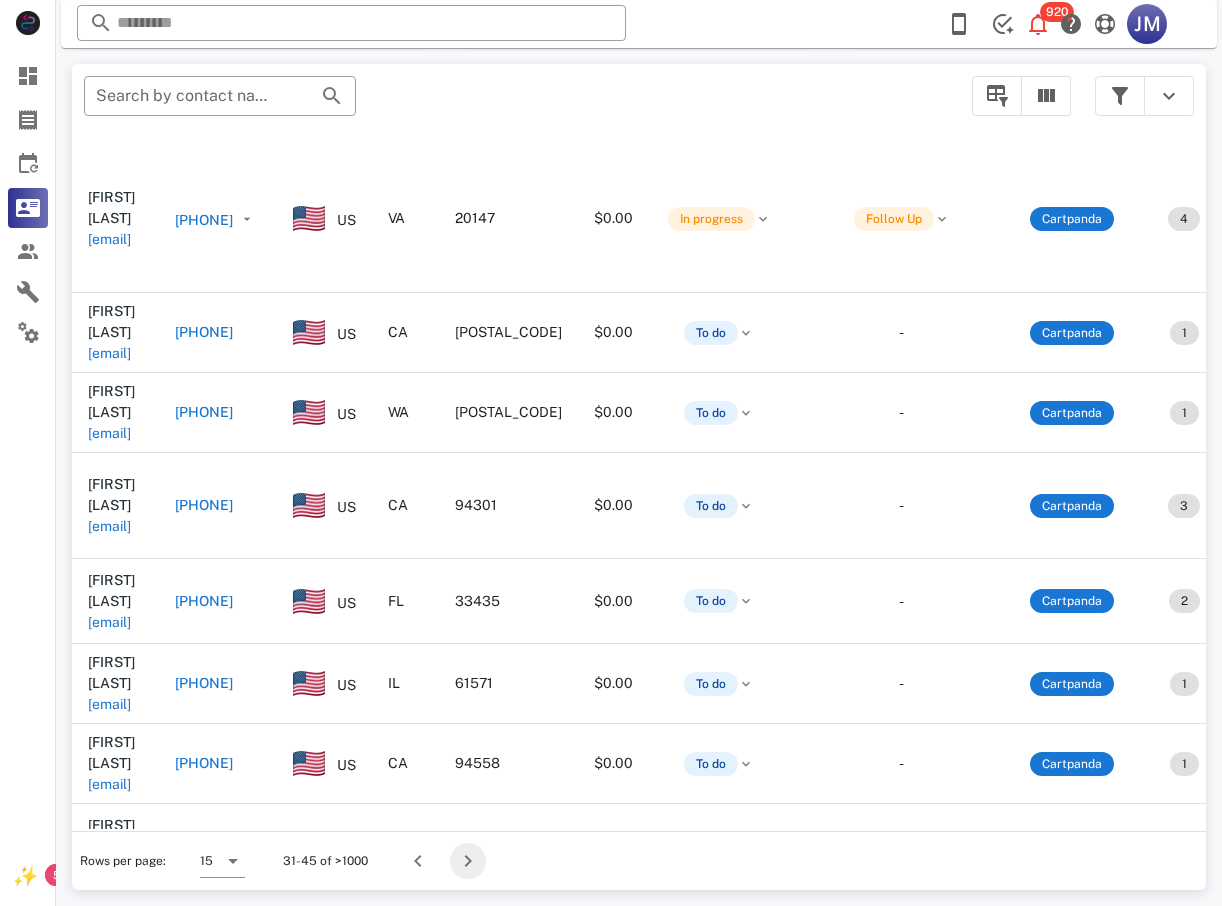 click at bounding box center [468, 861] 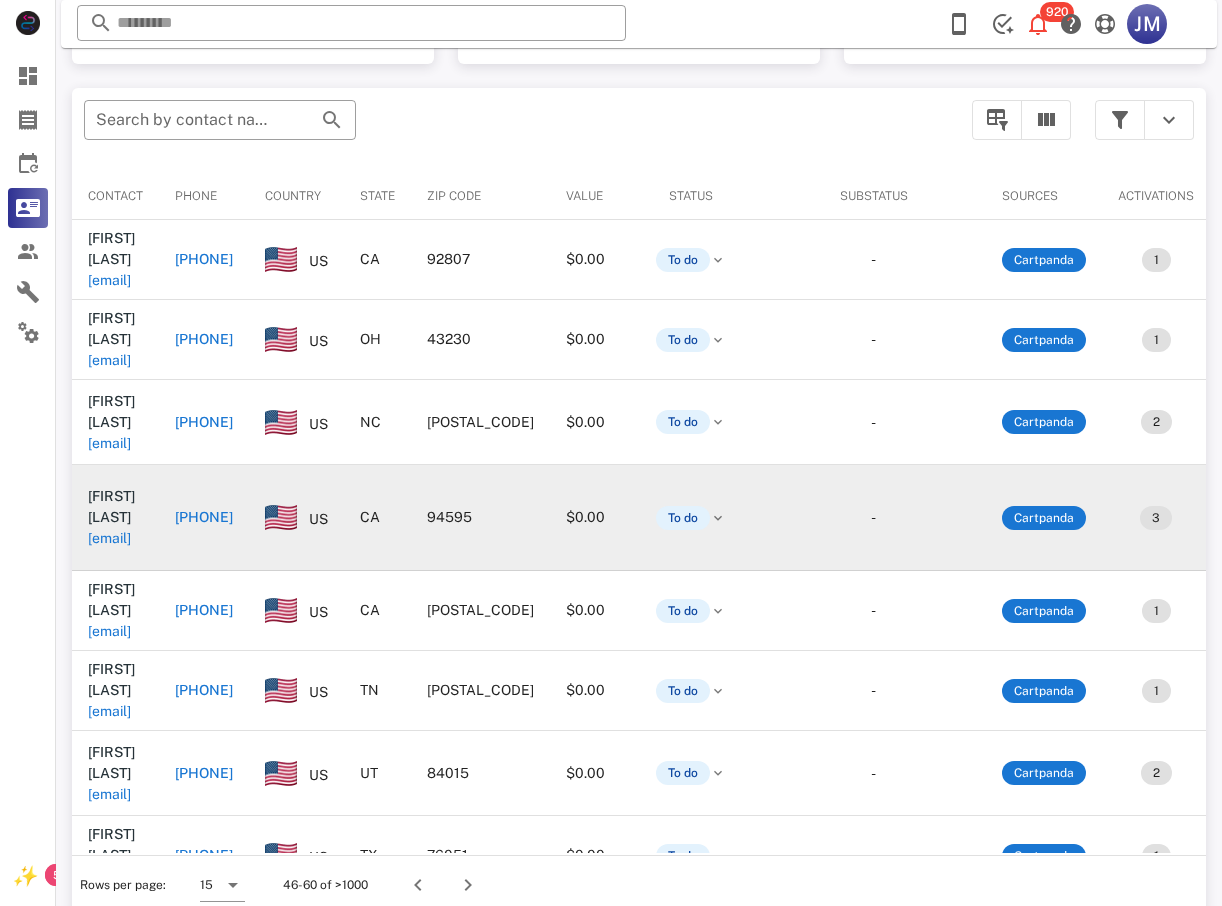 scroll, scrollTop: 380, scrollLeft: 0, axis: vertical 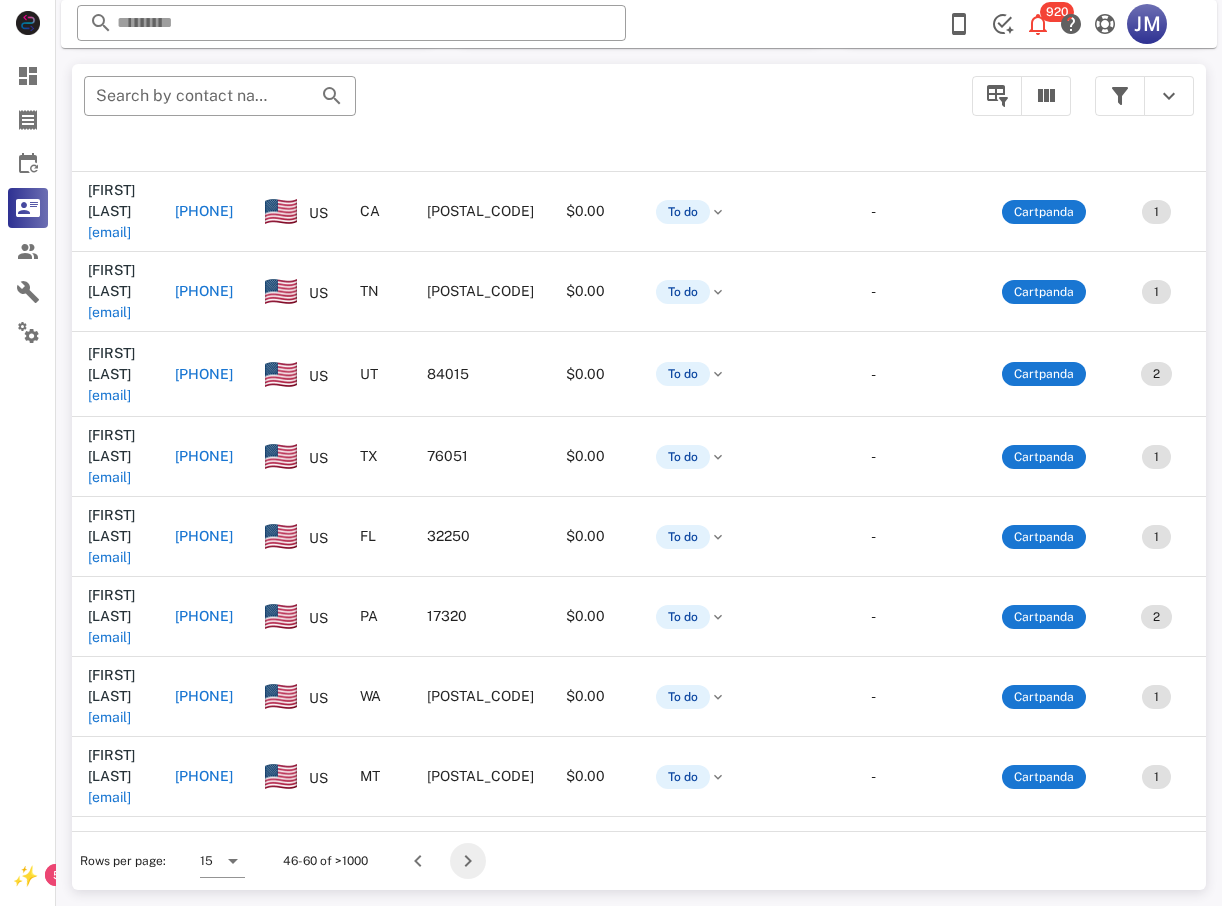 drag, startPoint x: 452, startPoint y: 861, endPoint x: 463, endPoint y: 858, distance: 11.401754 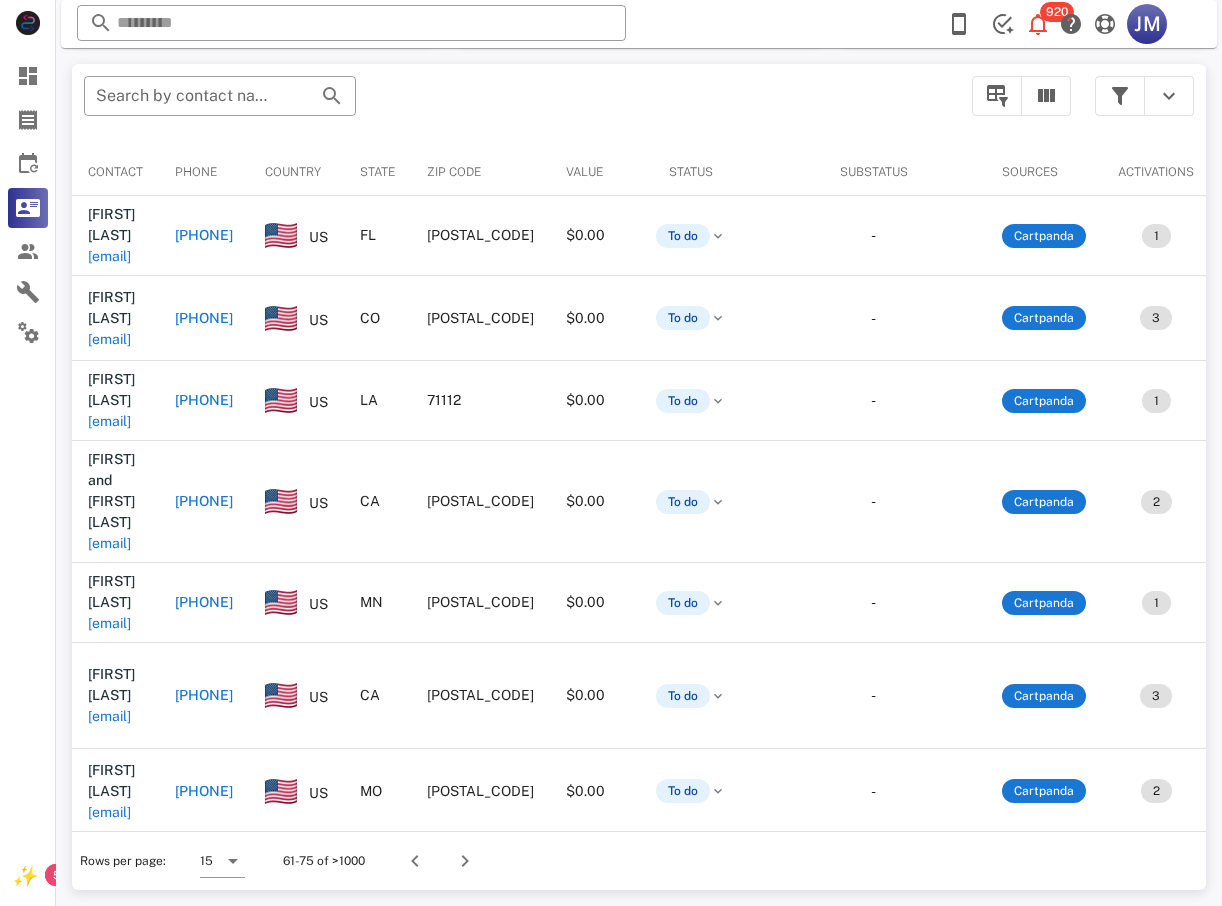 scroll, scrollTop: 380, scrollLeft: 0, axis: vertical 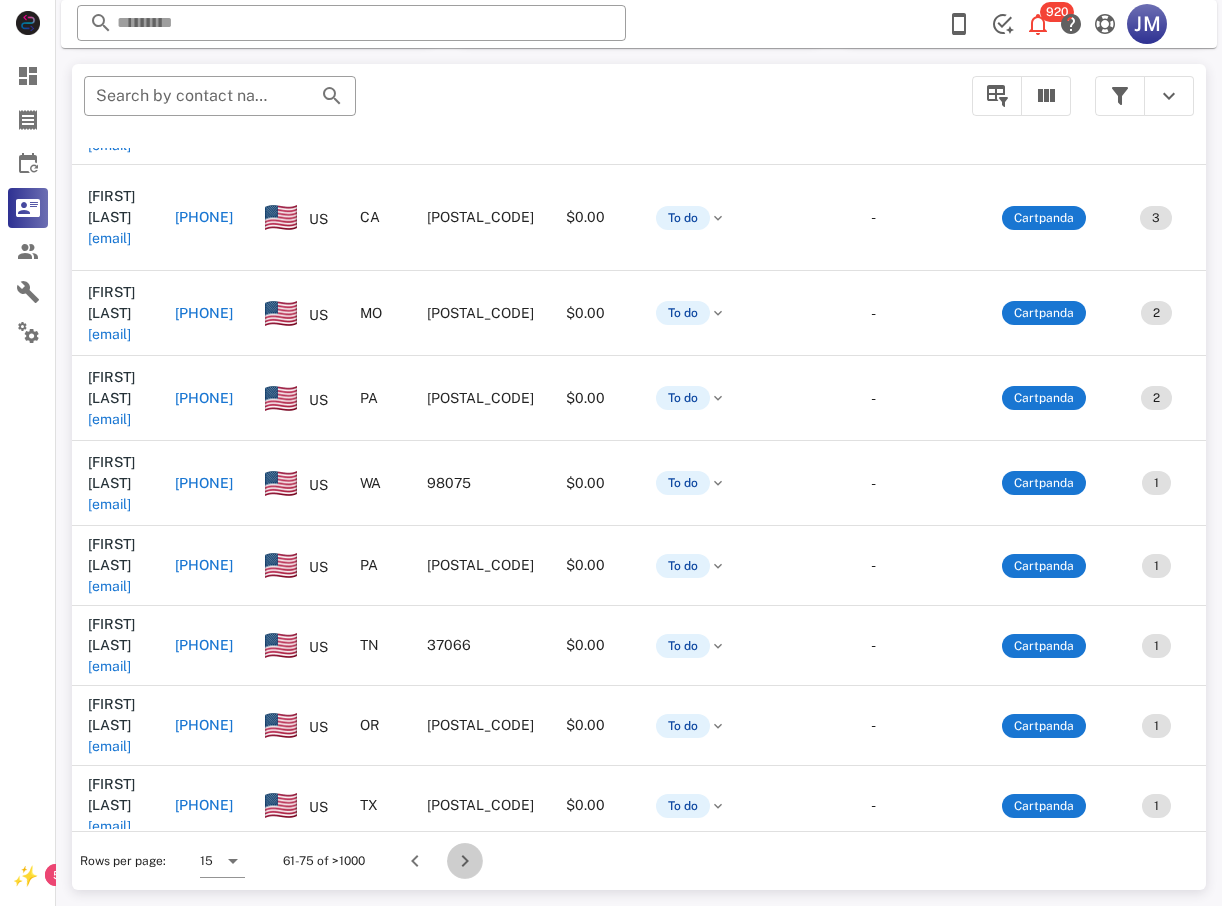 click at bounding box center [465, 861] 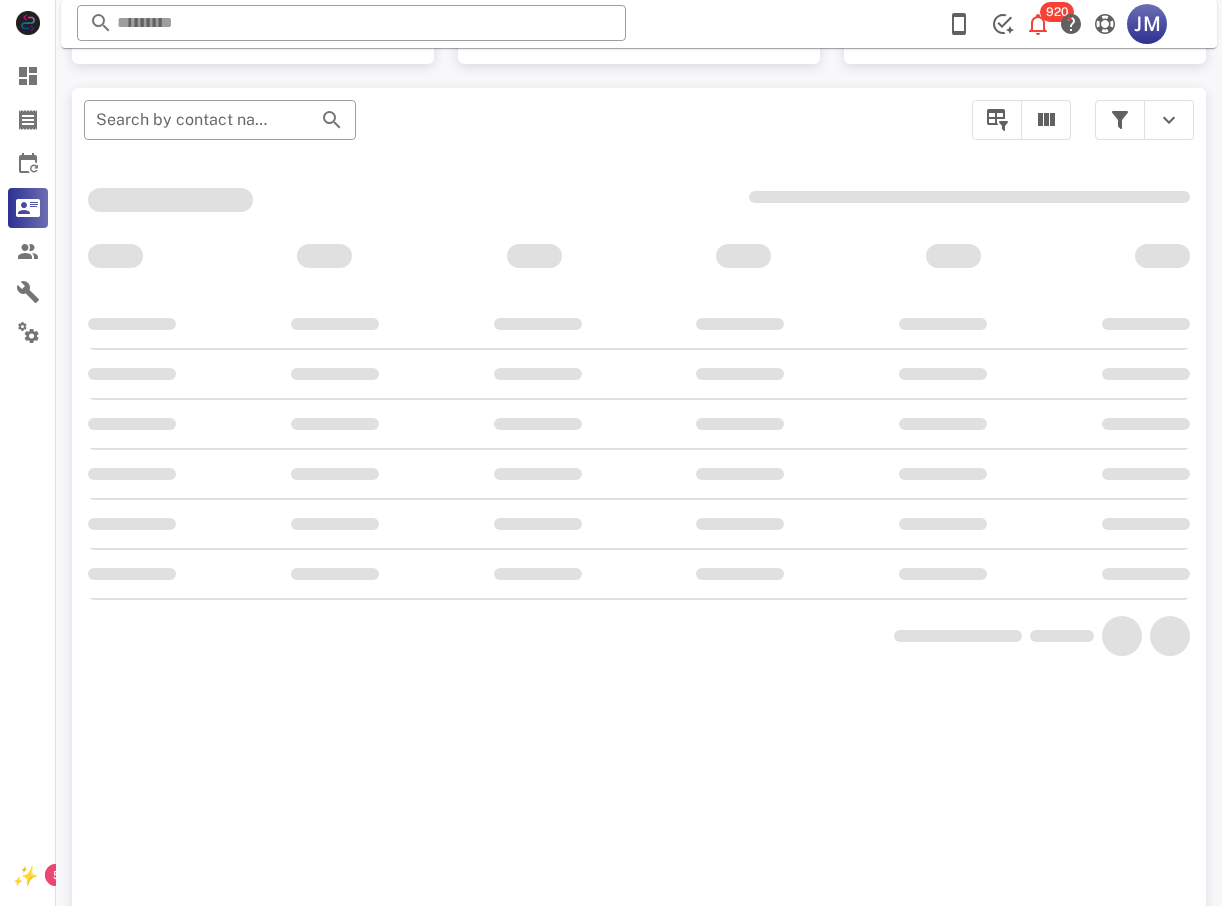 scroll, scrollTop: 380, scrollLeft: 0, axis: vertical 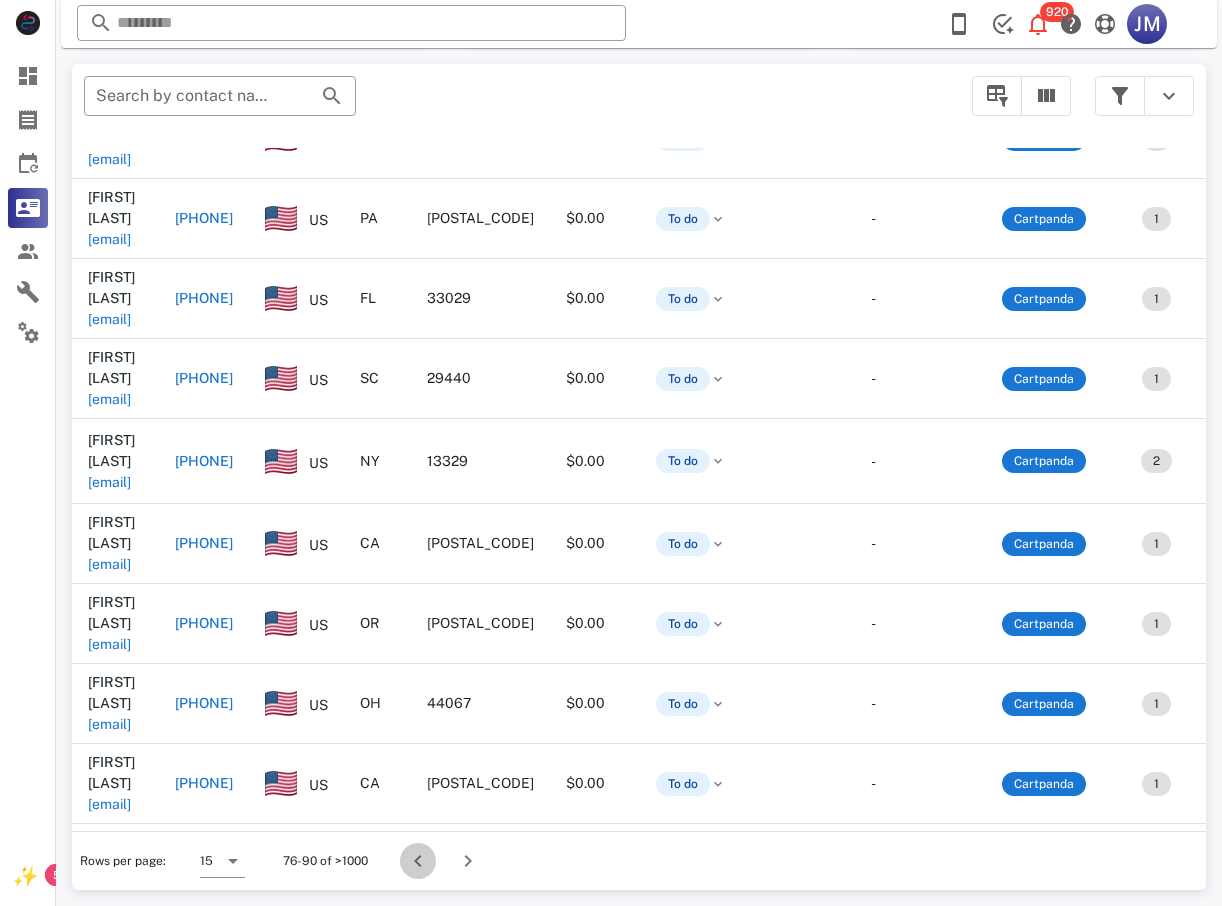 click at bounding box center [418, 861] 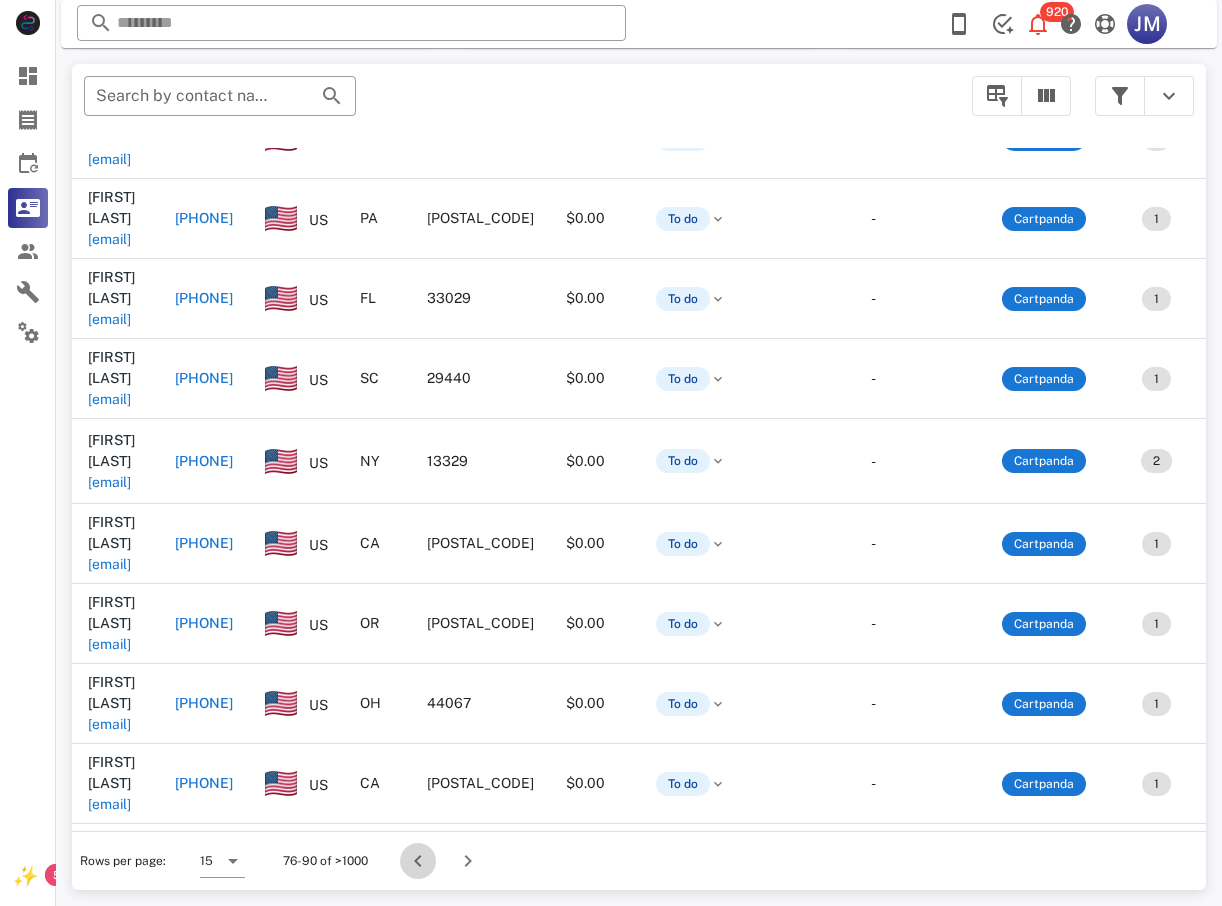 scroll, scrollTop: 356, scrollLeft: 0, axis: vertical 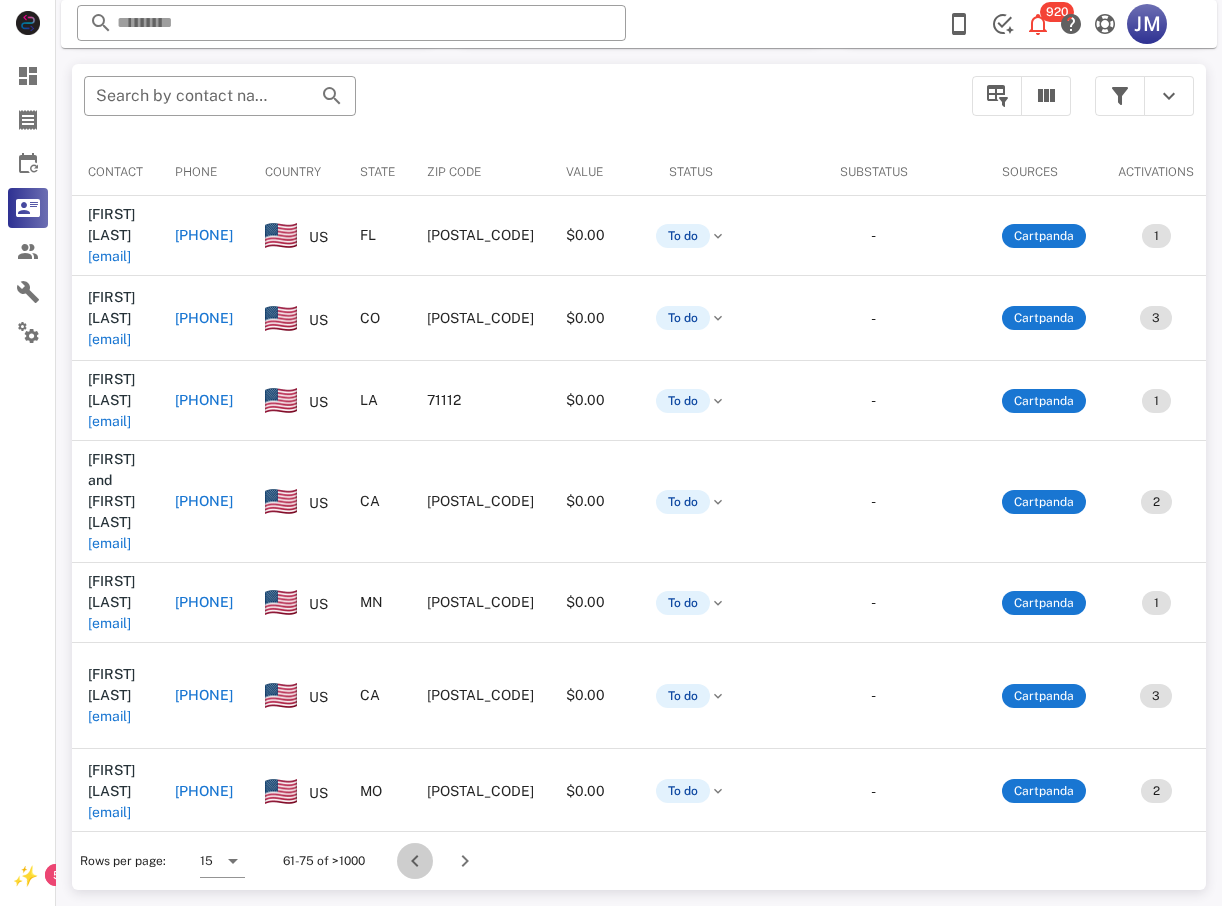 click at bounding box center [415, 861] 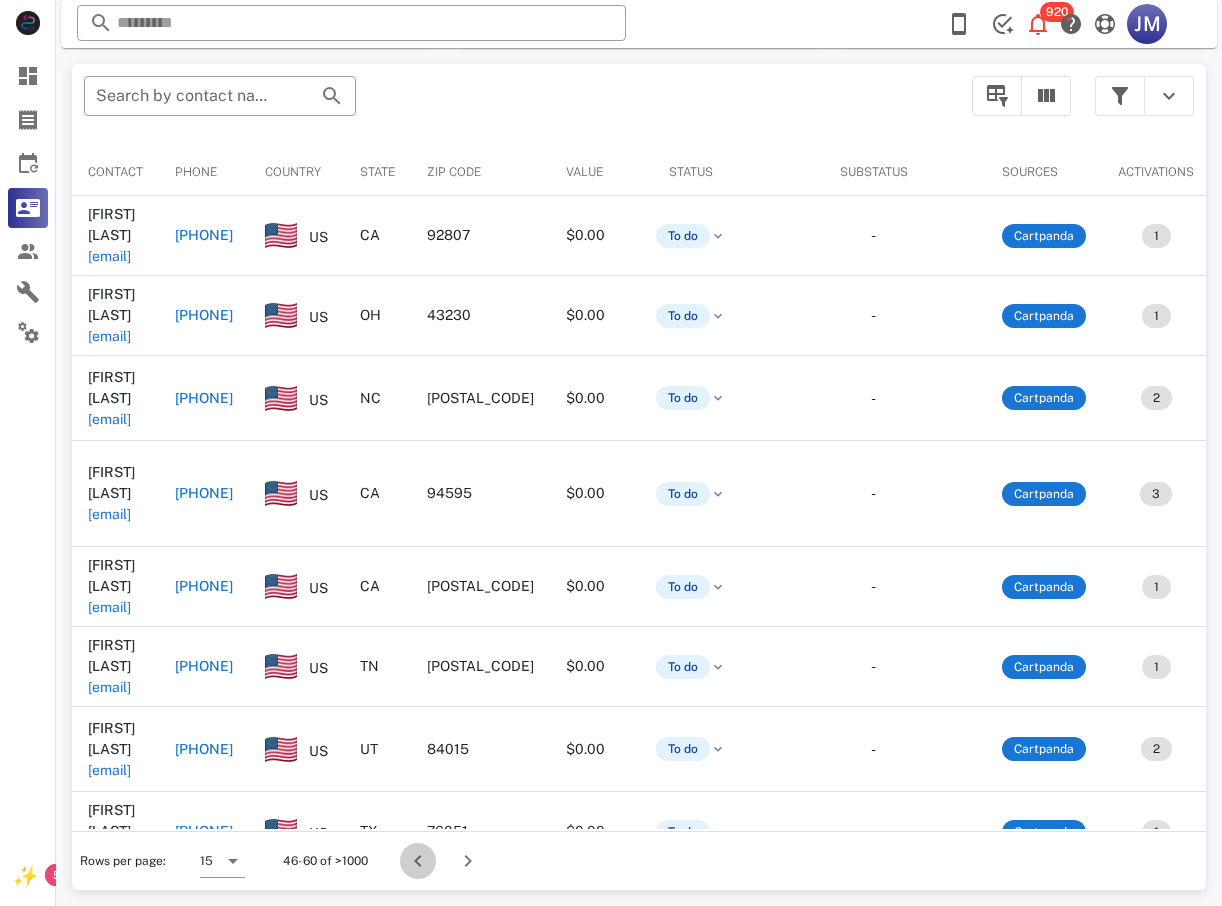click at bounding box center [418, 861] 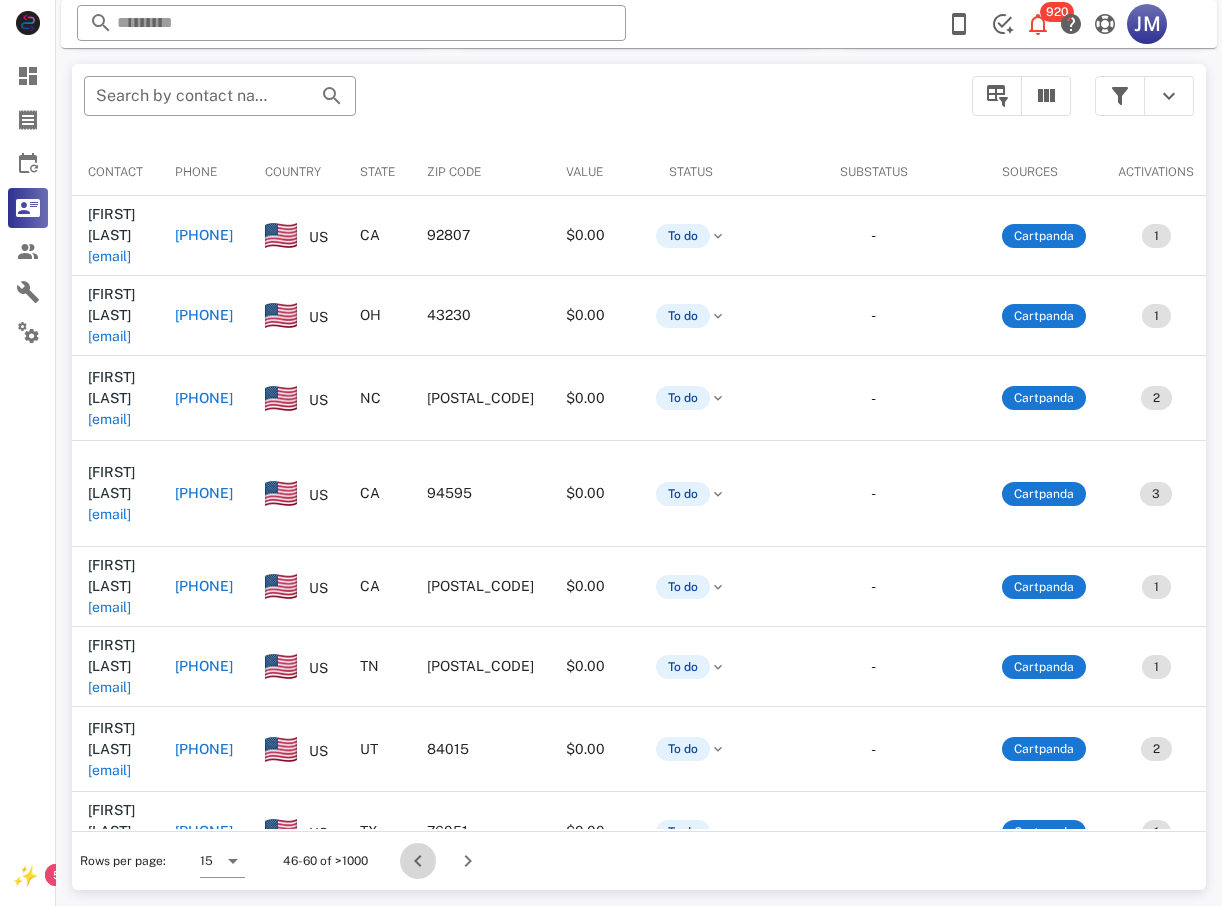 scroll, scrollTop: 356, scrollLeft: 0, axis: vertical 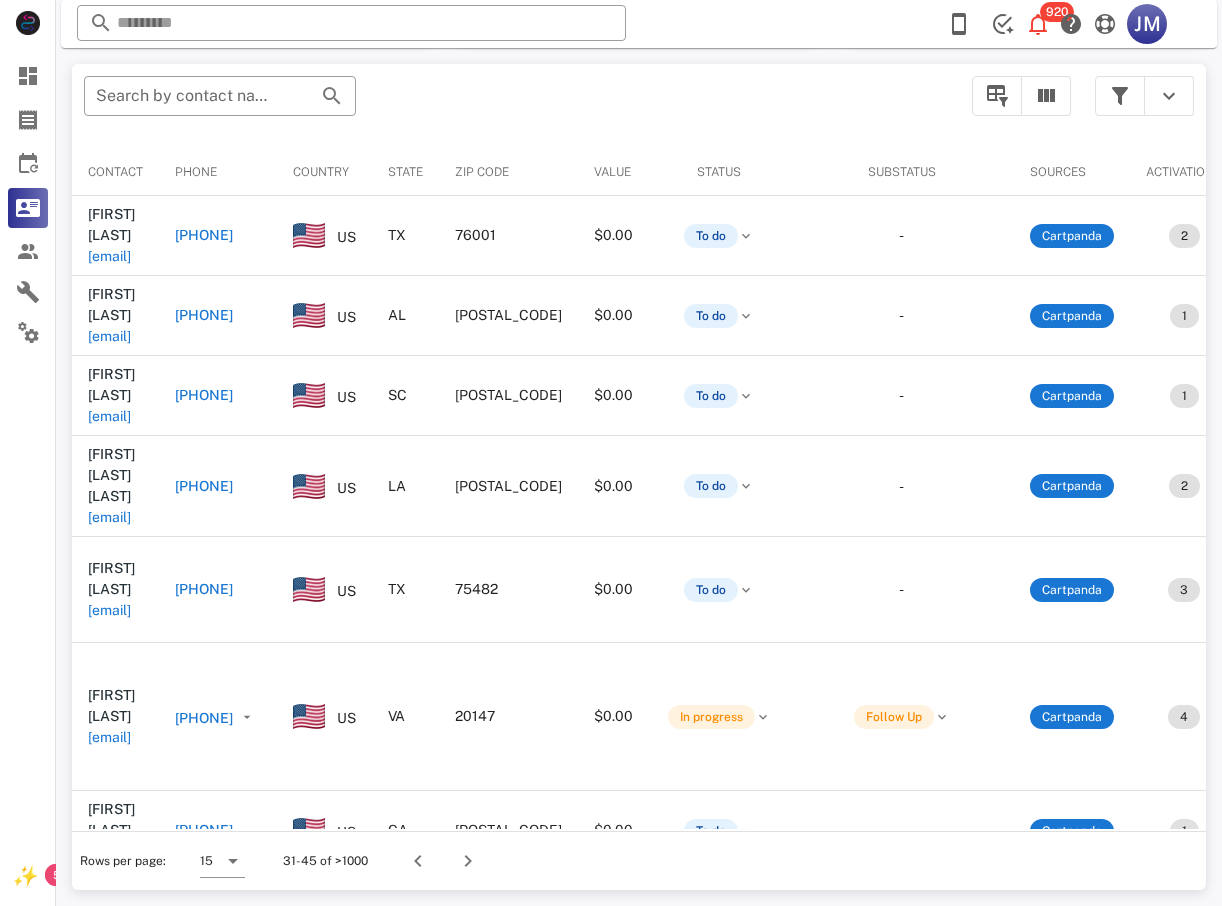 click on "Rows per page: 15  31-45 of >1000" at bounding box center (639, 860) 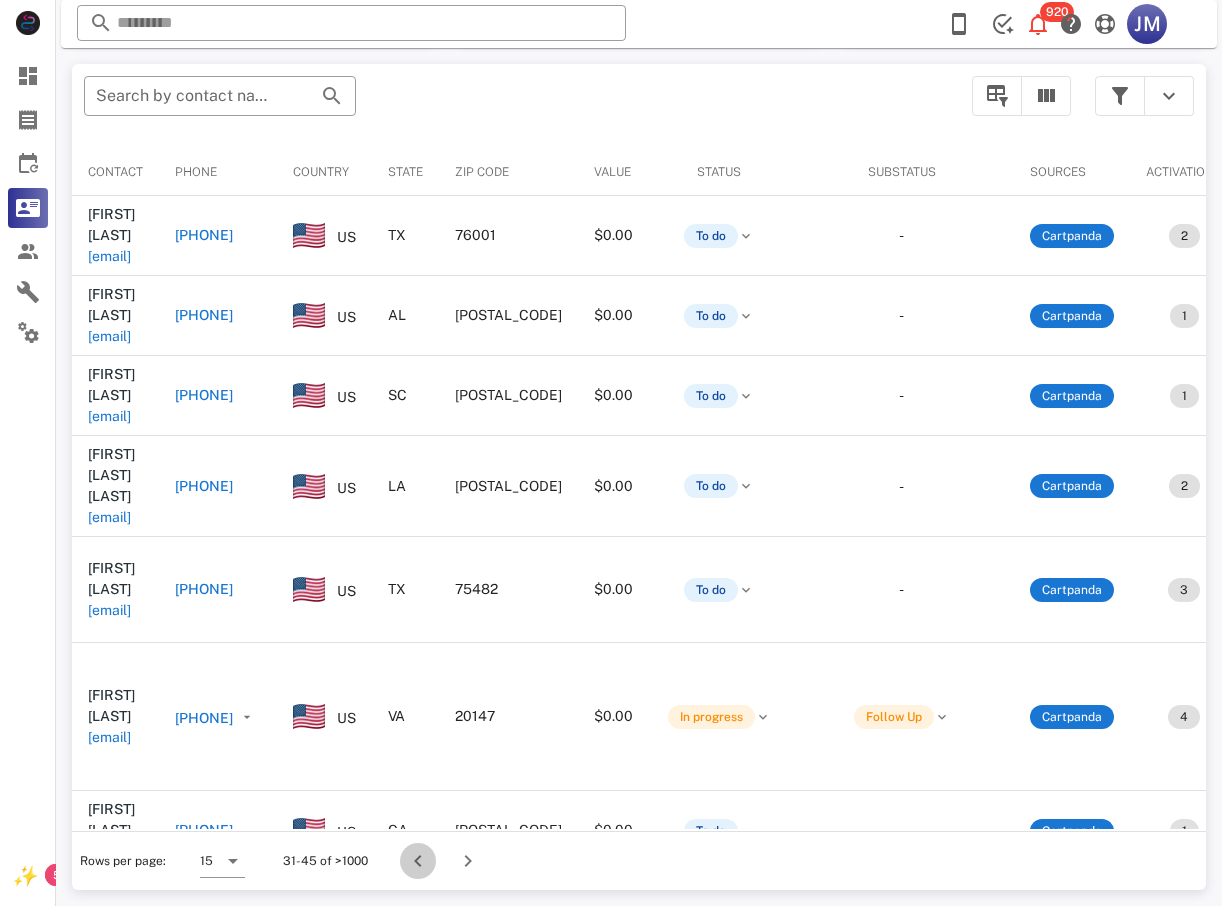 click at bounding box center (418, 861) 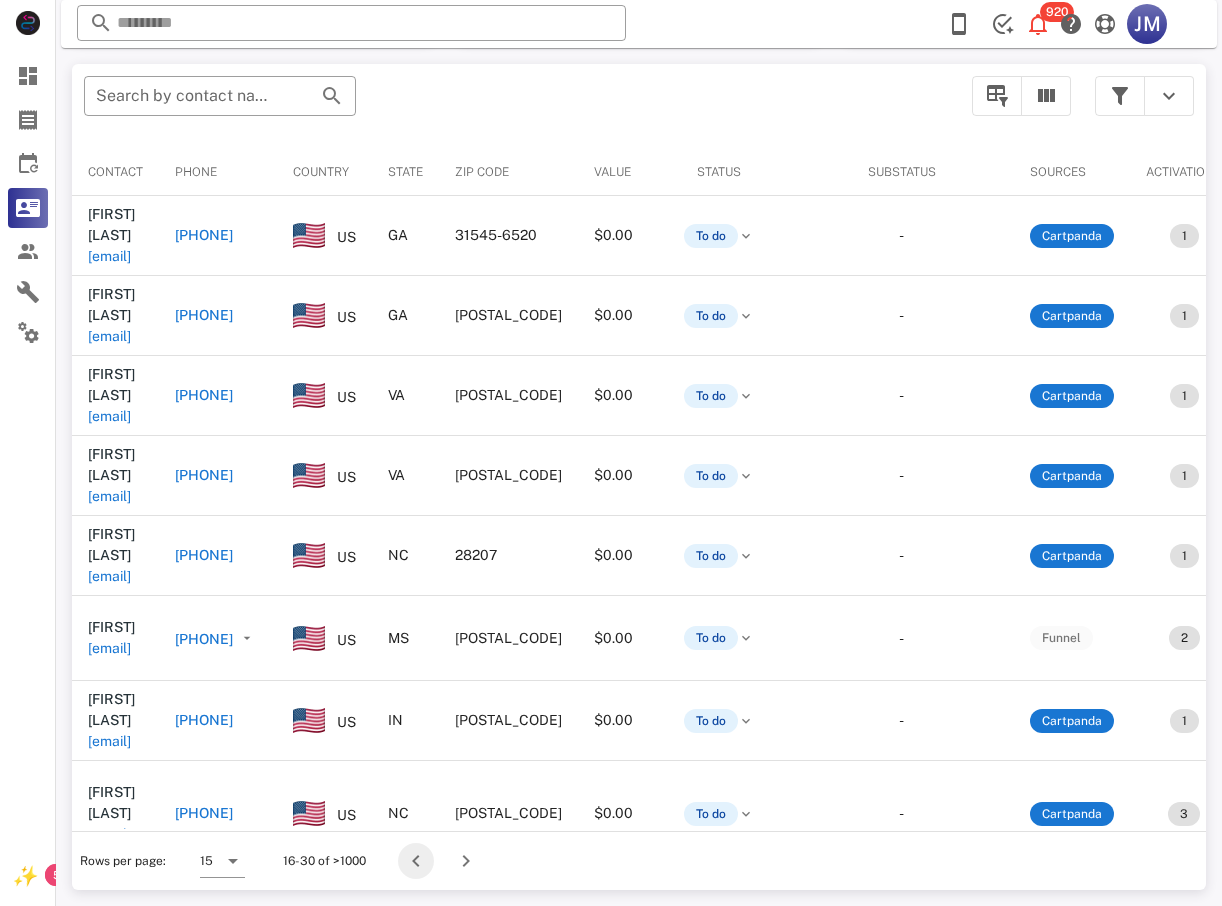 click at bounding box center [416, 861] 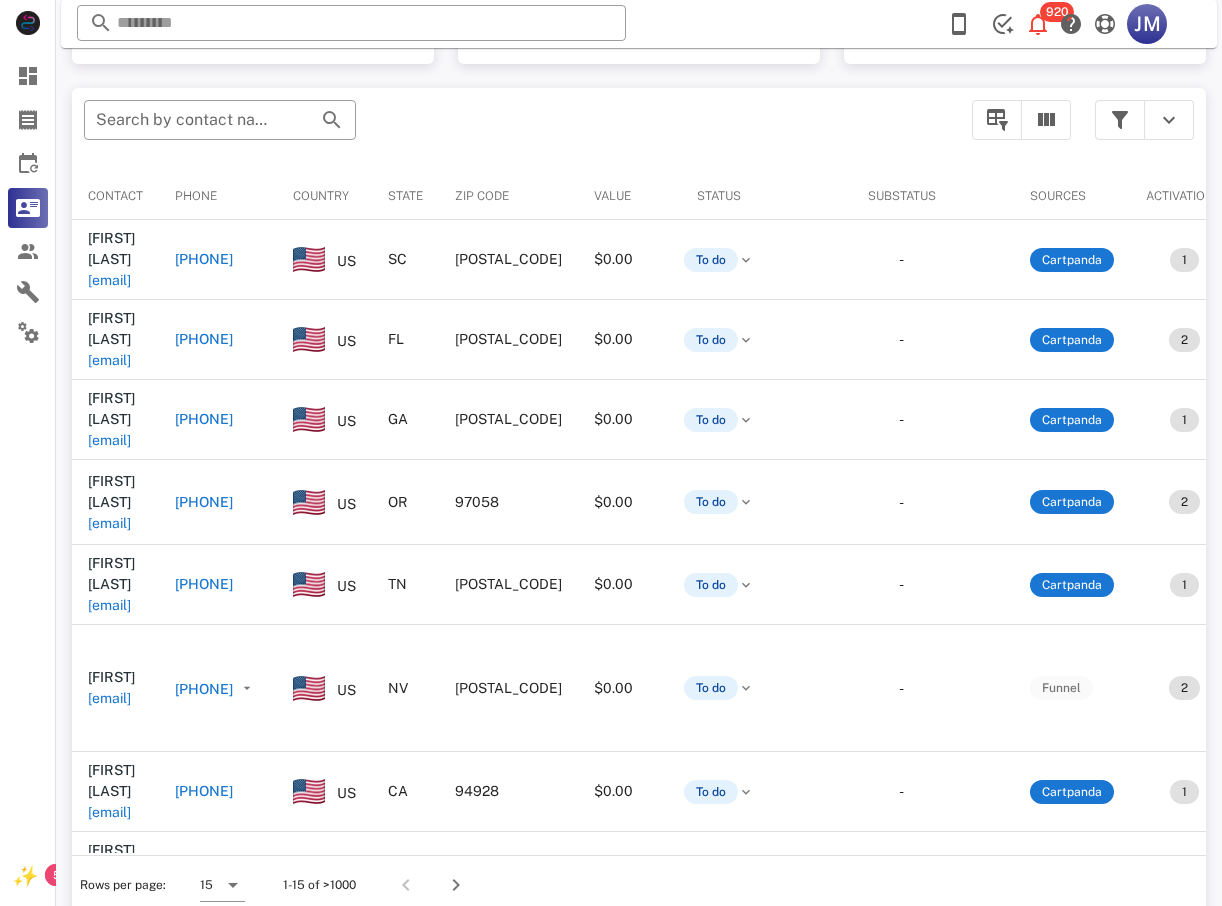 scroll, scrollTop: 380, scrollLeft: 0, axis: vertical 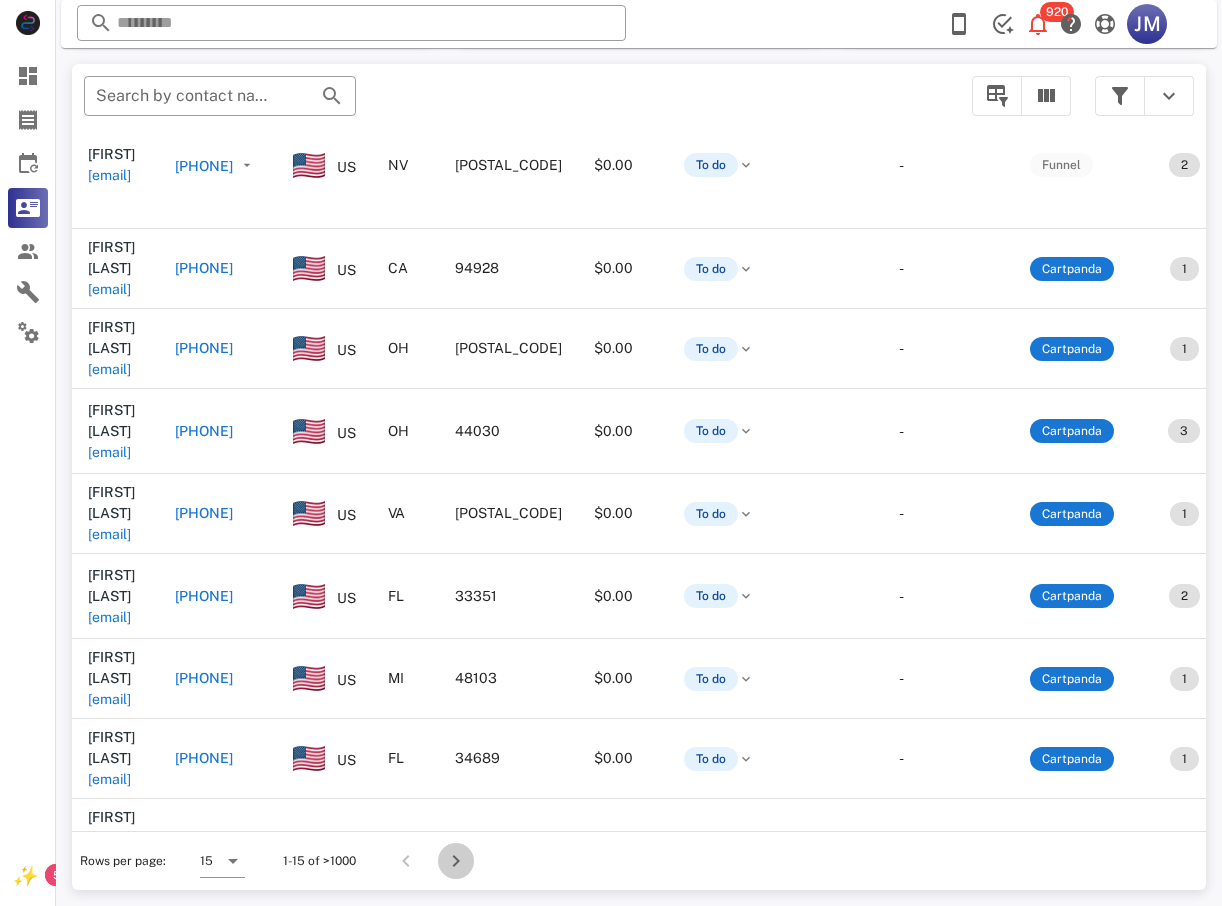 click at bounding box center (456, 861) 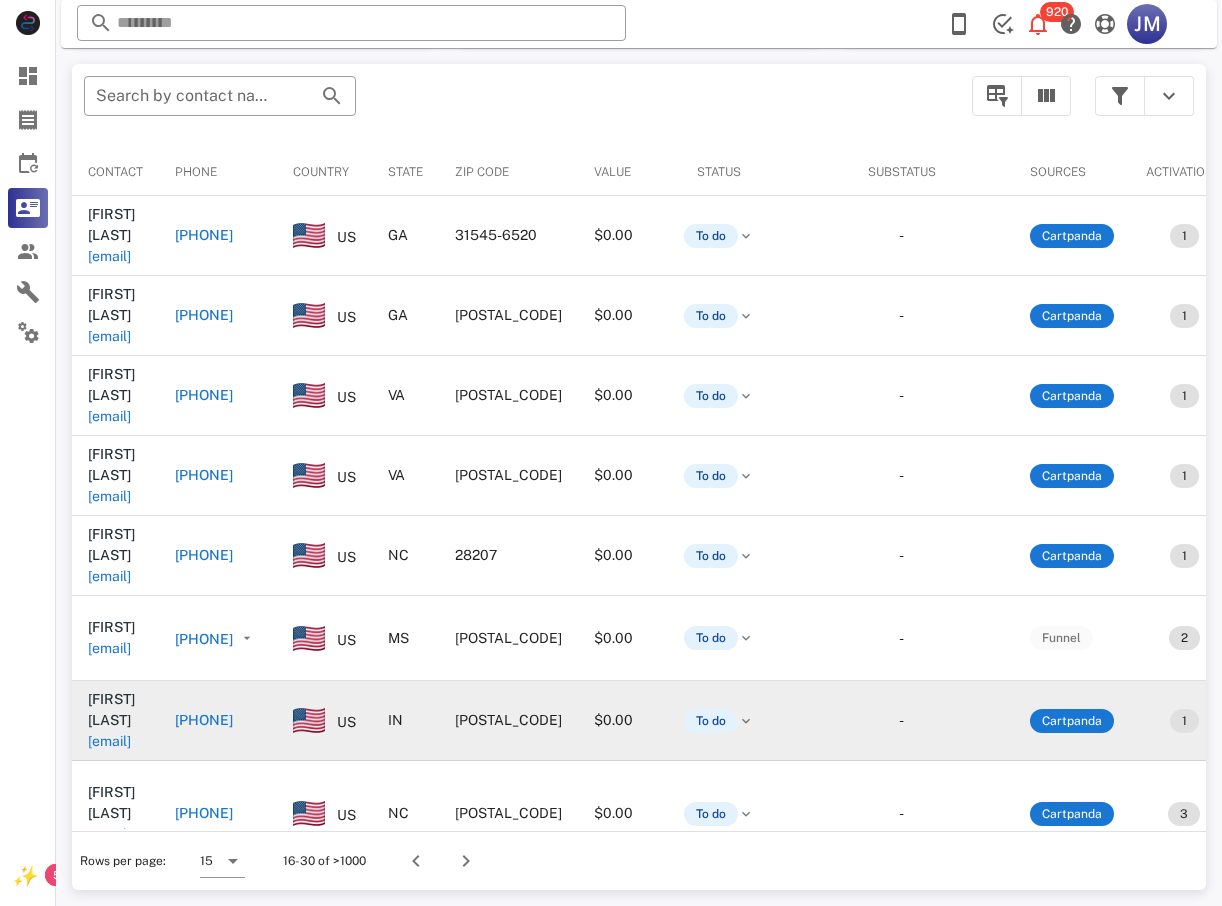 scroll, scrollTop: 380, scrollLeft: 0, axis: vertical 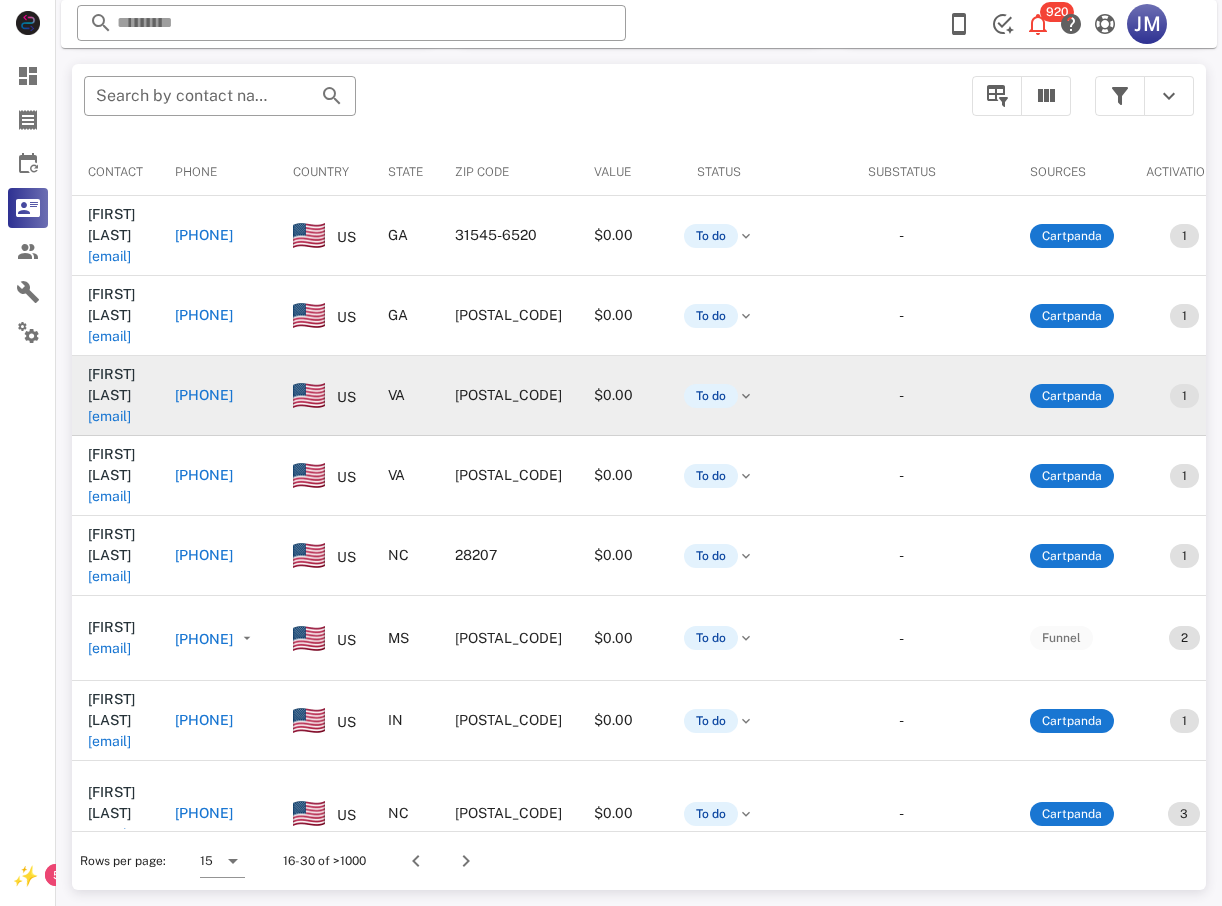 click on "[PHONE]" at bounding box center [204, 395] 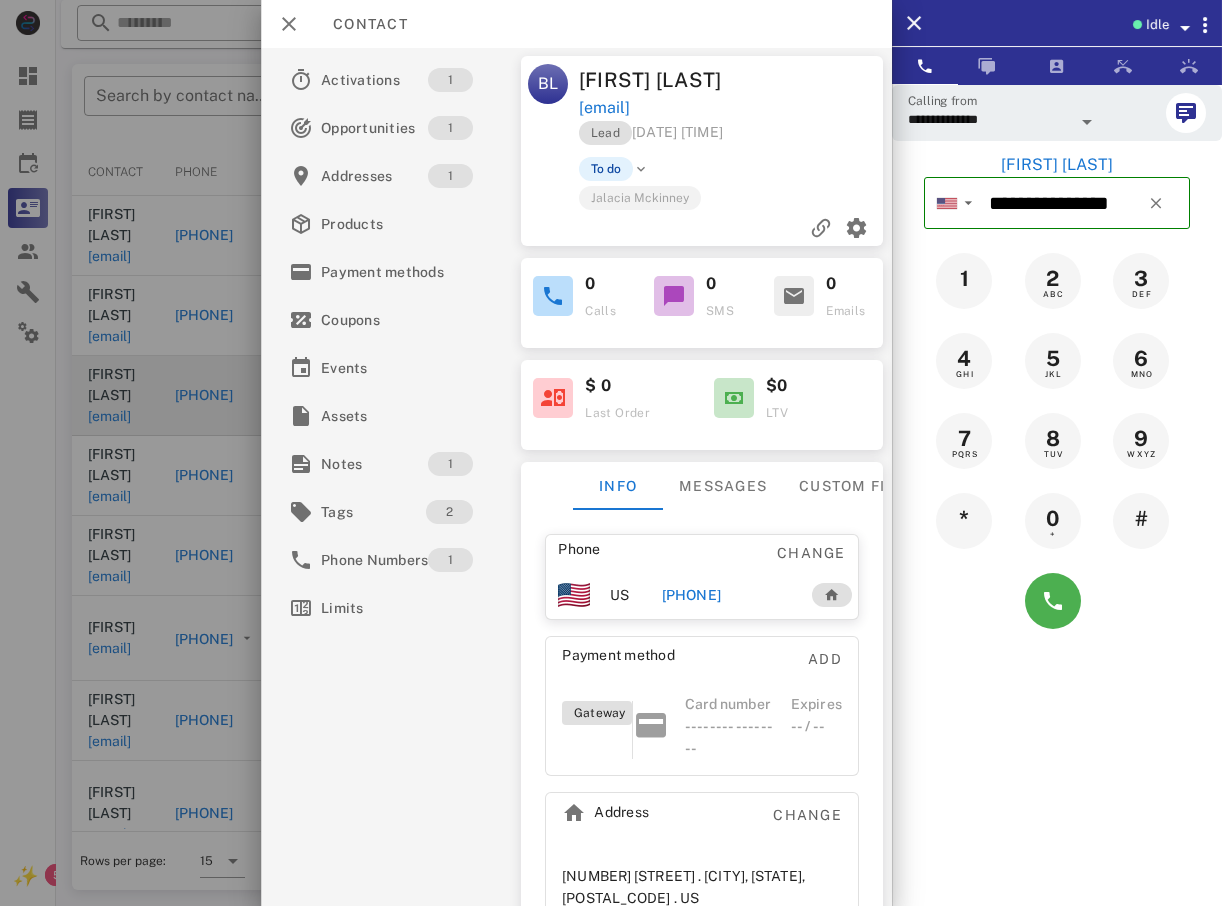 click at bounding box center [611, 453] 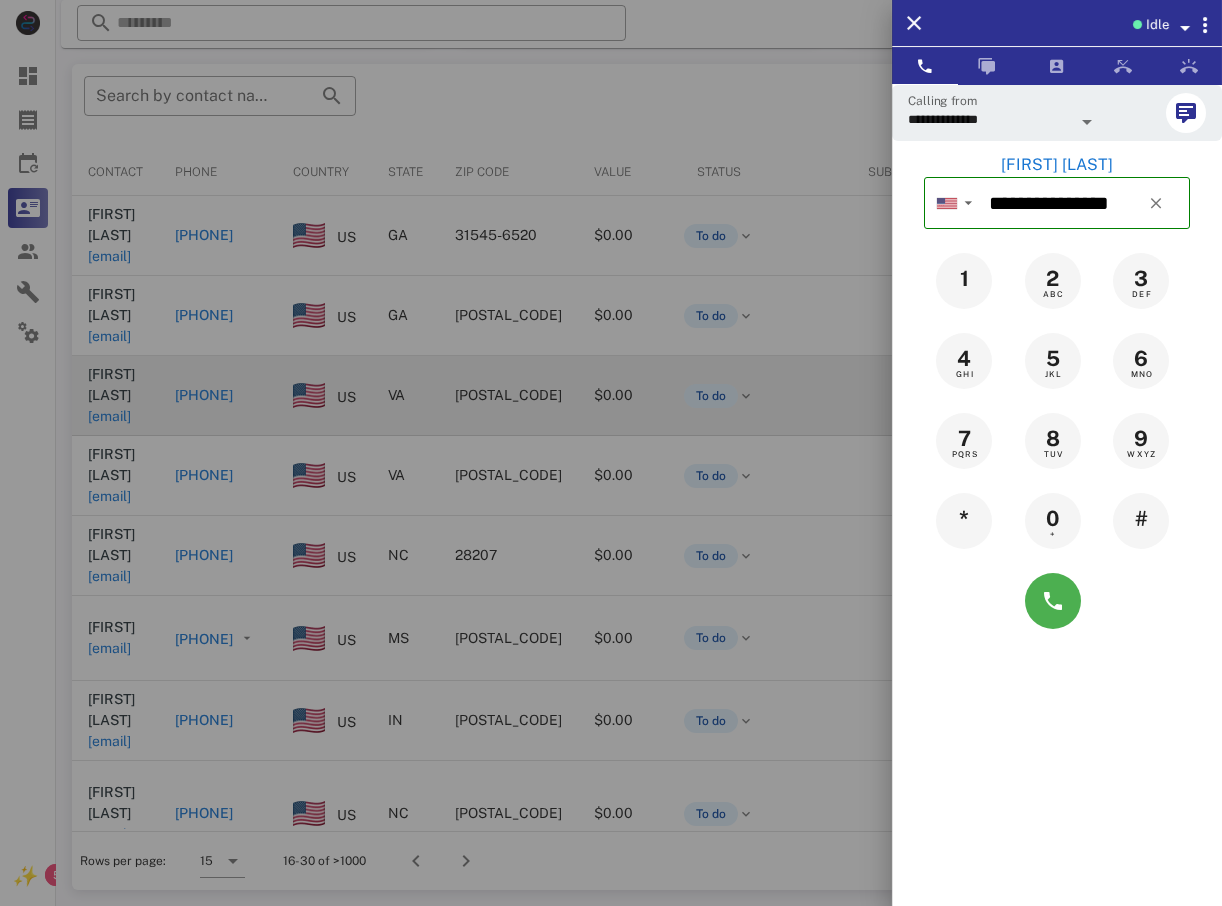 click at bounding box center (611, 453) 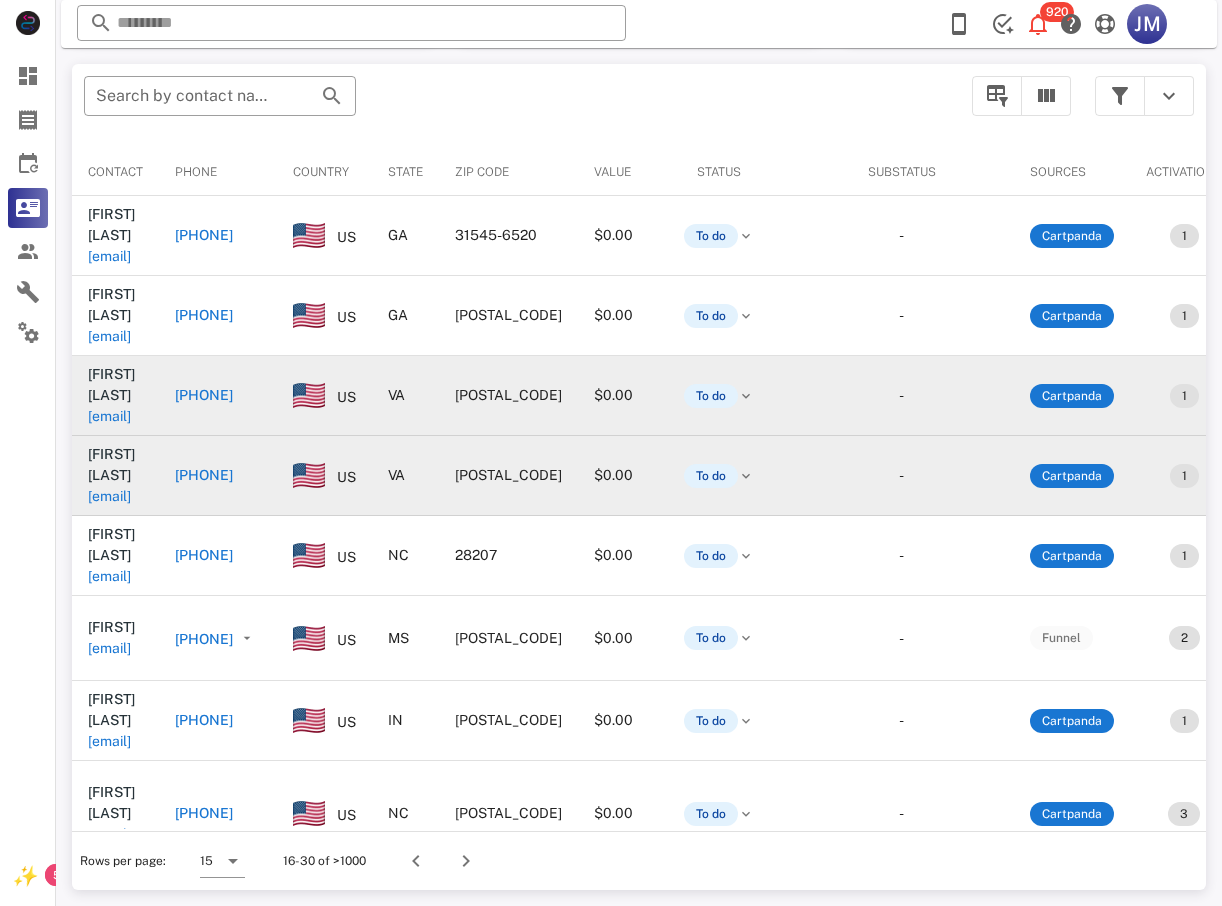 click on "[PHONE]" at bounding box center [204, 475] 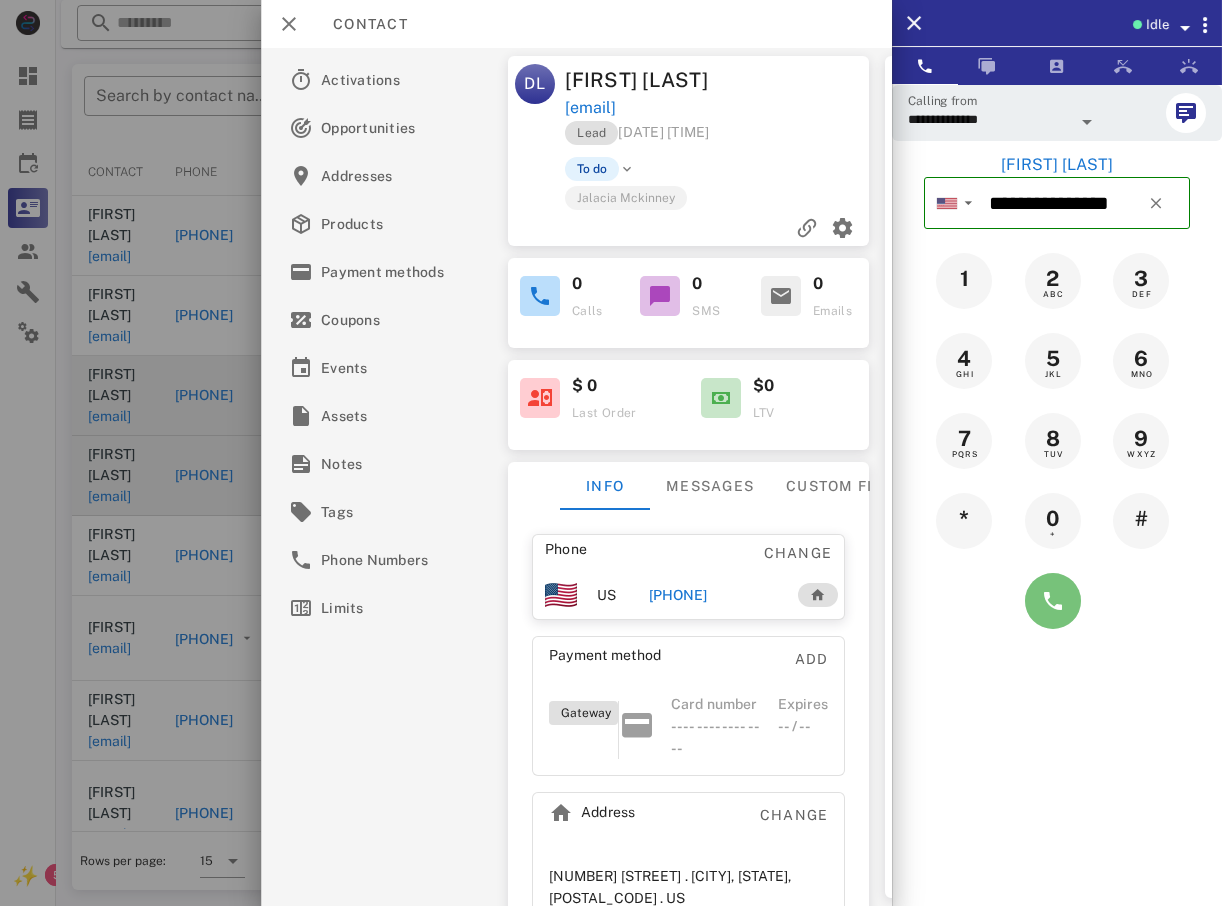 click at bounding box center (1053, 601) 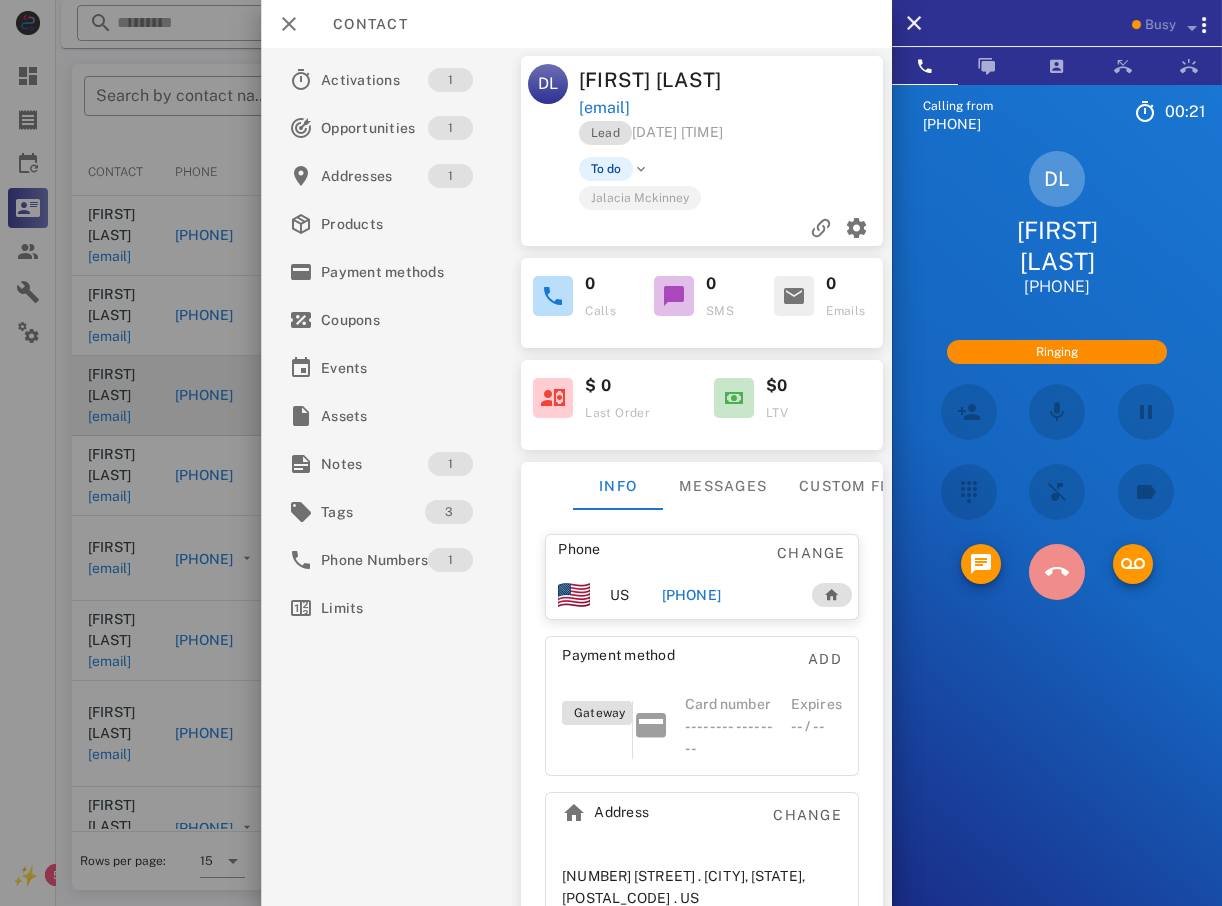 click at bounding box center [1057, 572] 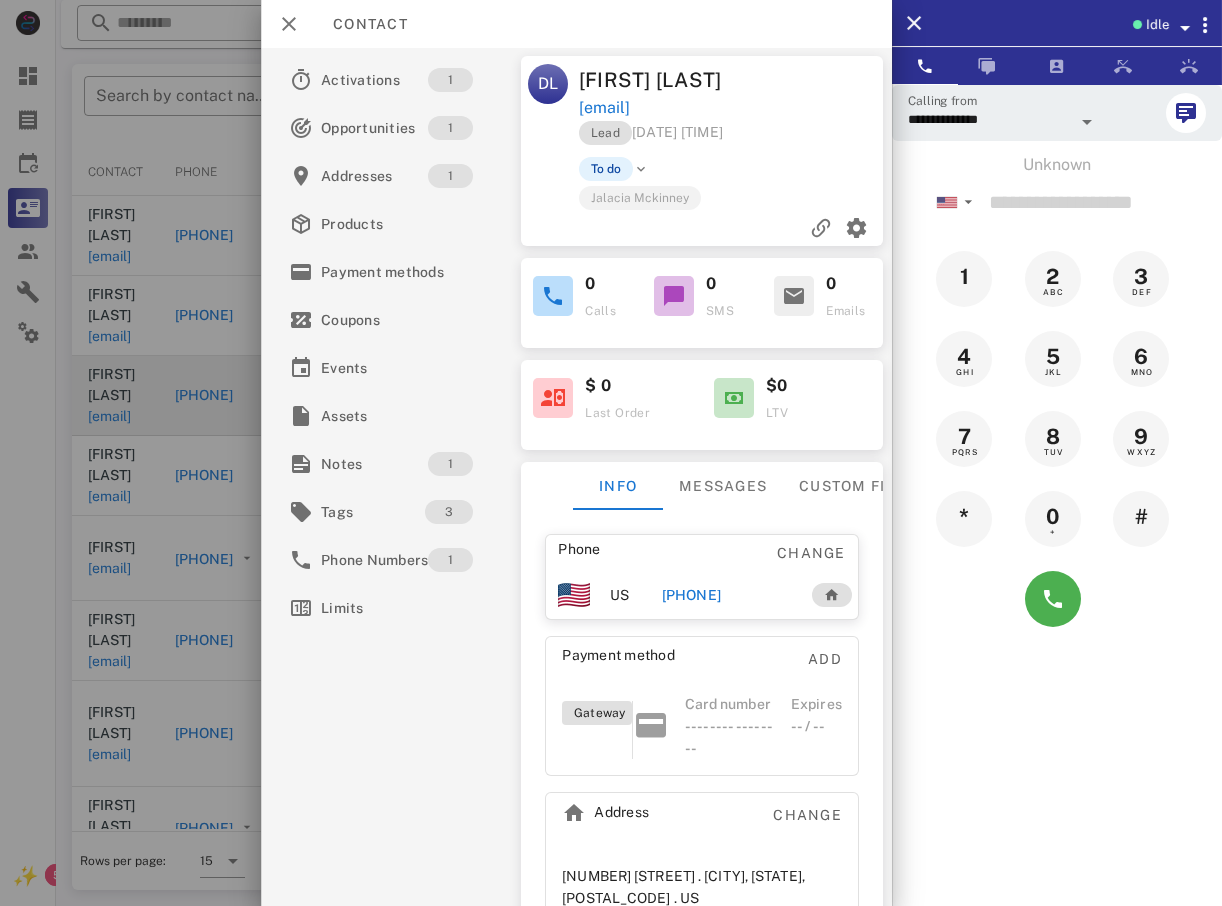click at bounding box center (611, 453) 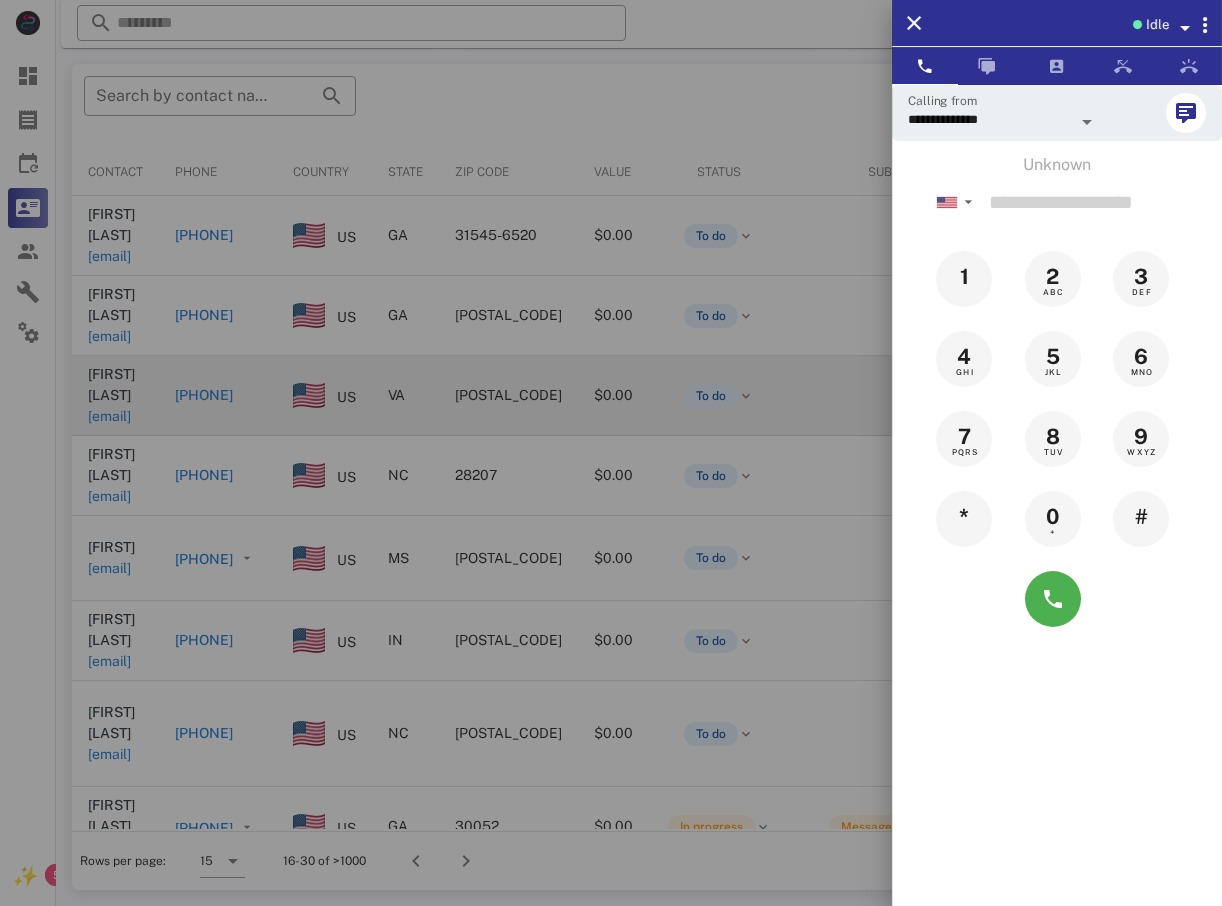click at bounding box center (611, 453) 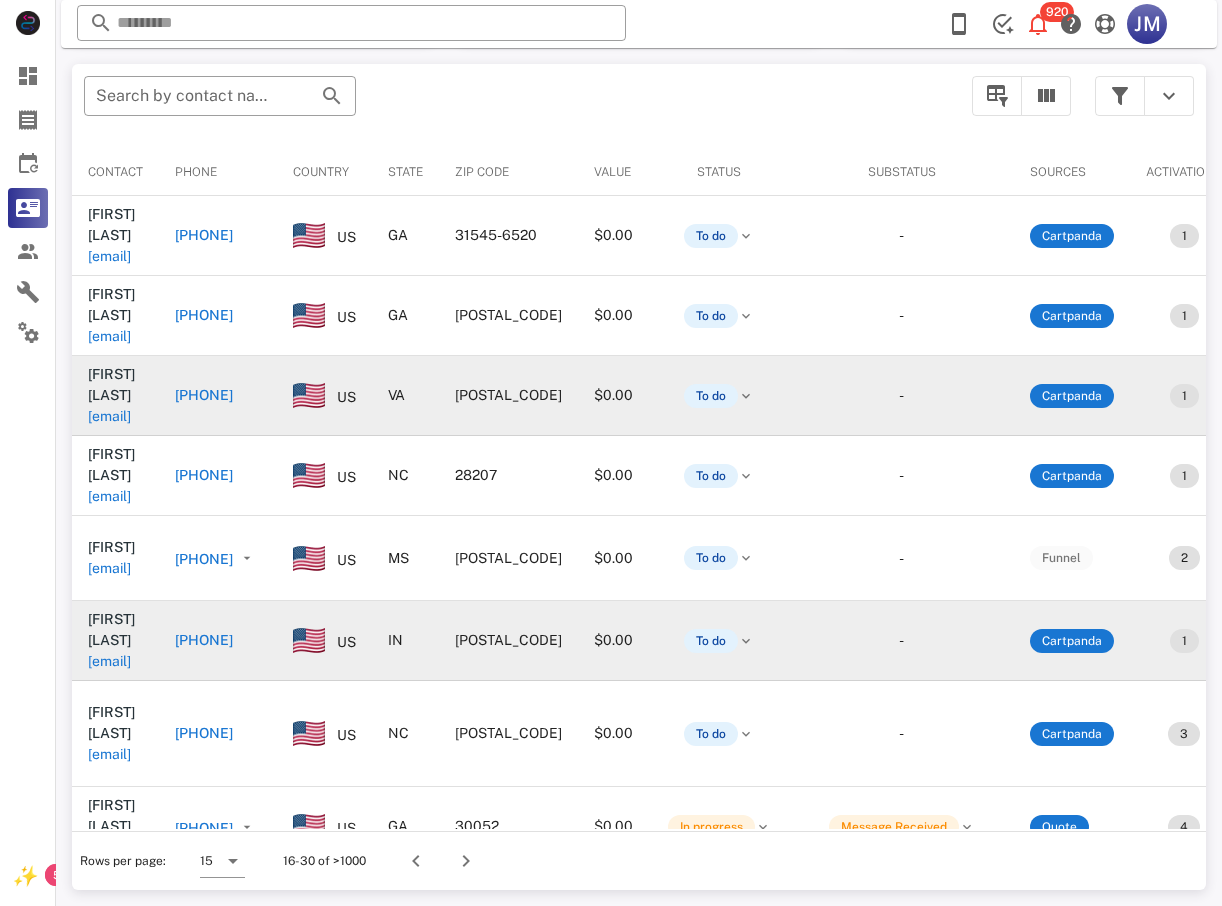 click on "[EMAIL]" at bounding box center (109, 661) 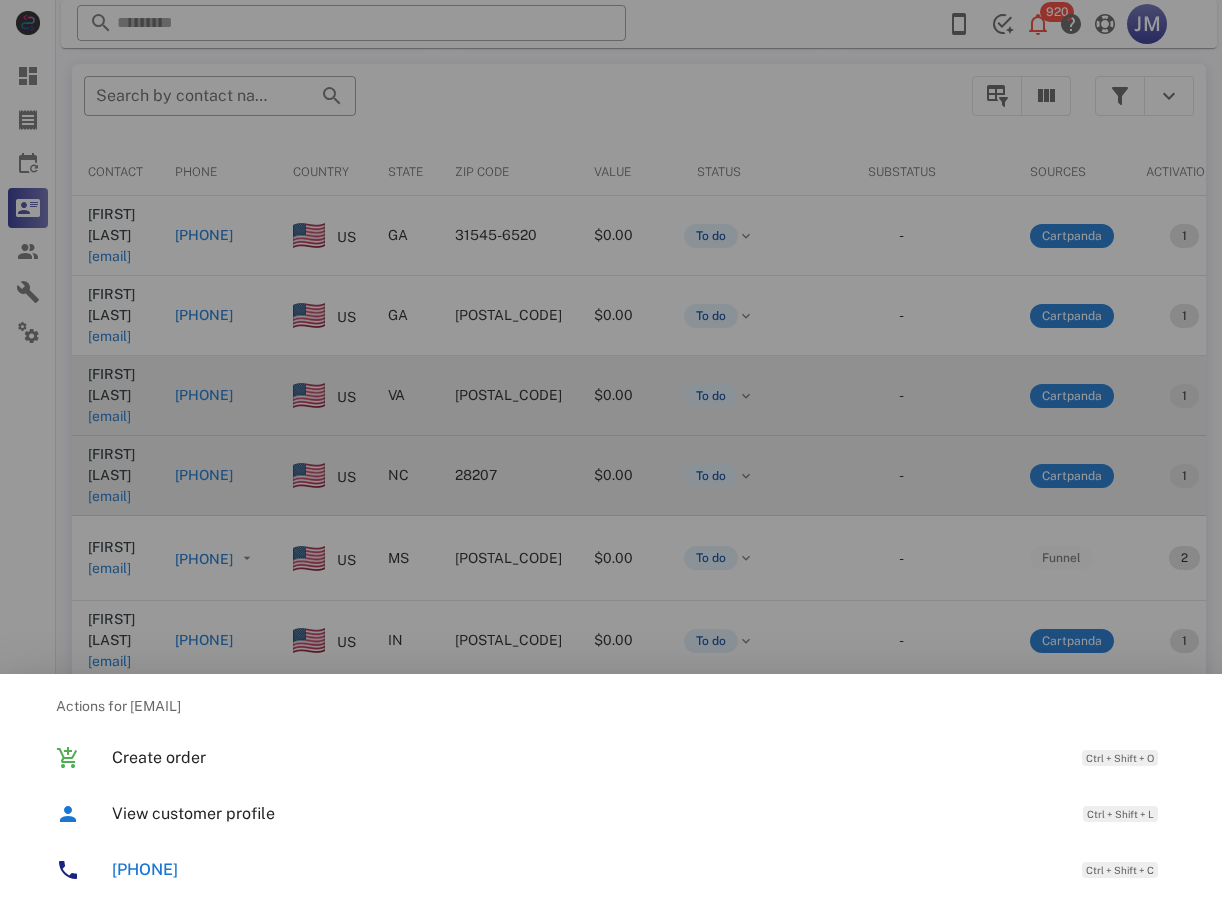 click at bounding box center [611, 453] 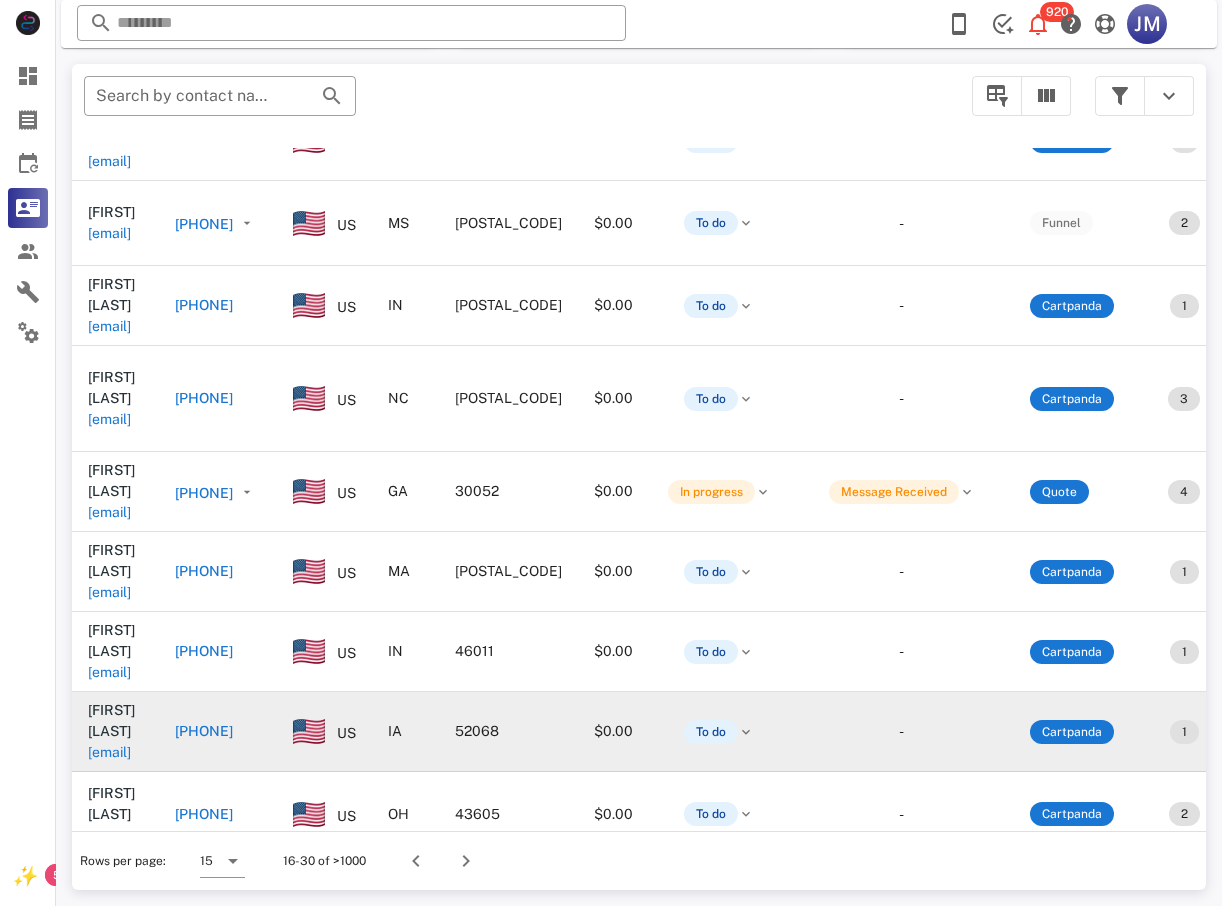 scroll, scrollTop: 367, scrollLeft: 0, axis: vertical 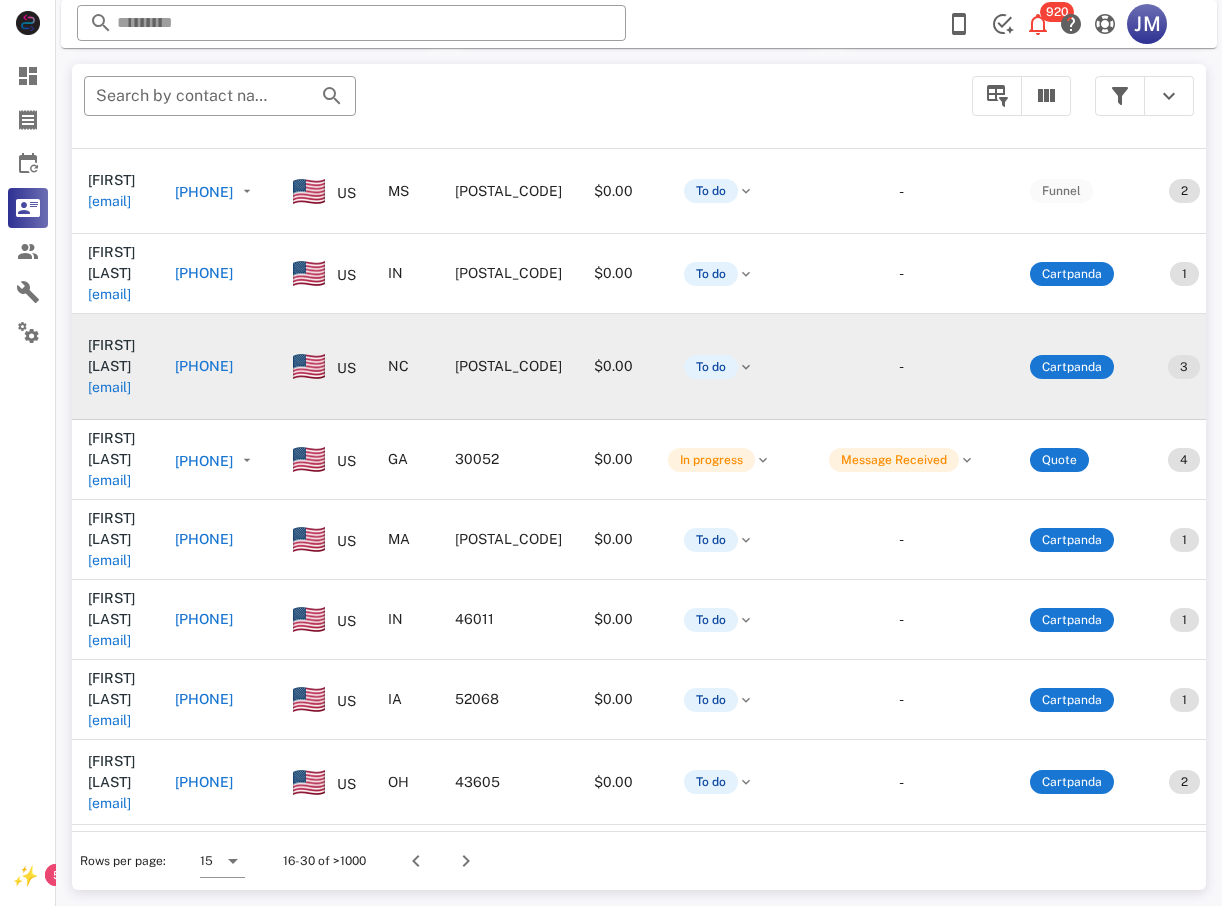 click on "[PHONE]" at bounding box center (204, 366) 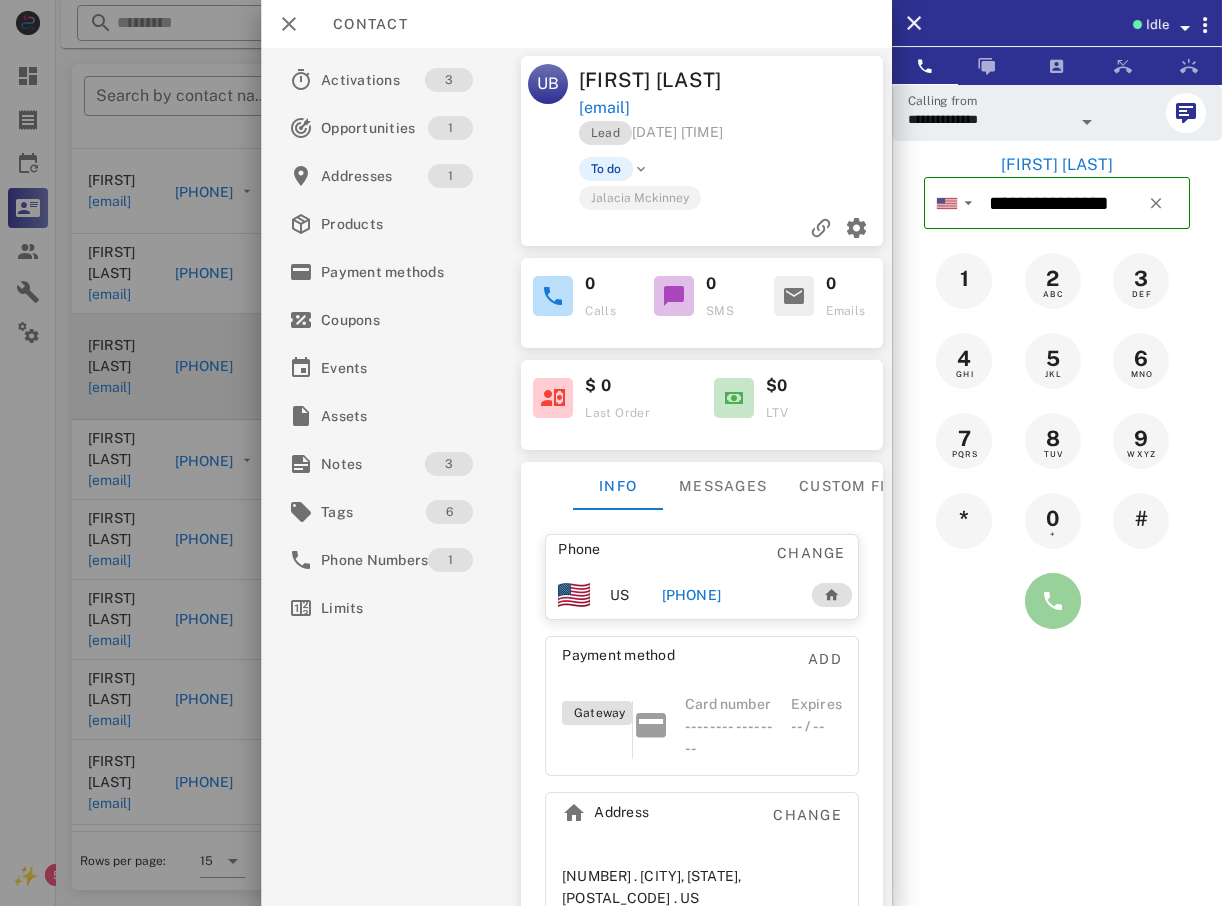click at bounding box center (1053, 601) 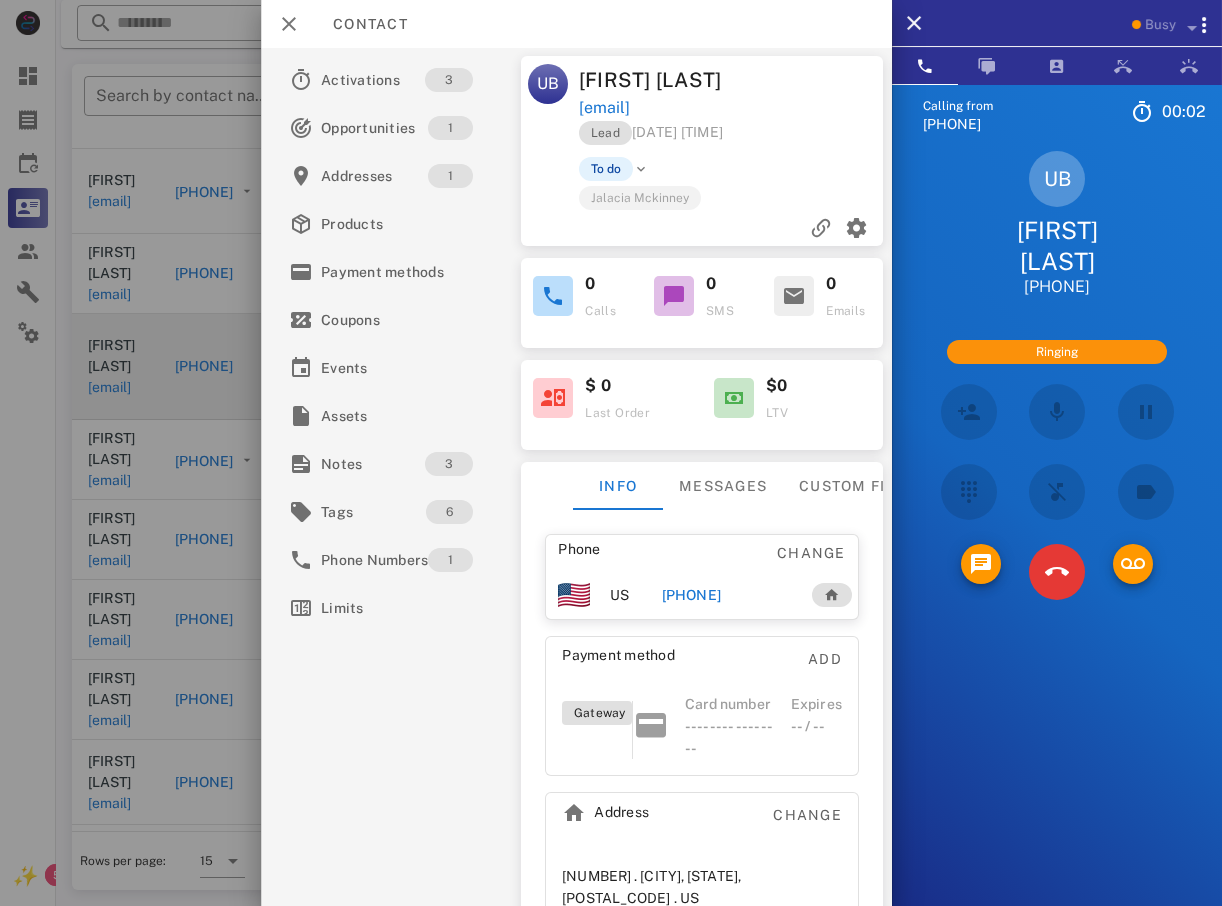 scroll, scrollTop: 261, scrollLeft: 0, axis: vertical 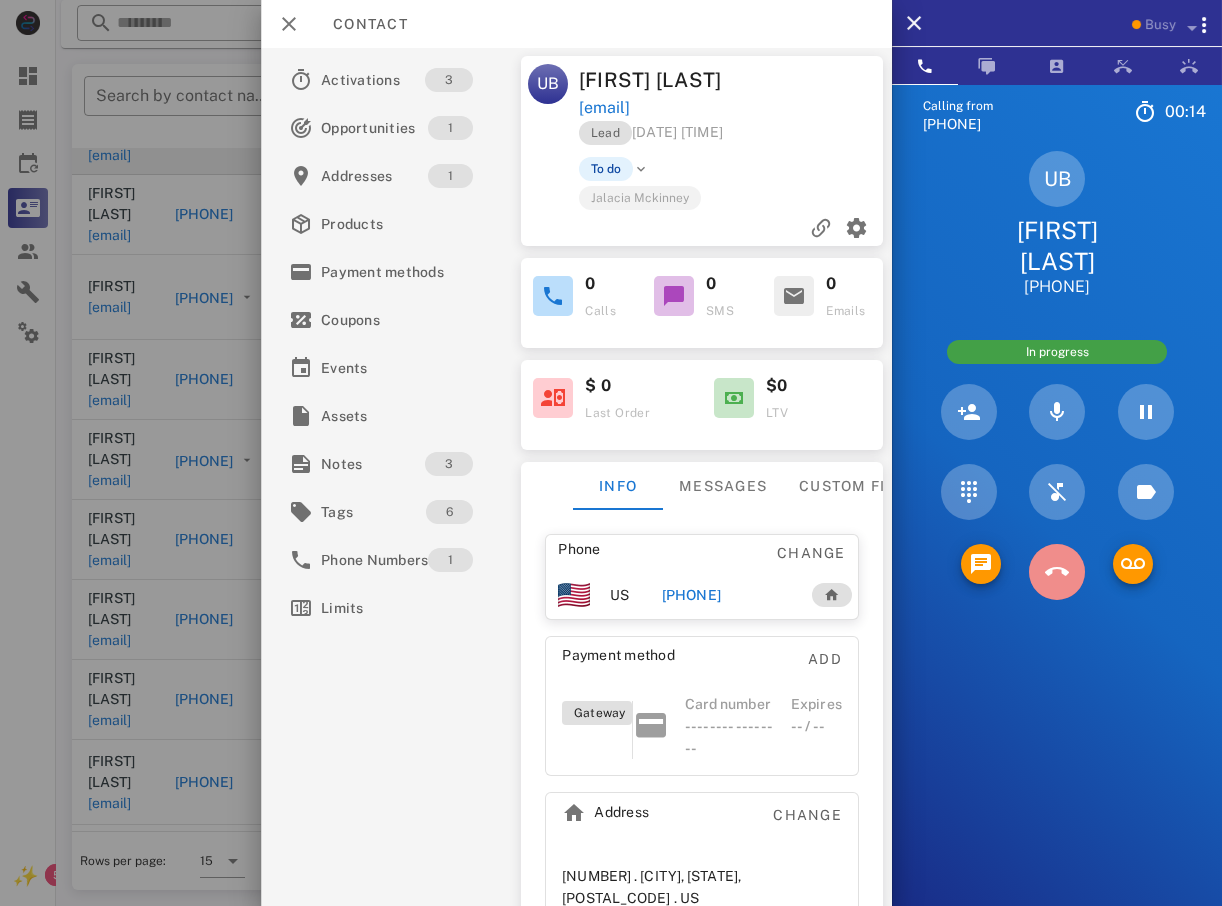 click at bounding box center [1057, 572] 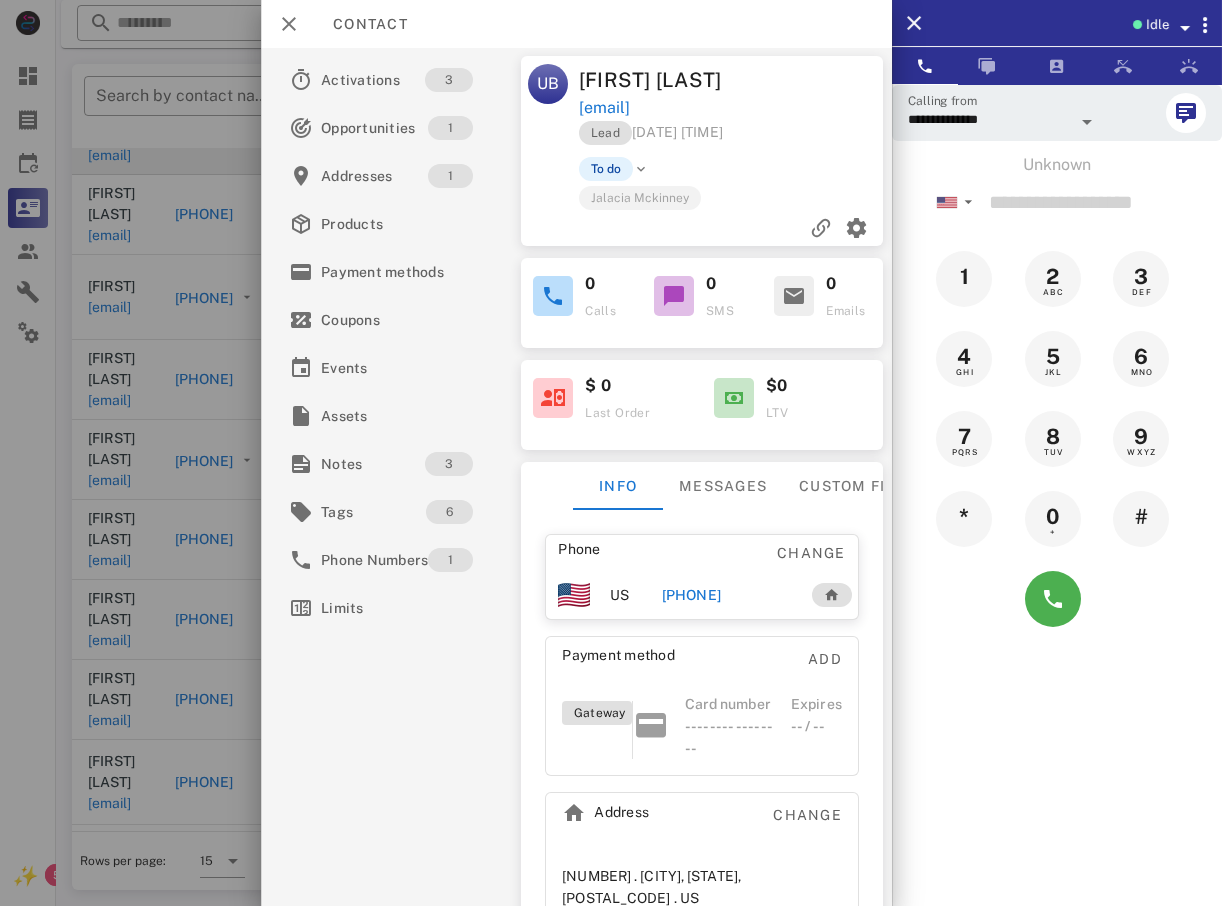 click at bounding box center (611, 453) 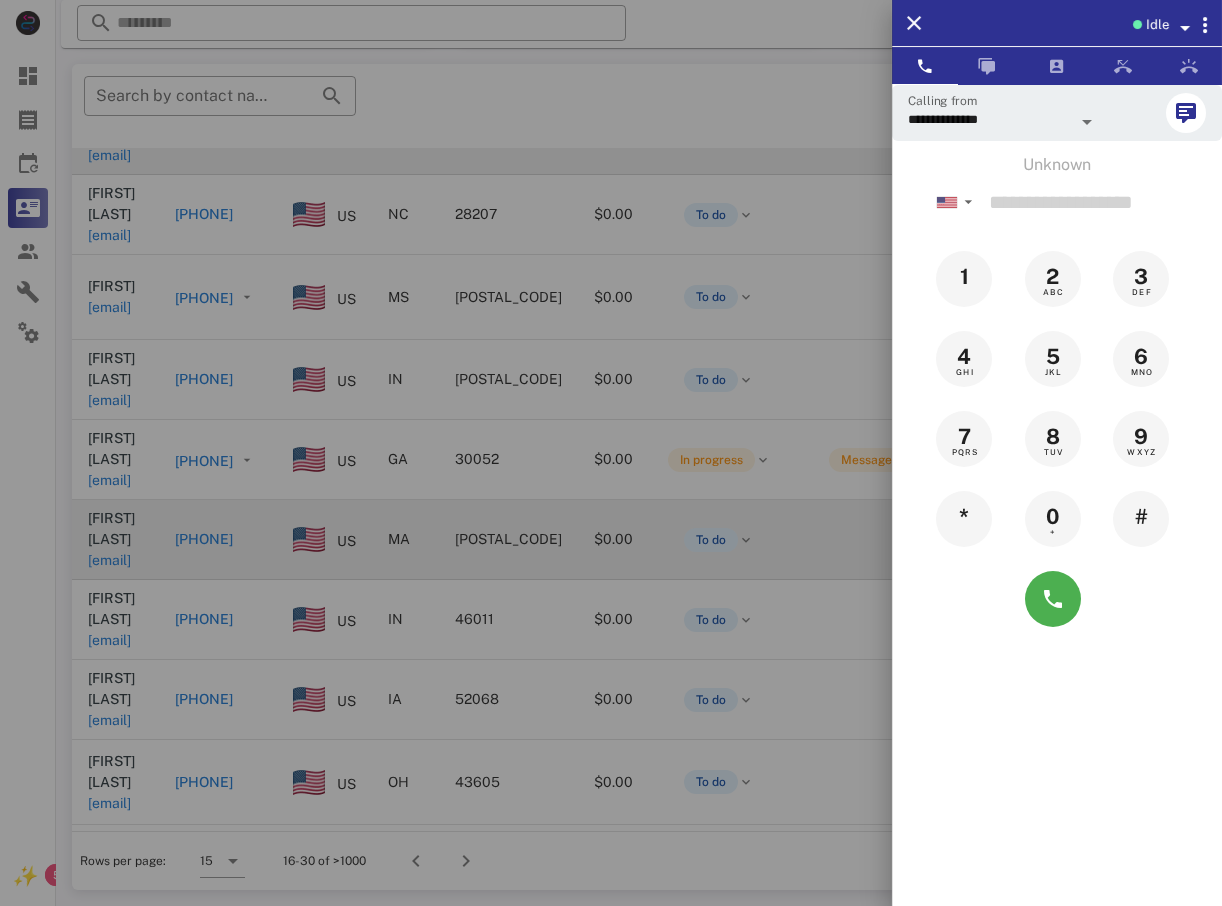 click at bounding box center [611, 453] 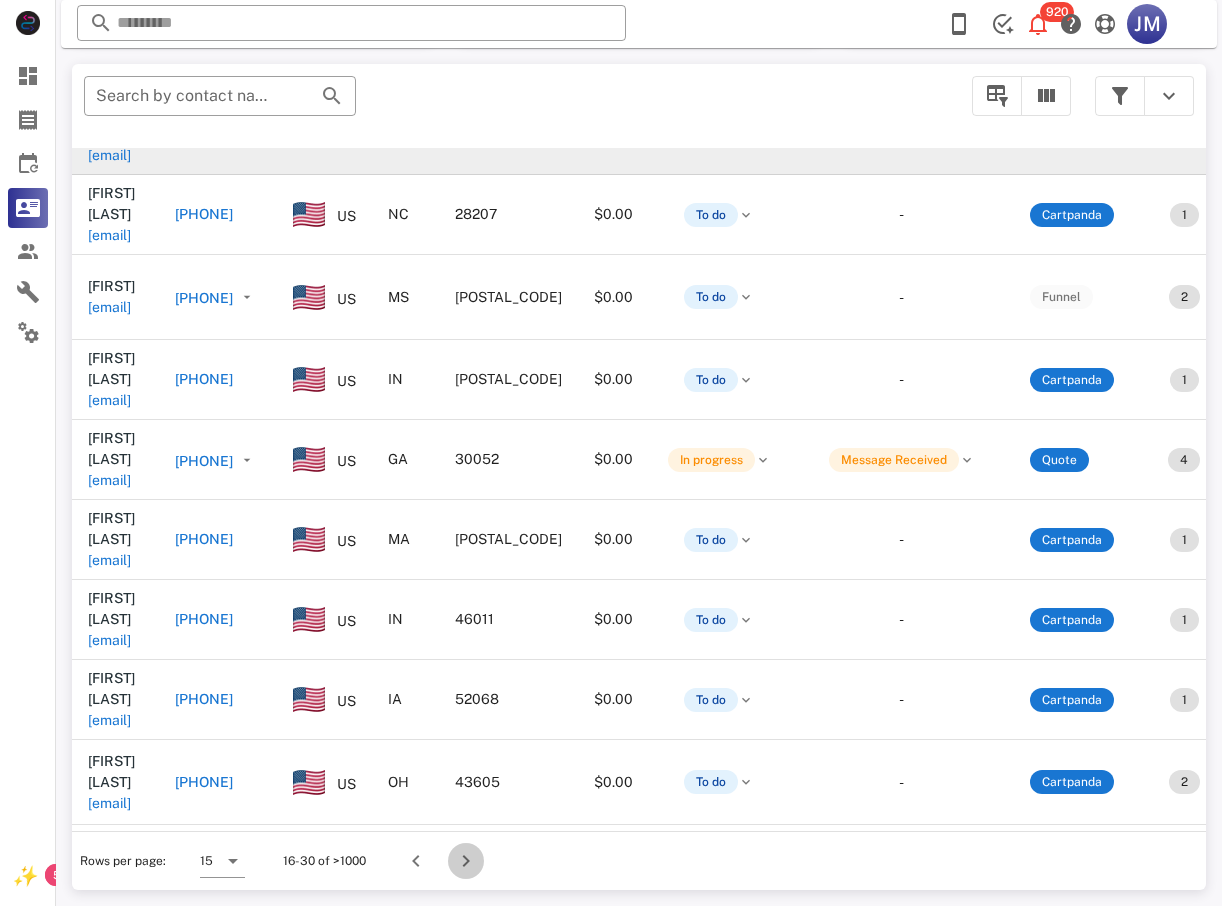 click at bounding box center (466, 861) 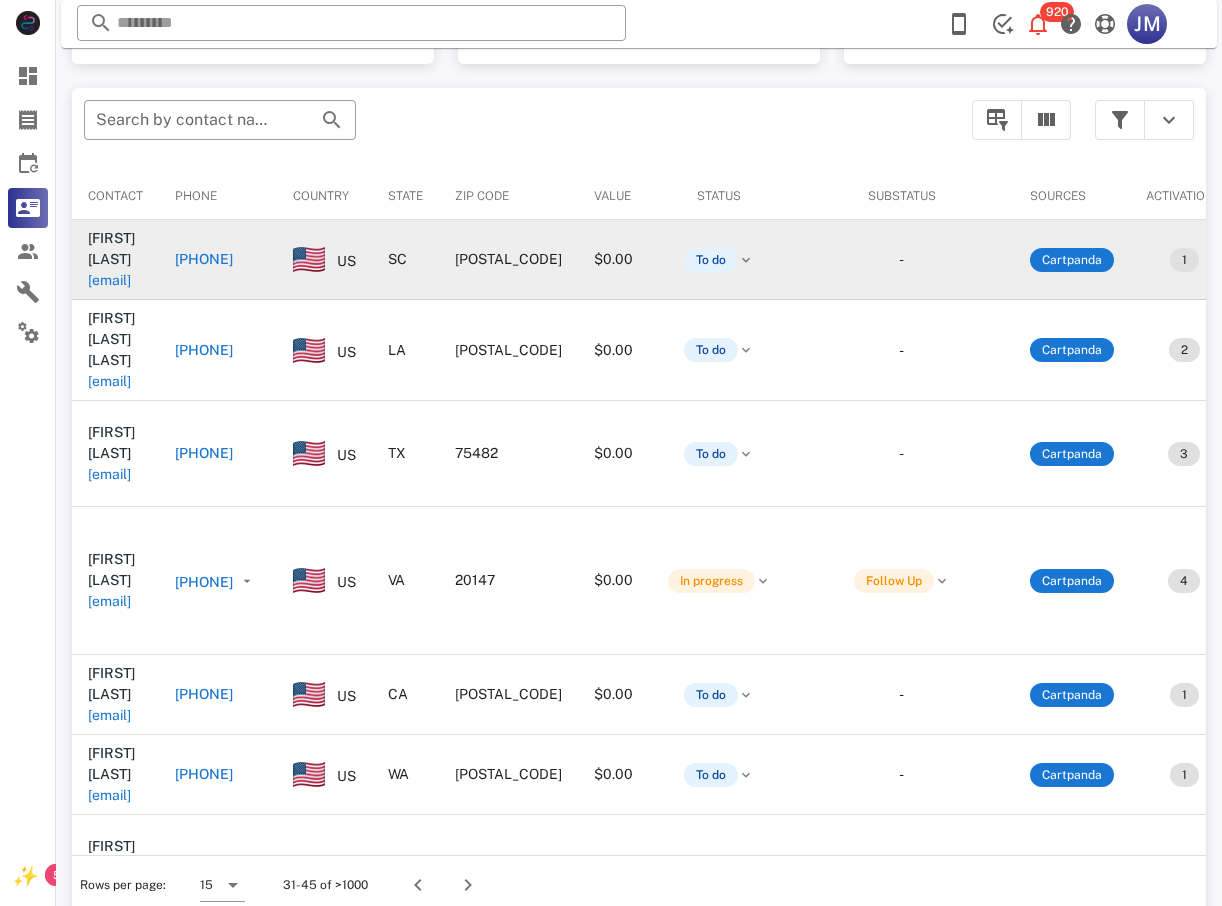 scroll, scrollTop: 380, scrollLeft: 0, axis: vertical 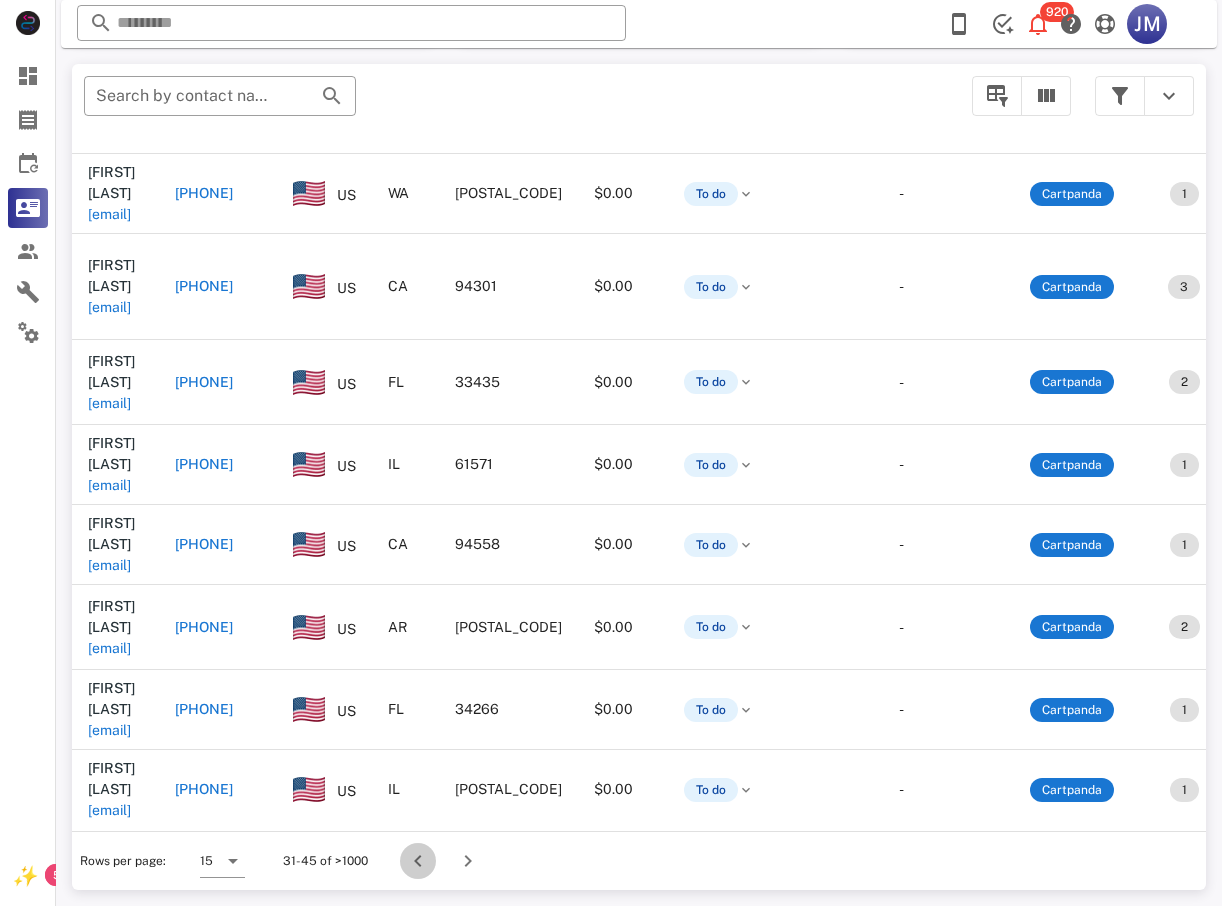 click at bounding box center (418, 861) 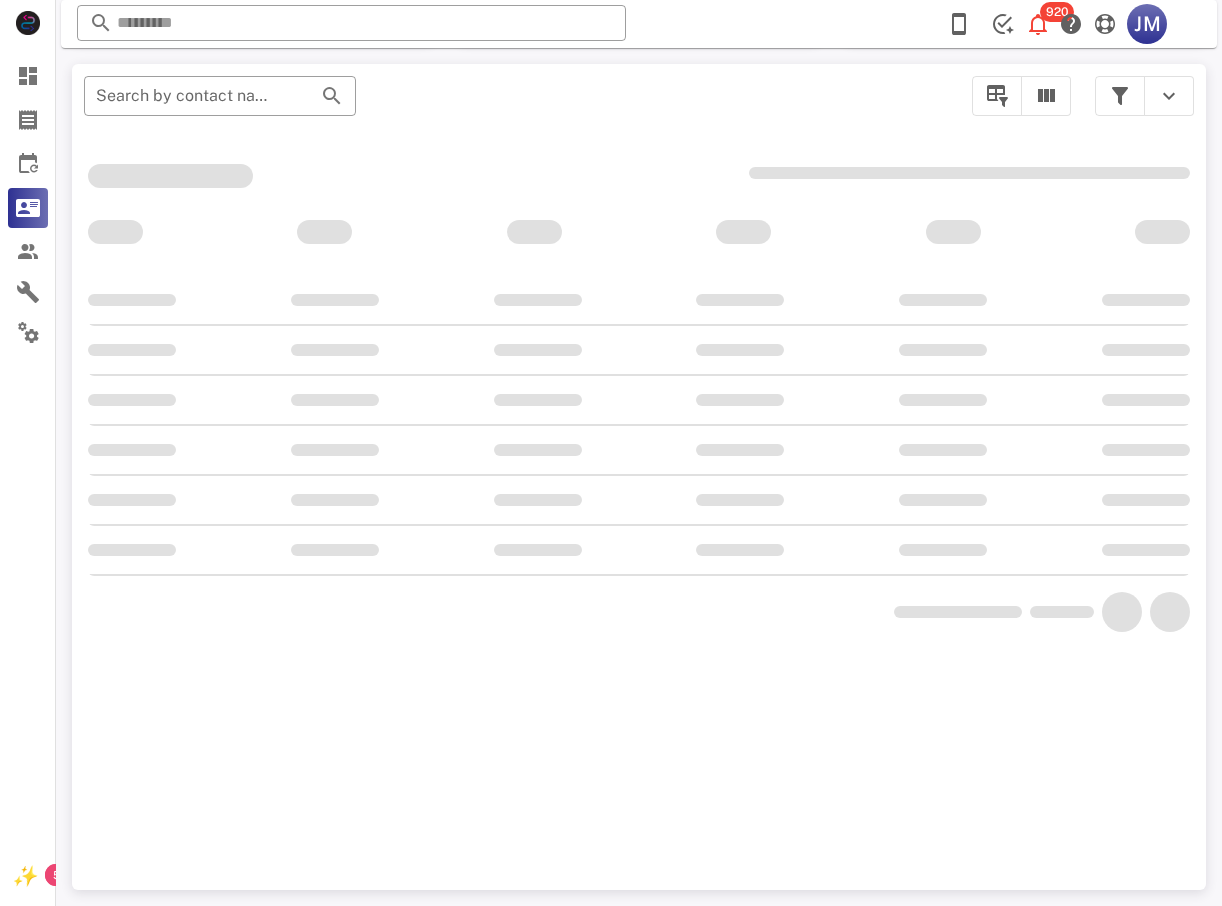scroll, scrollTop: 380, scrollLeft: 0, axis: vertical 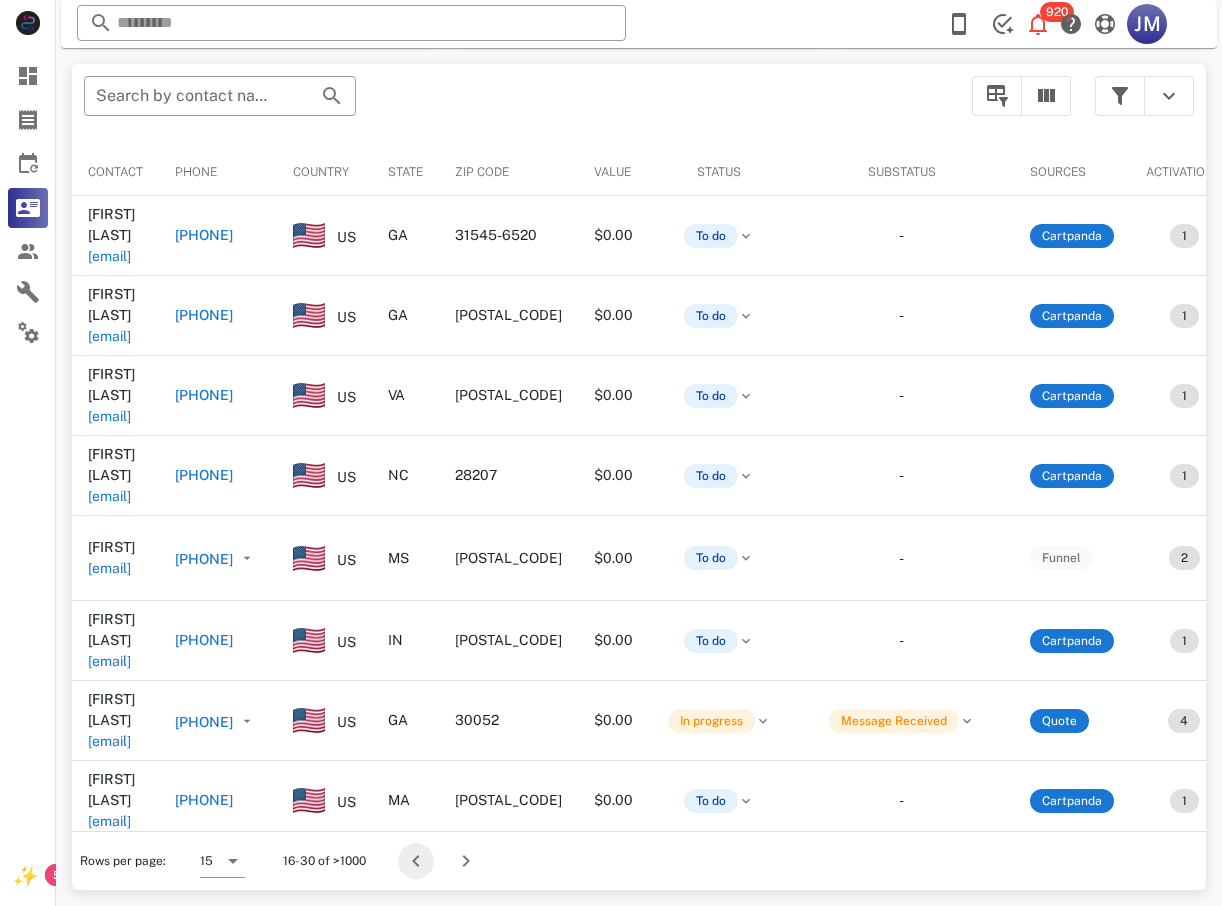 click at bounding box center [416, 861] 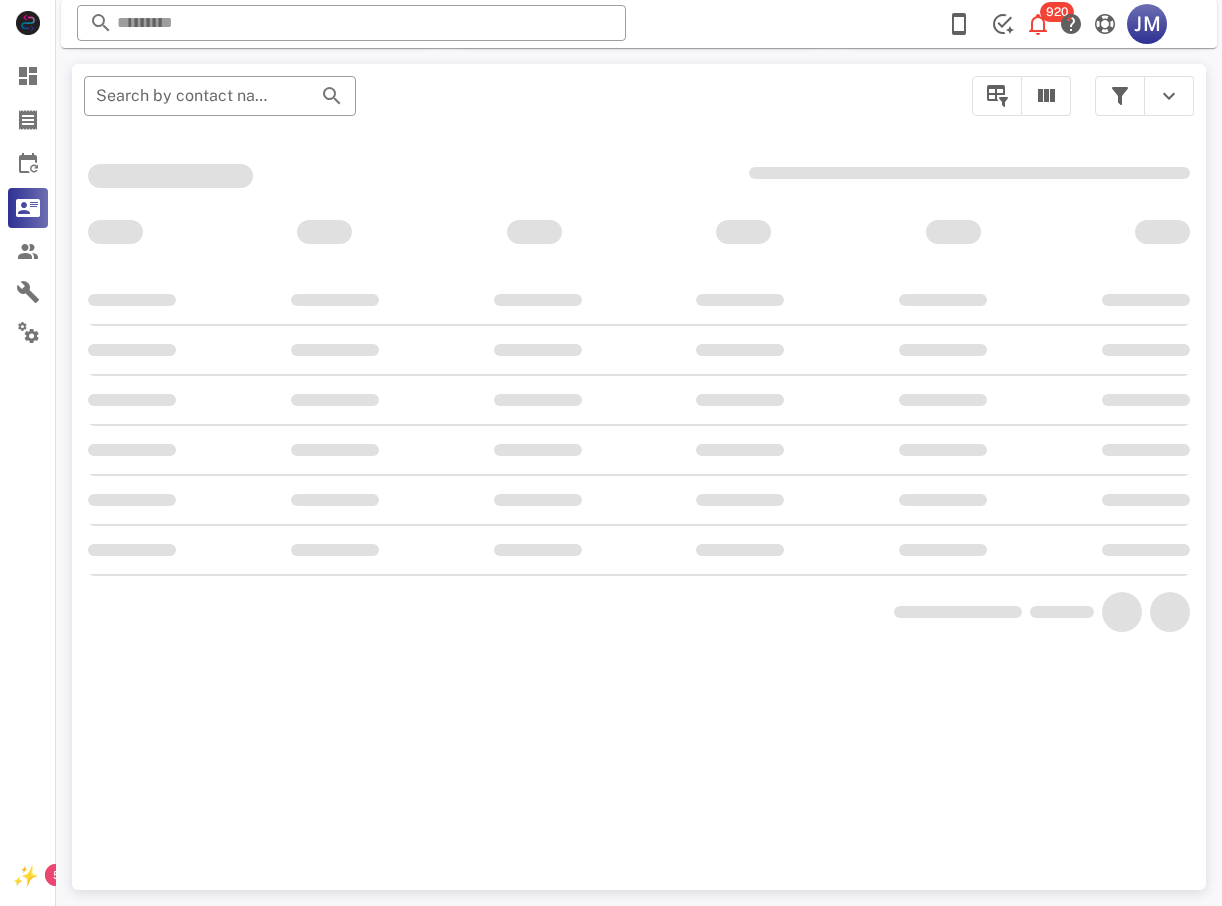 scroll, scrollTop: 356, scrollLeft: 0, axis: vertical 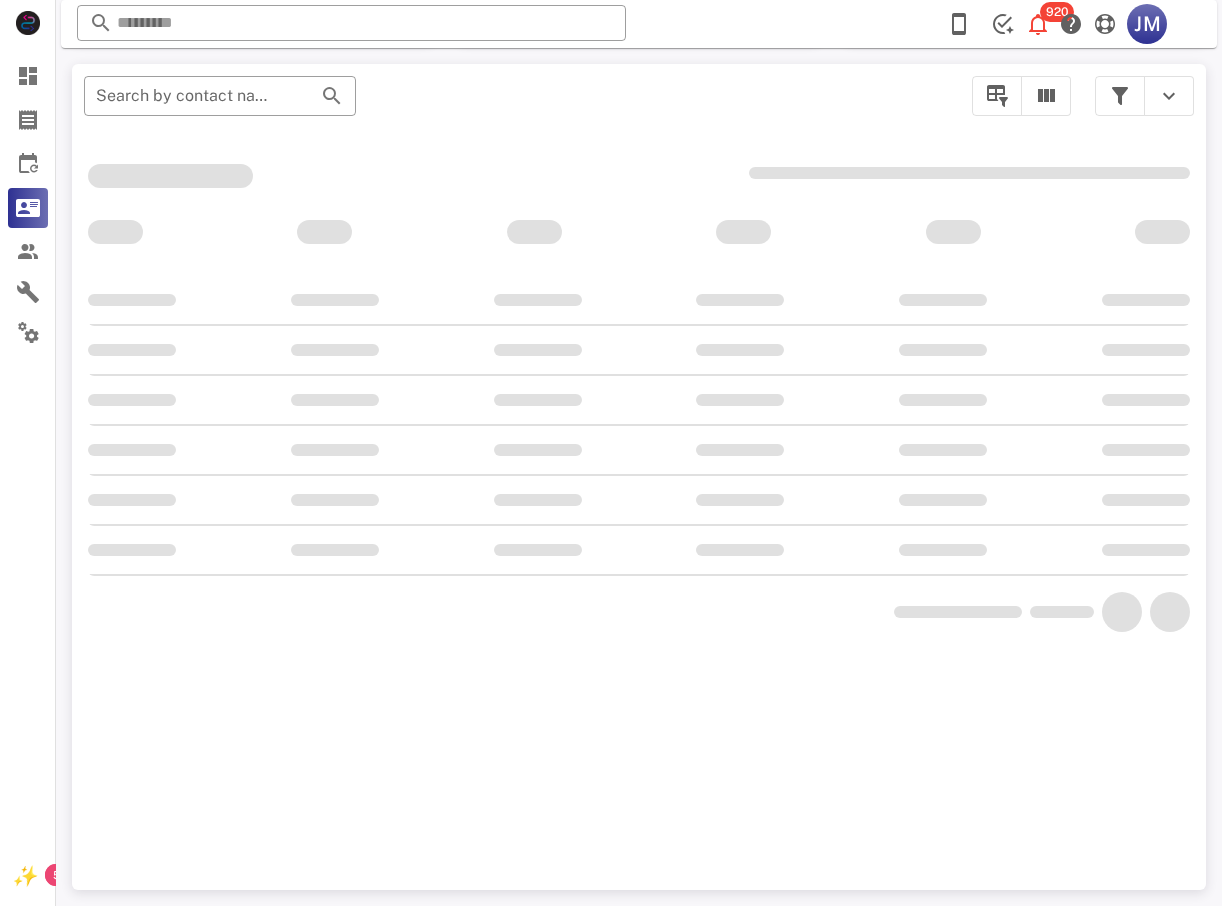 click on "​ Search by contact name, email or phone" at bounding box center [639, 477] 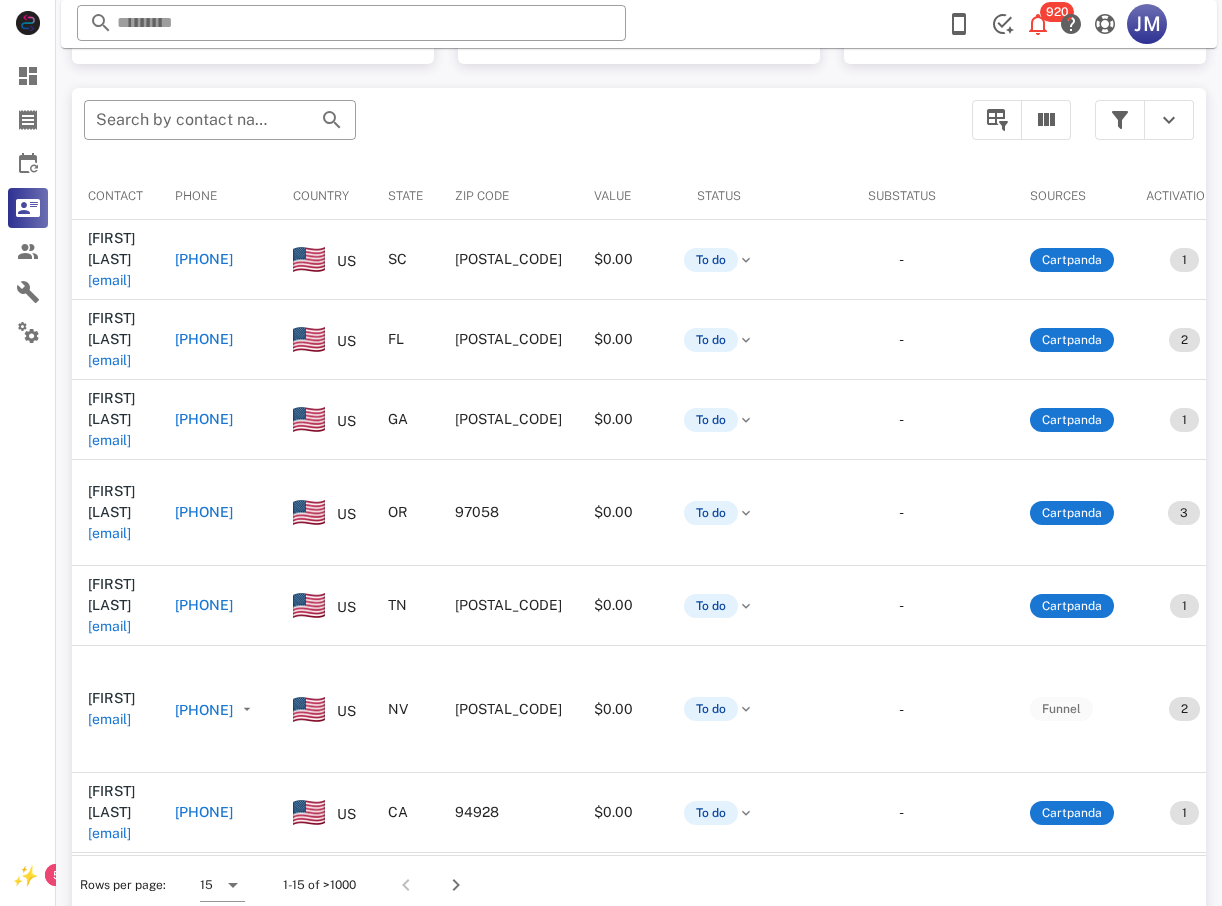 scroll, scrollTop: 380, scrollLeft: 0, axis: vertical 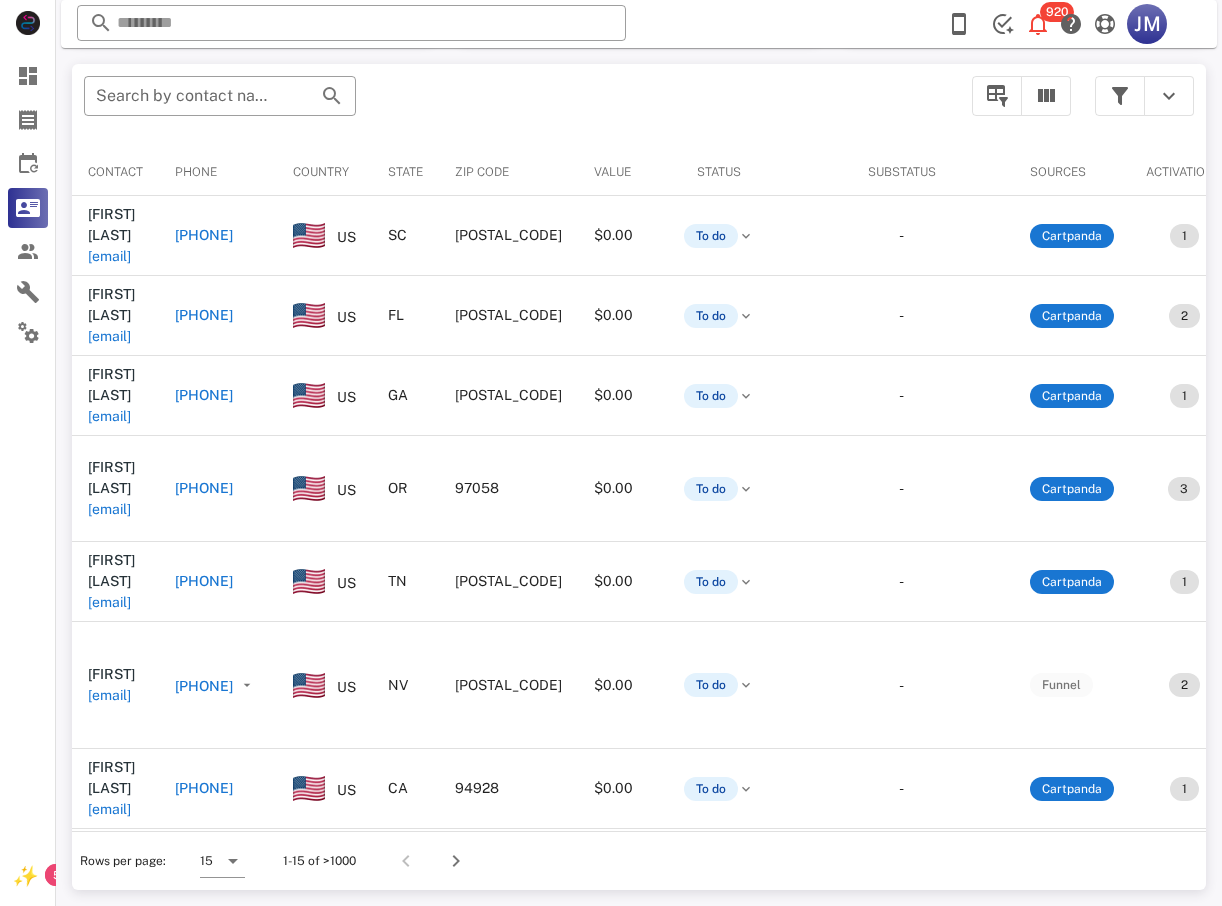 click at bounding box center (409, 861) 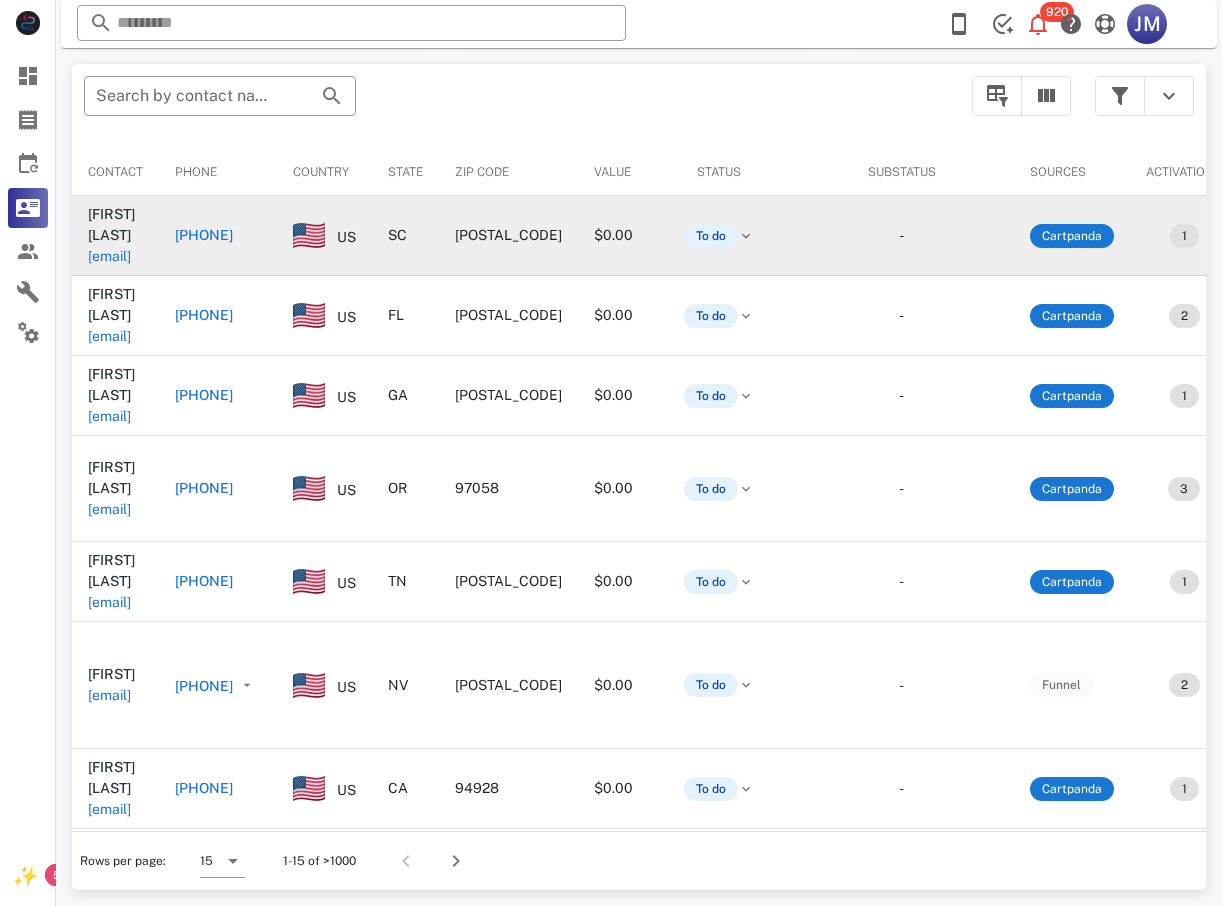 click on "[PHONE]" at bounding box center [204, 235] 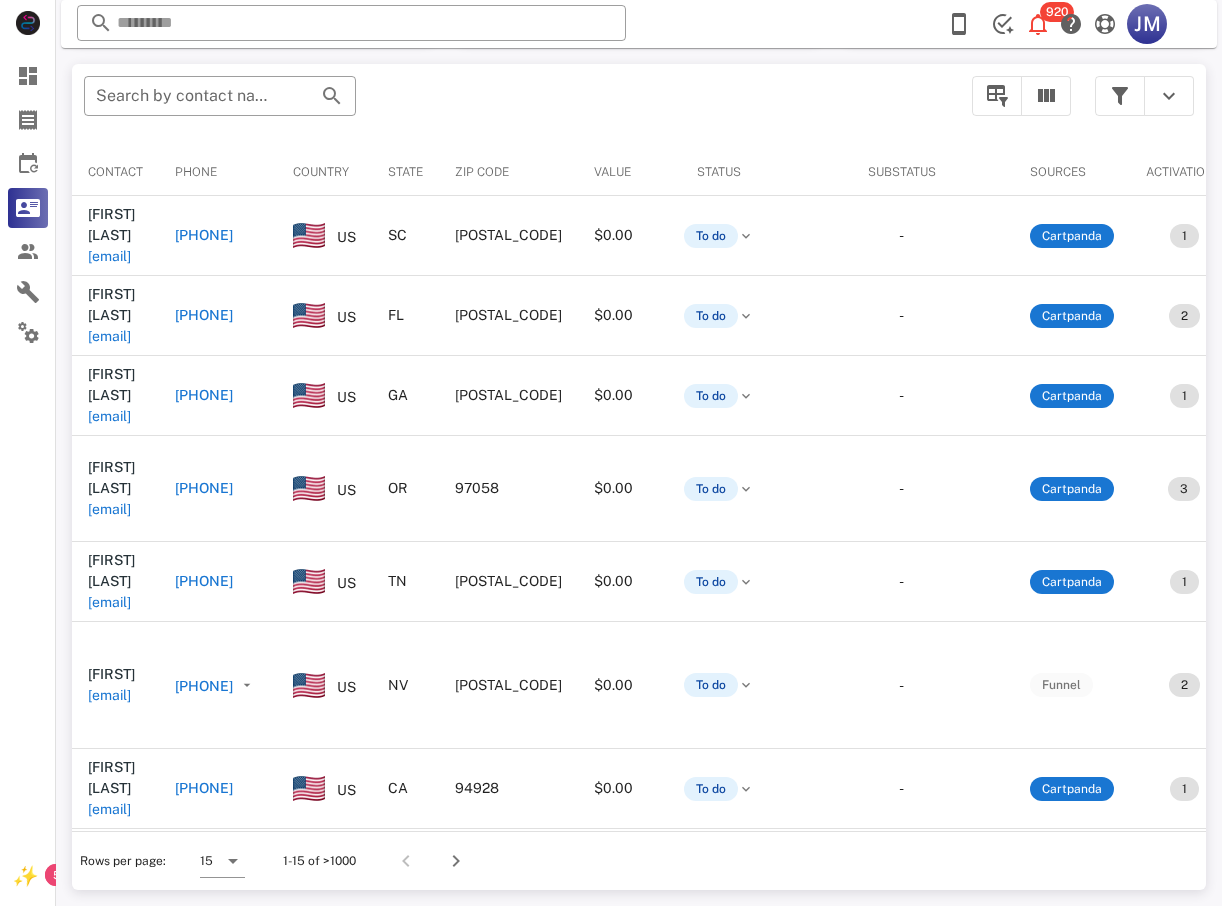 type on "**********" 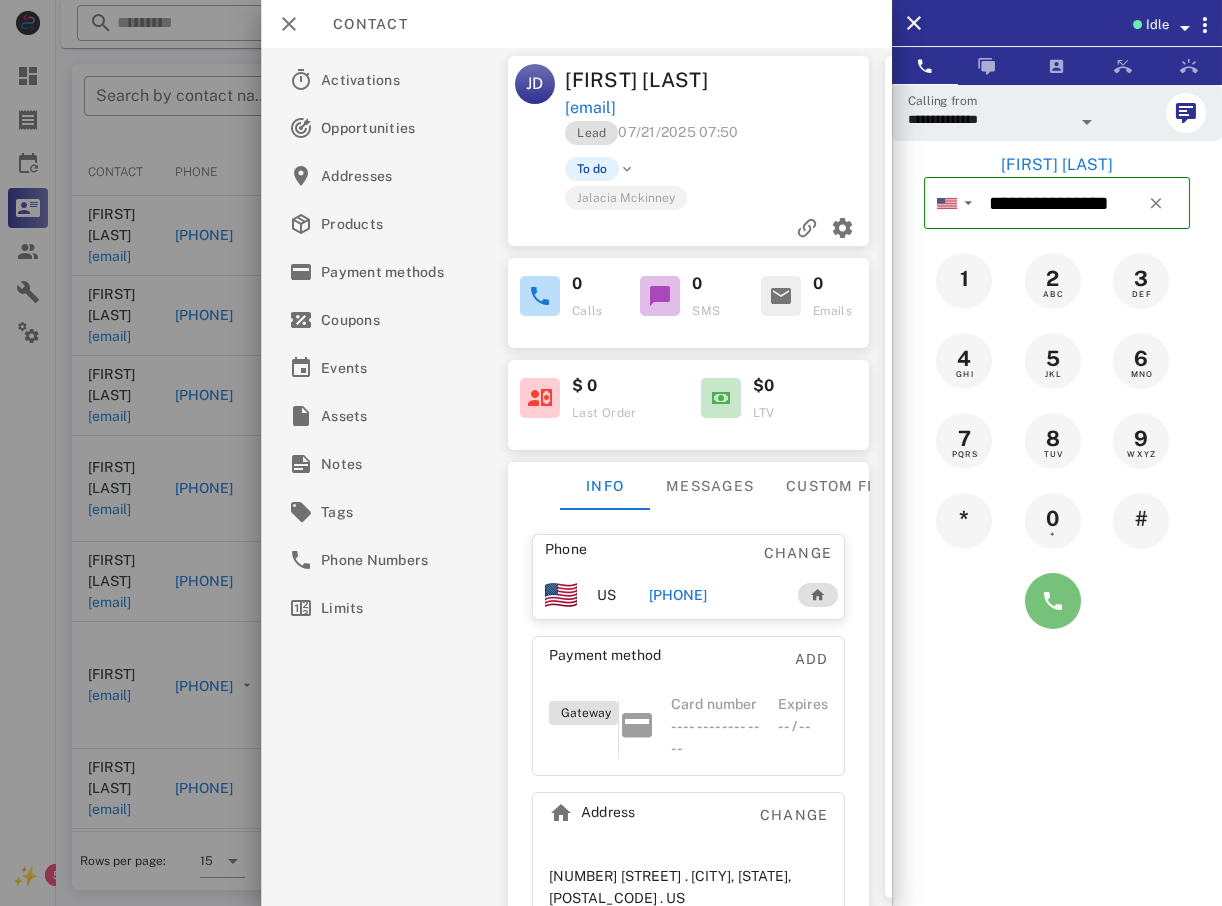 click at bounding box center [1053, 601] 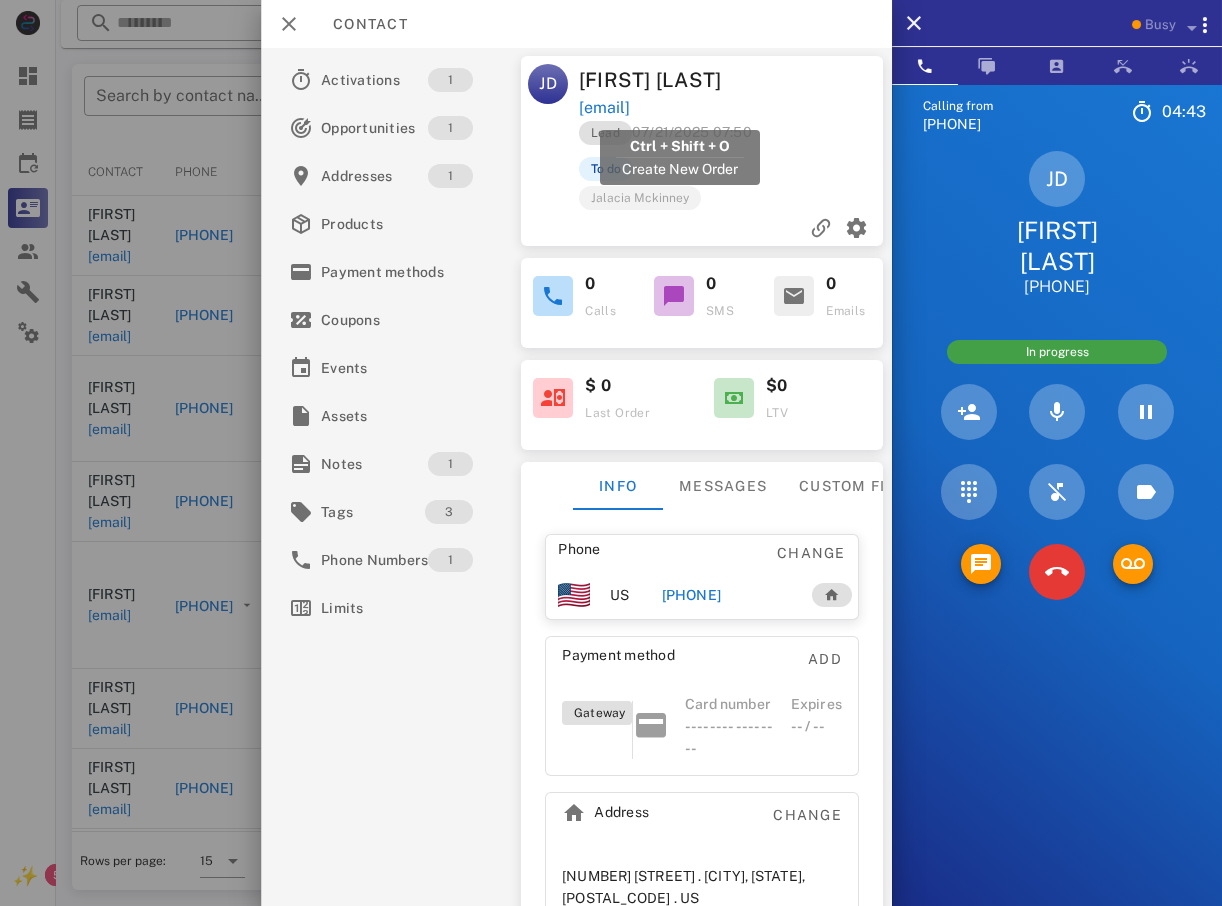 click on "[EMAIL]" at bounding box center (603, 108) 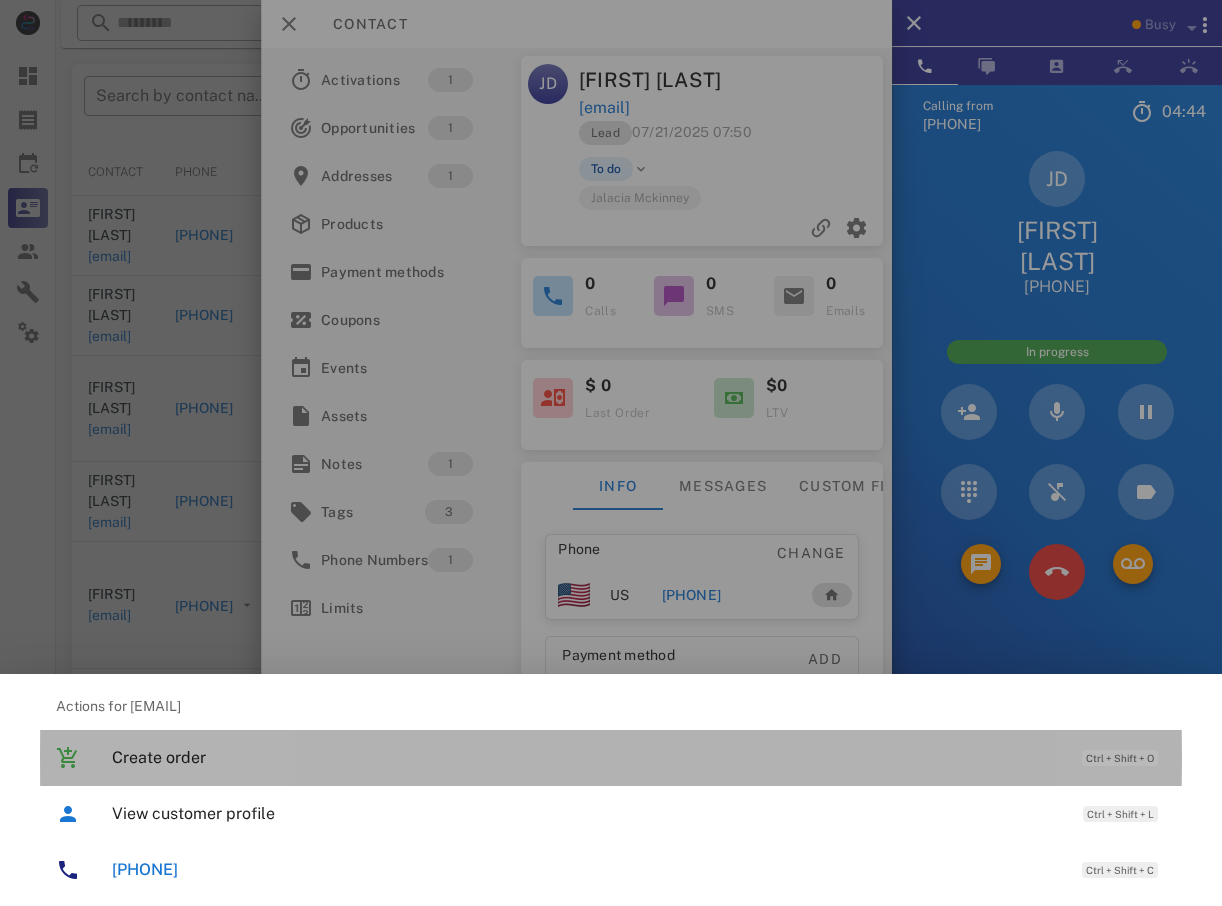 click on "Create order" at bounding box center (587, 757) 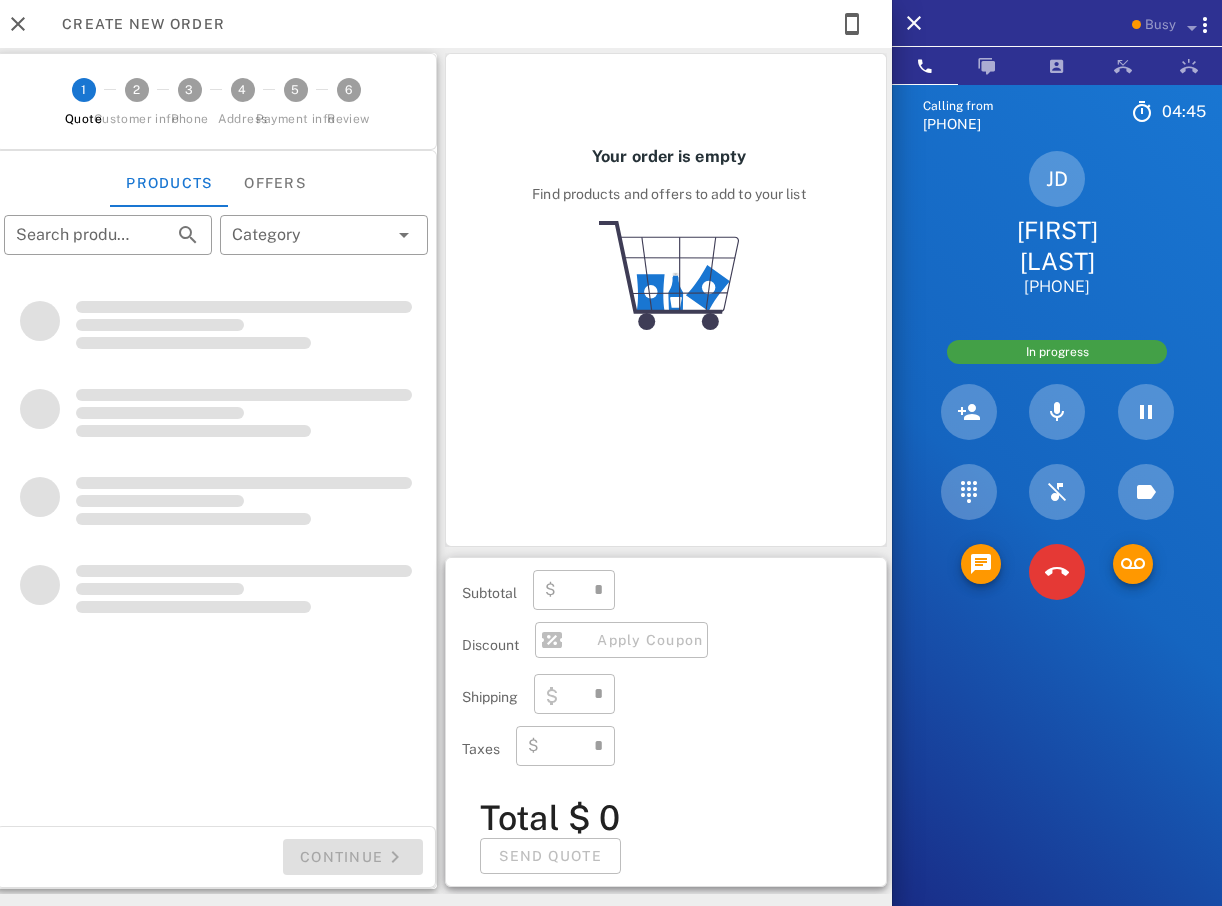 type on "**********" 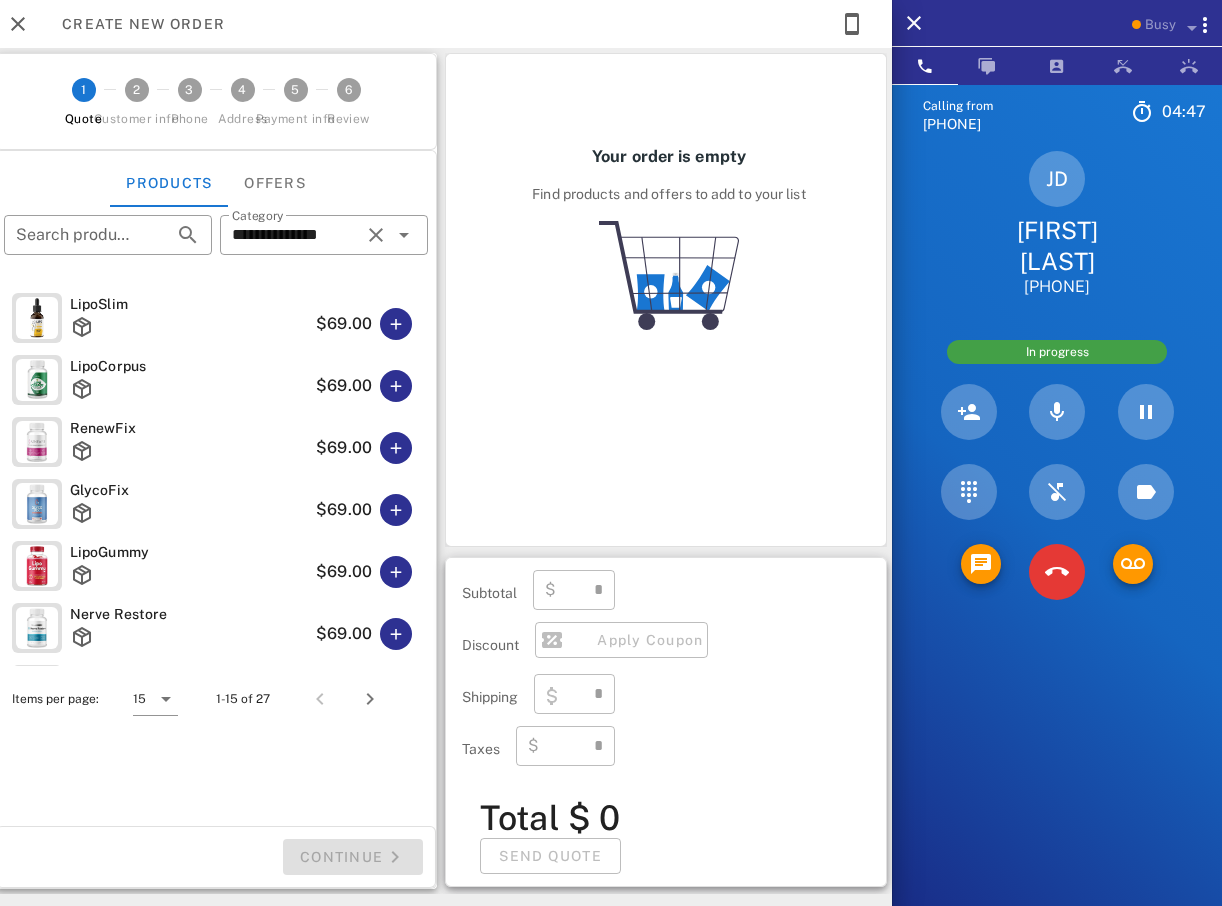 type on "****" 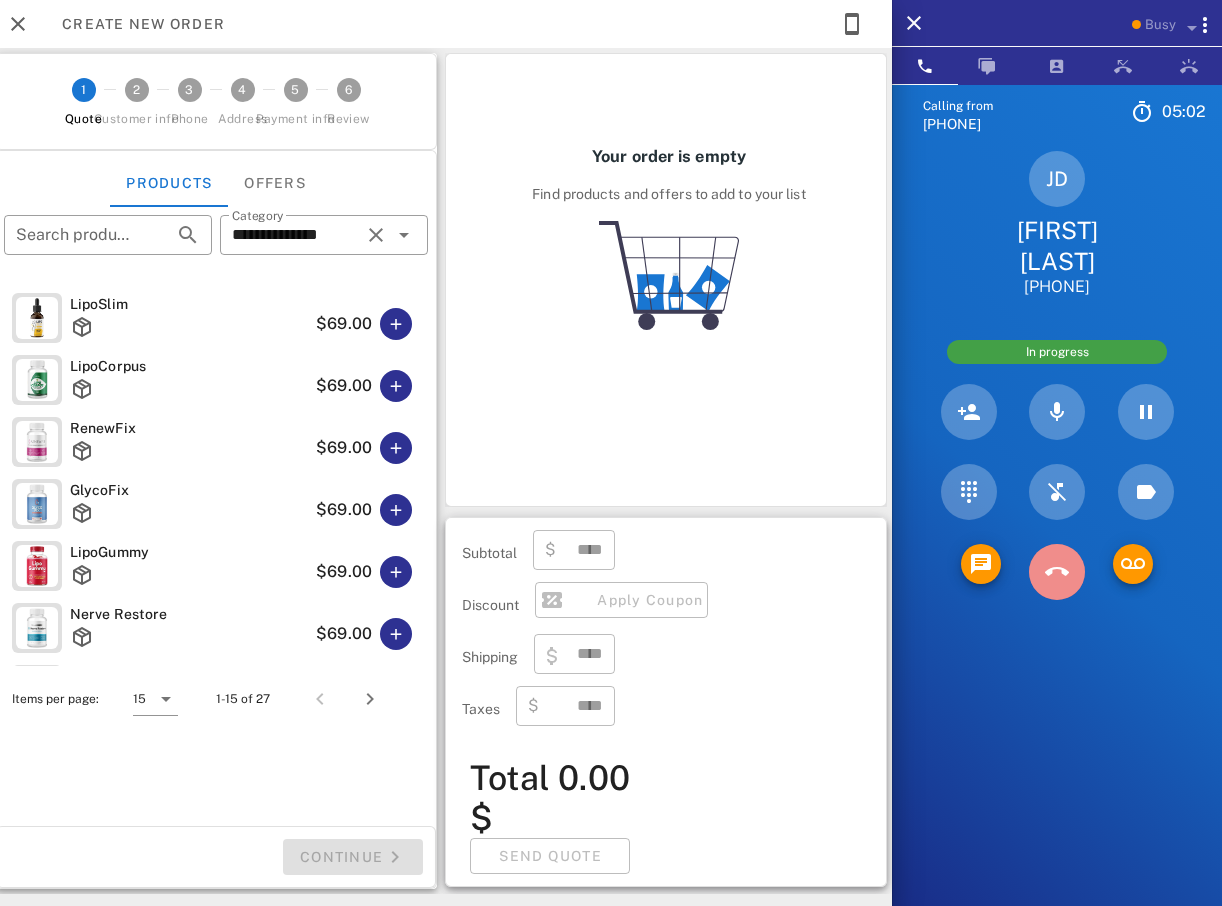 click at bounding box center (1057, 572) 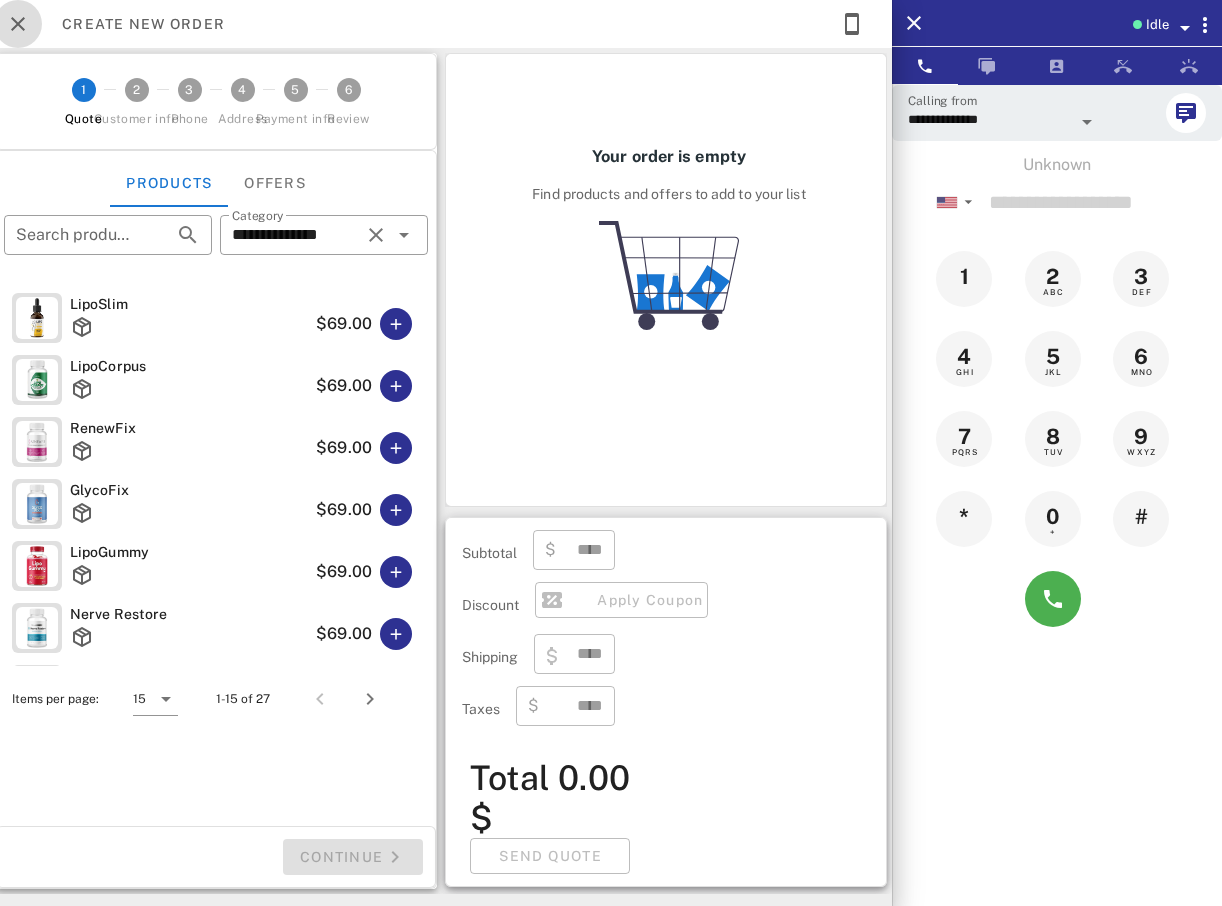 click at bounding box center [18, 24] 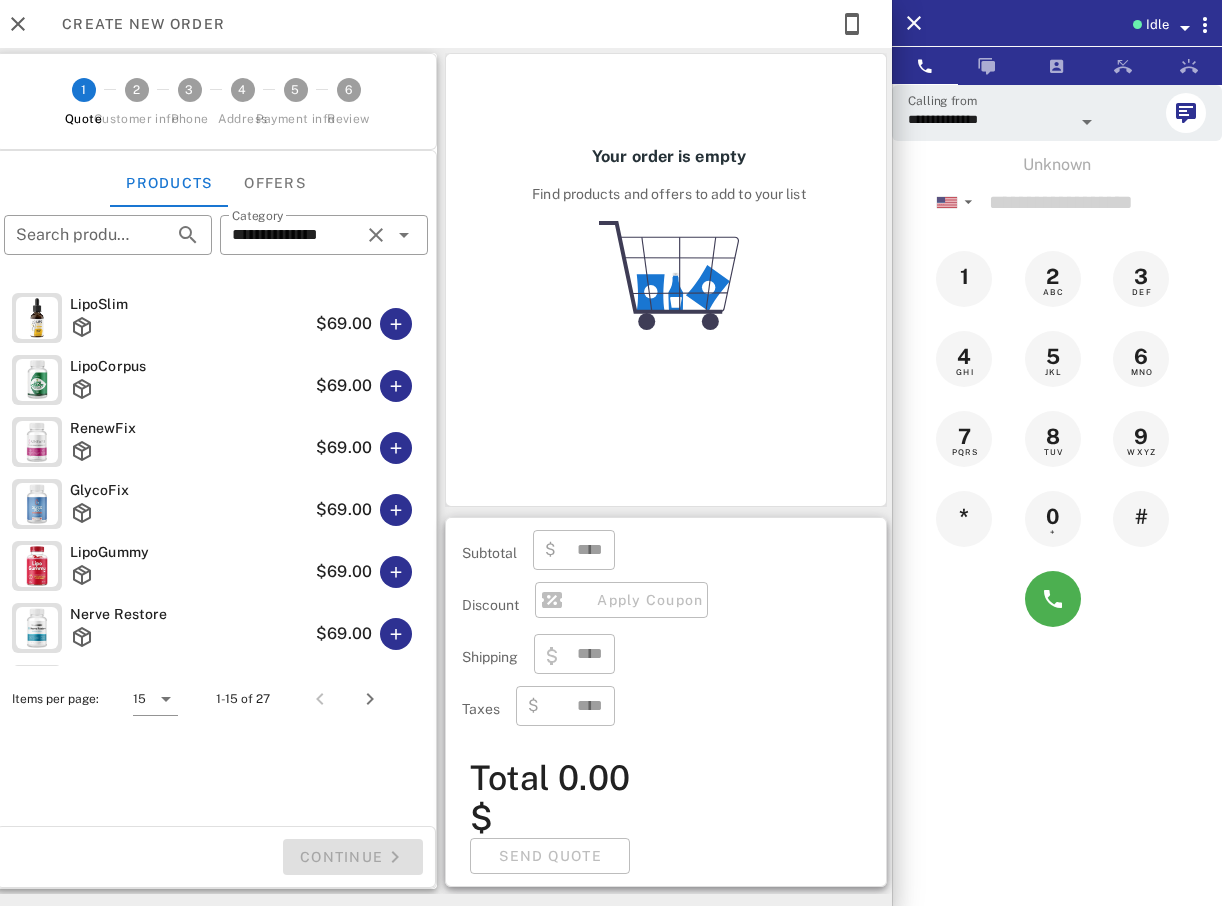click on "**********" at bounding box center [639, -332] 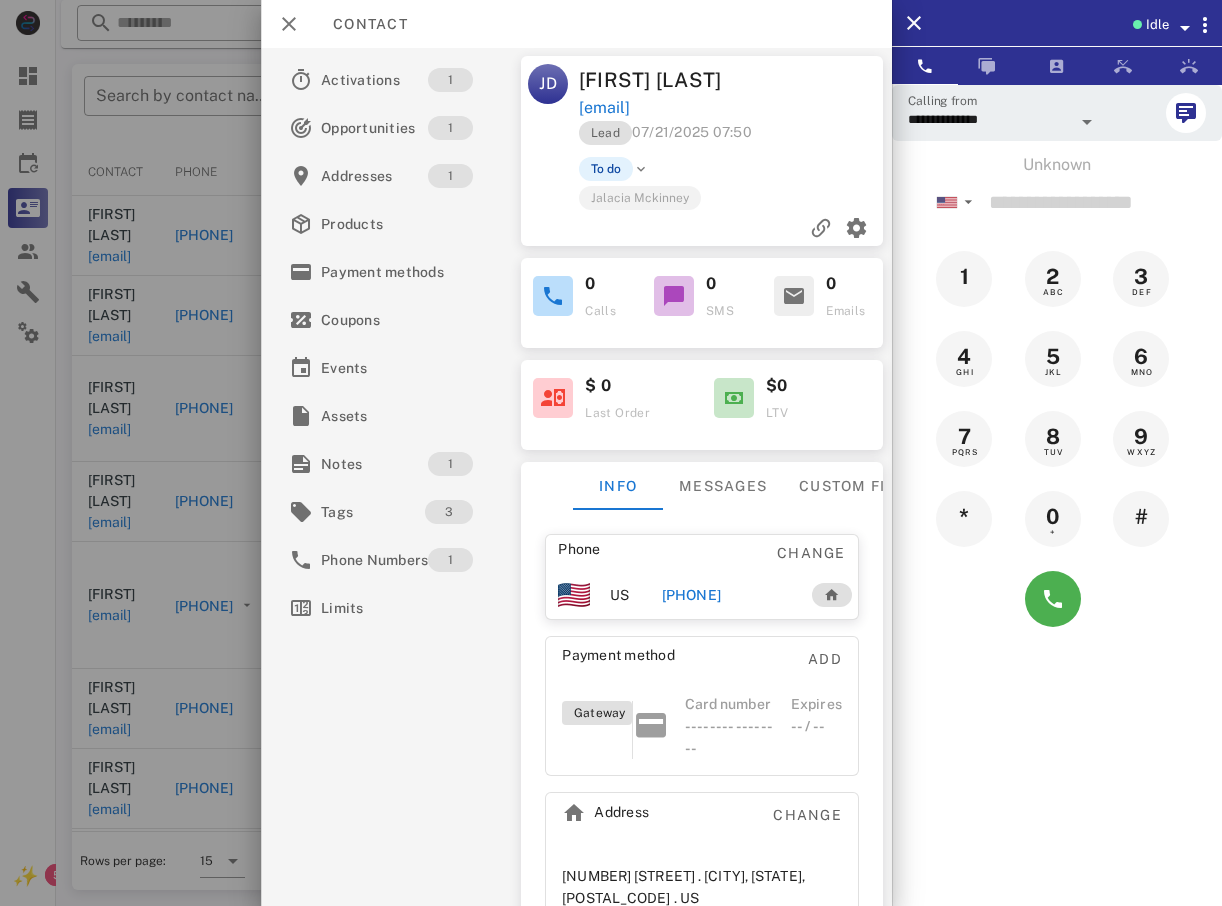 drag, startPoint x: 23, startPoint y: 27, endPoint x: 207, endPoint y: 199, distance: 251.87299 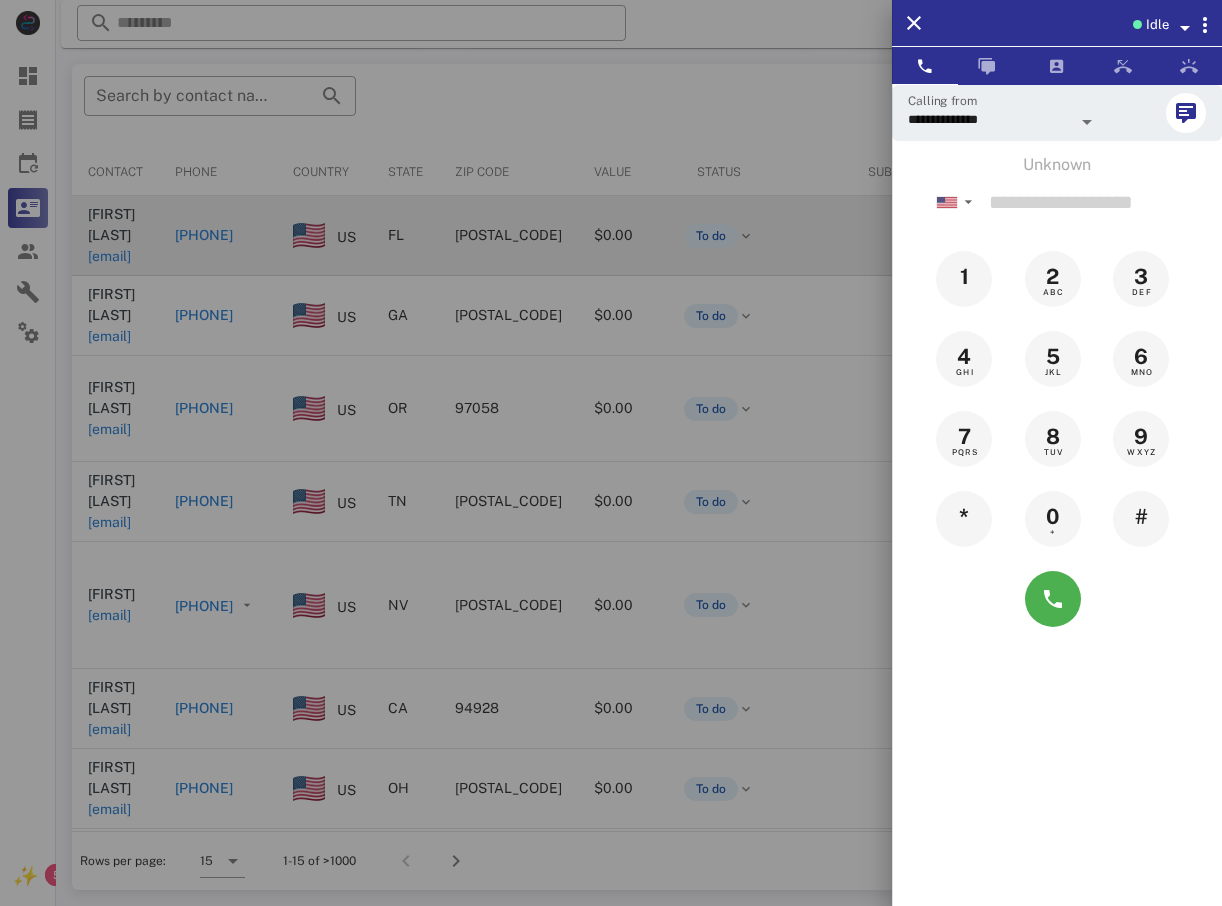 click at bounding box center [611, 453] 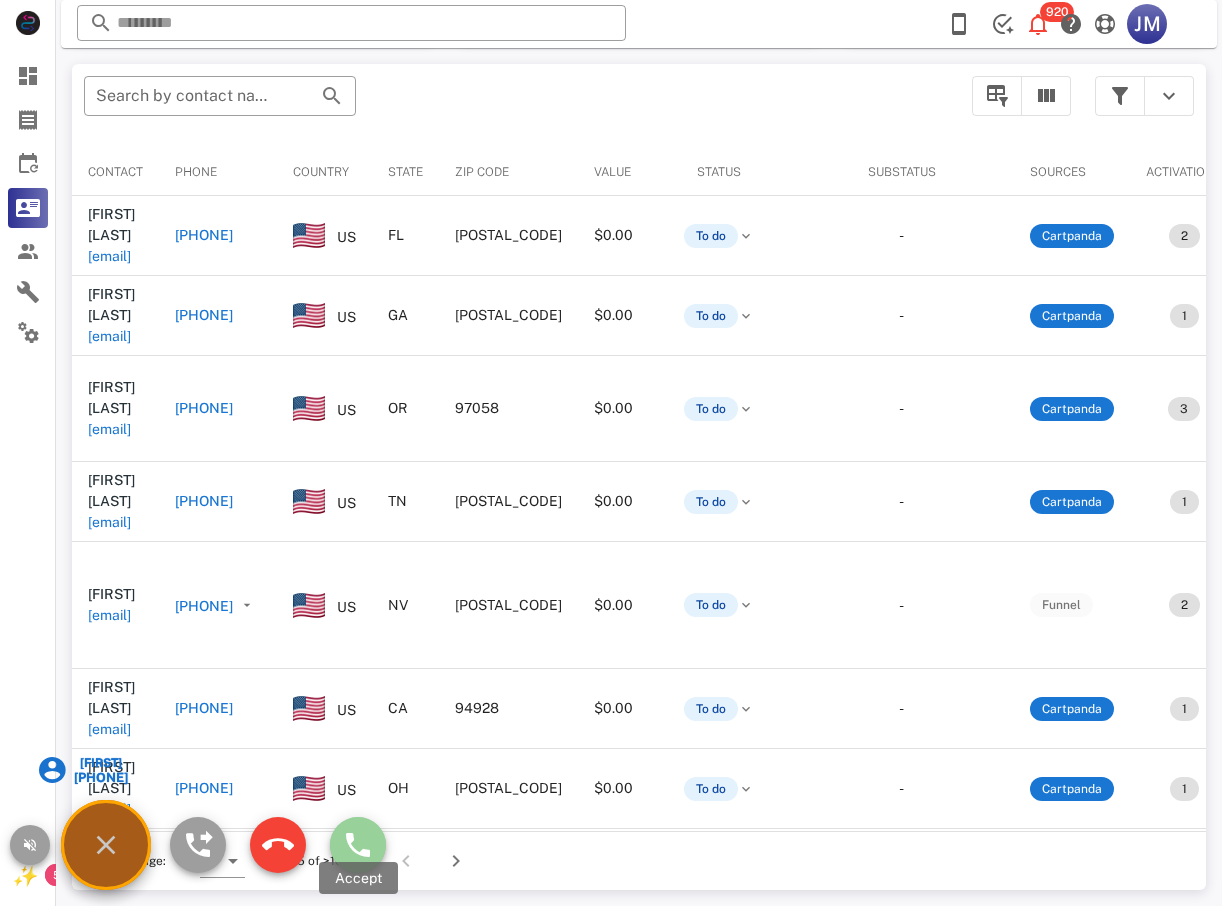 click at bounding box center [358, 845] 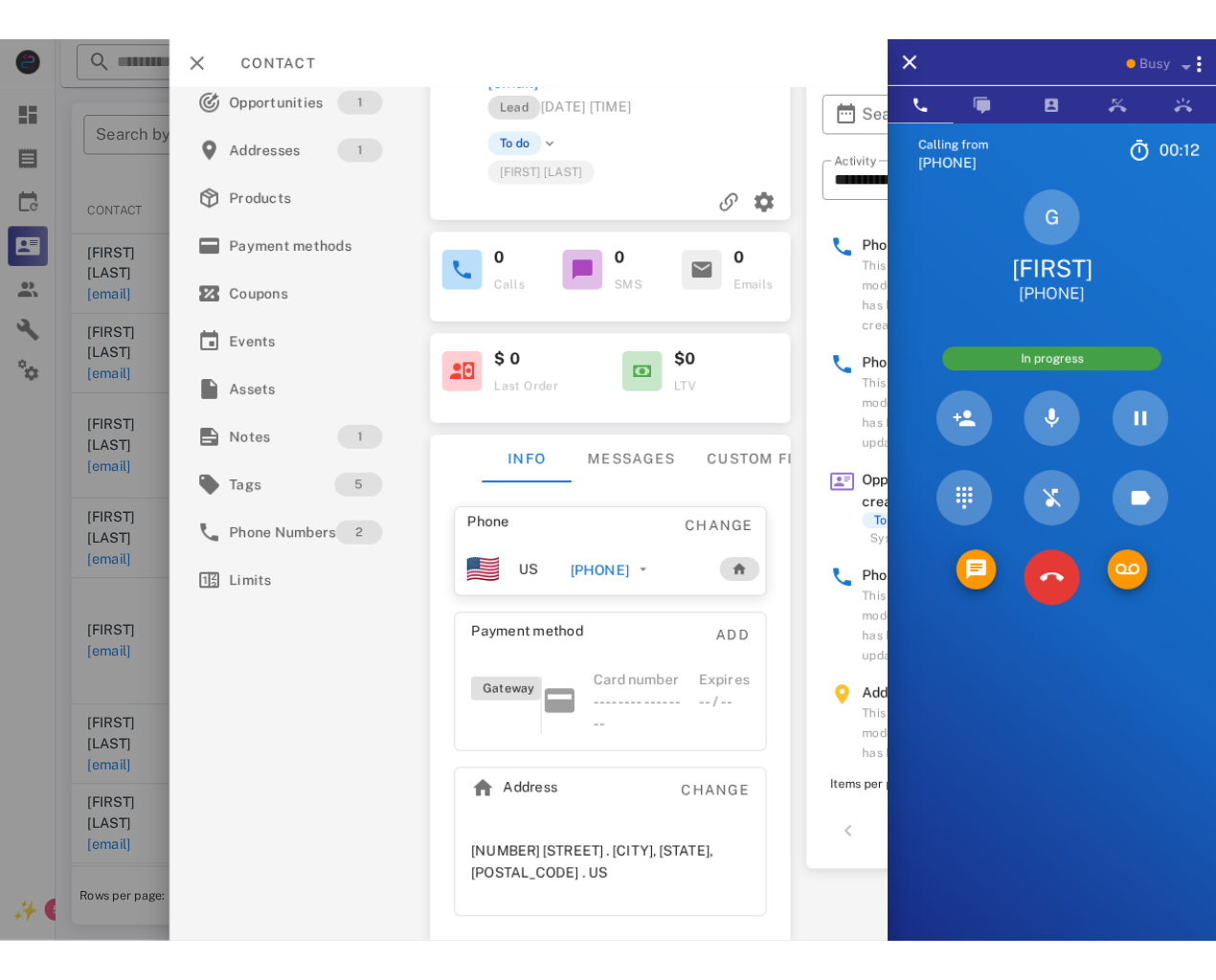 scroll, scrollTop: 0, scrollLeft: 0, axis: both 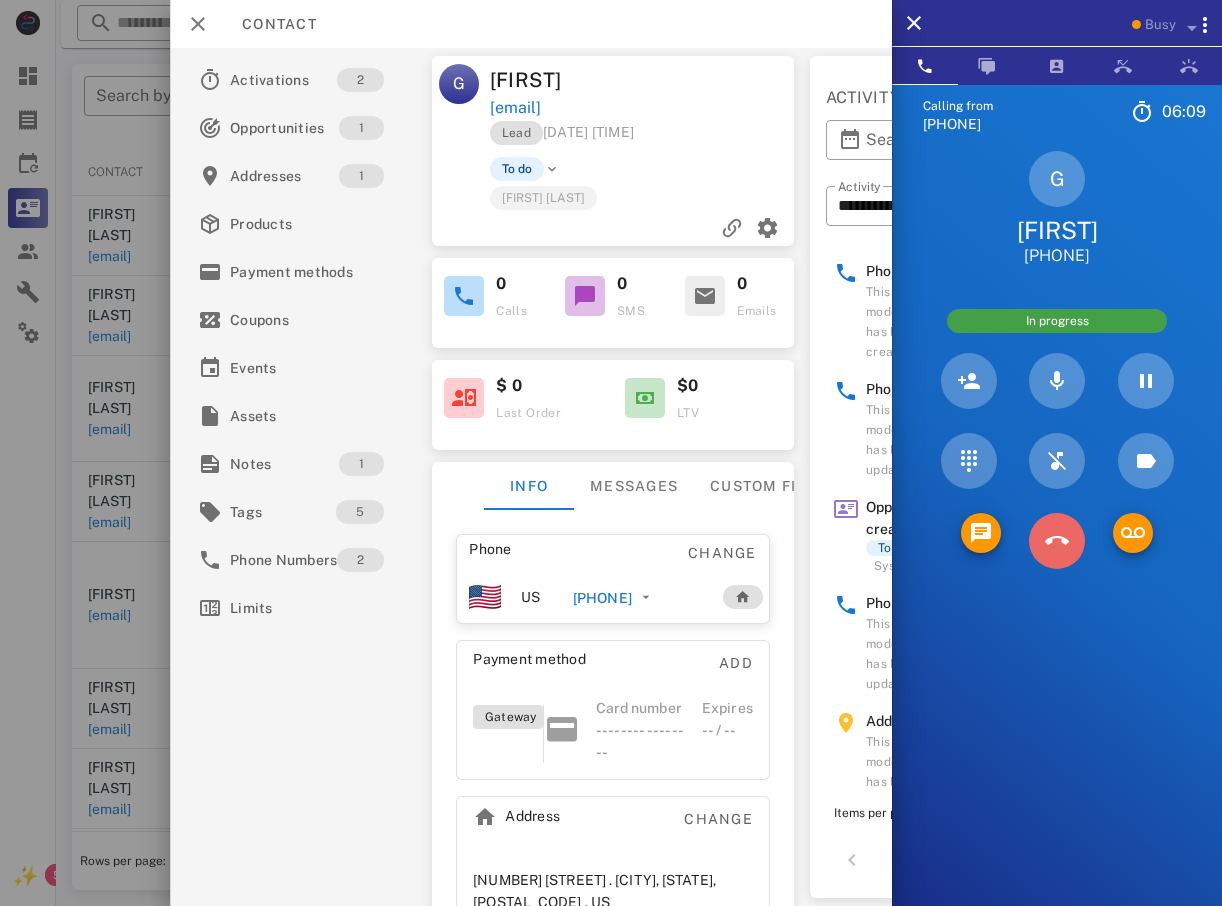 click at bounding box center (1057, 541) 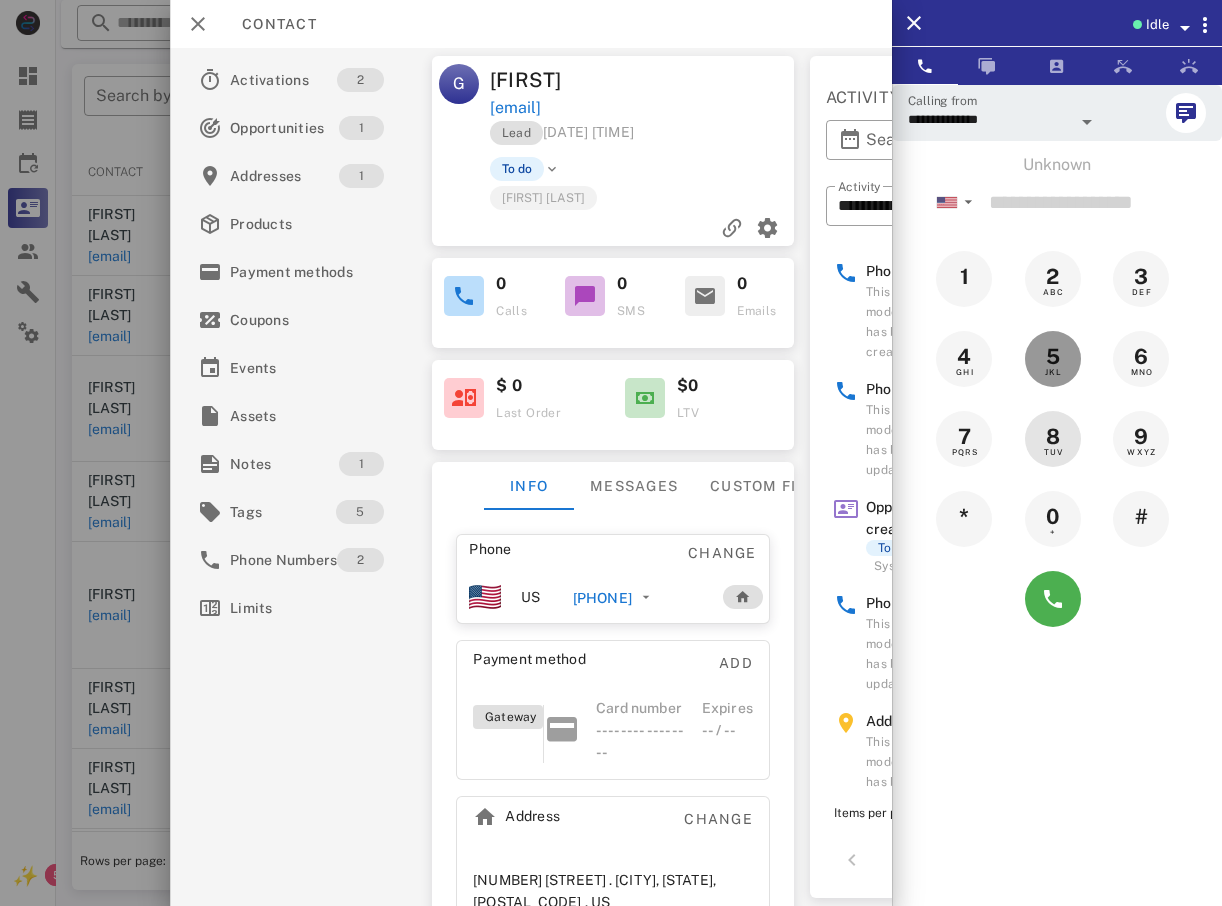 click on "JKL" at bounding box center (1053, 372) 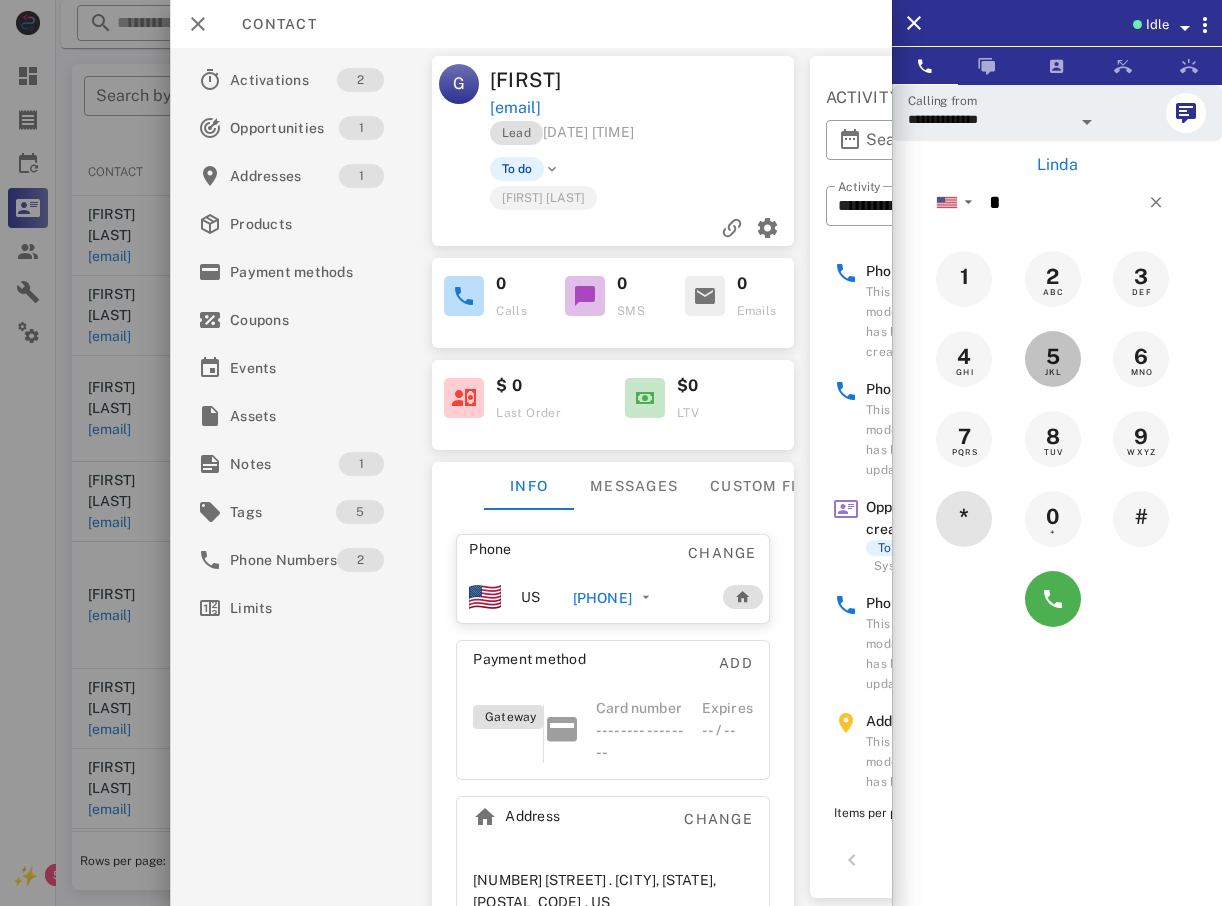 type 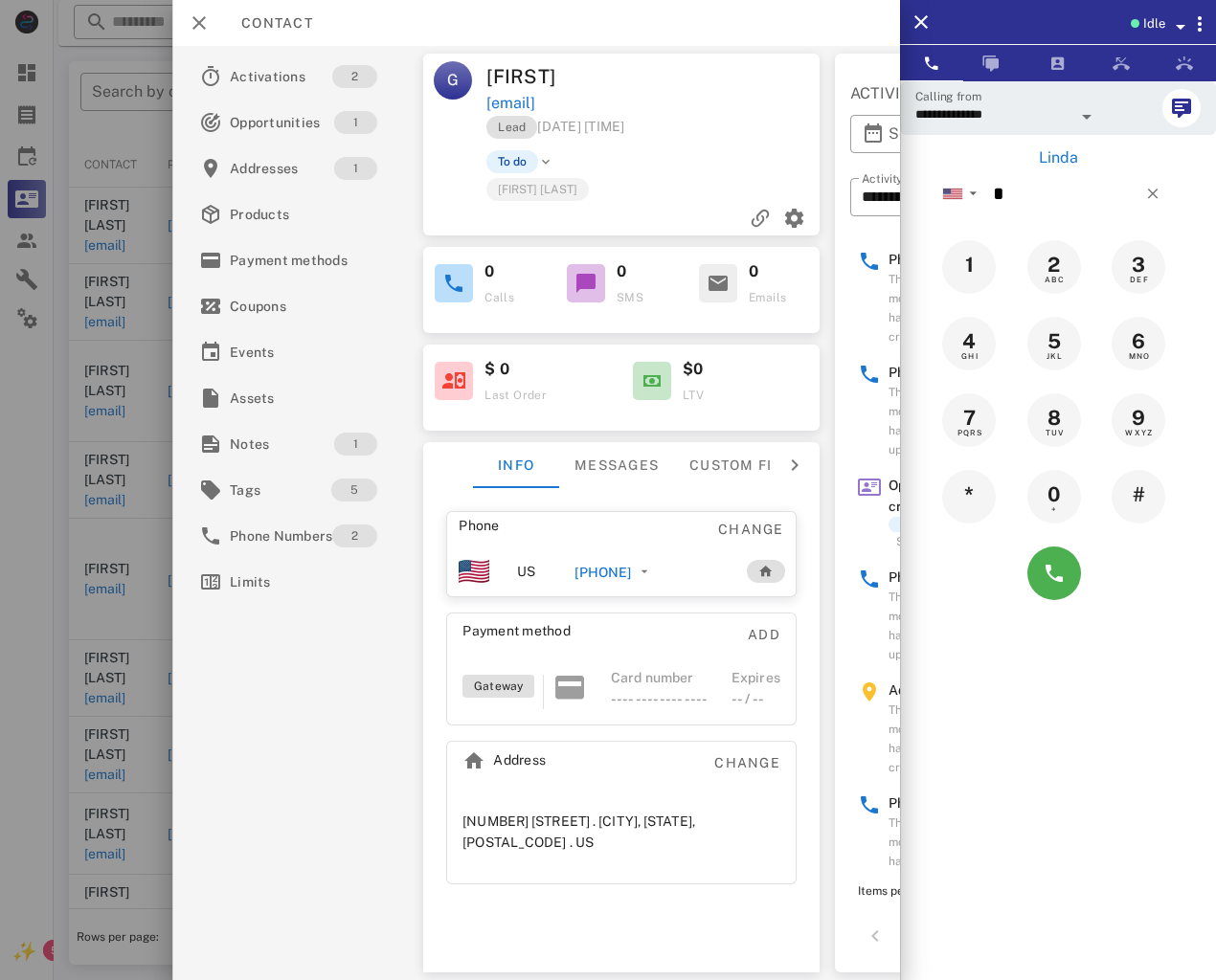 click at bounding box center (608, 490) 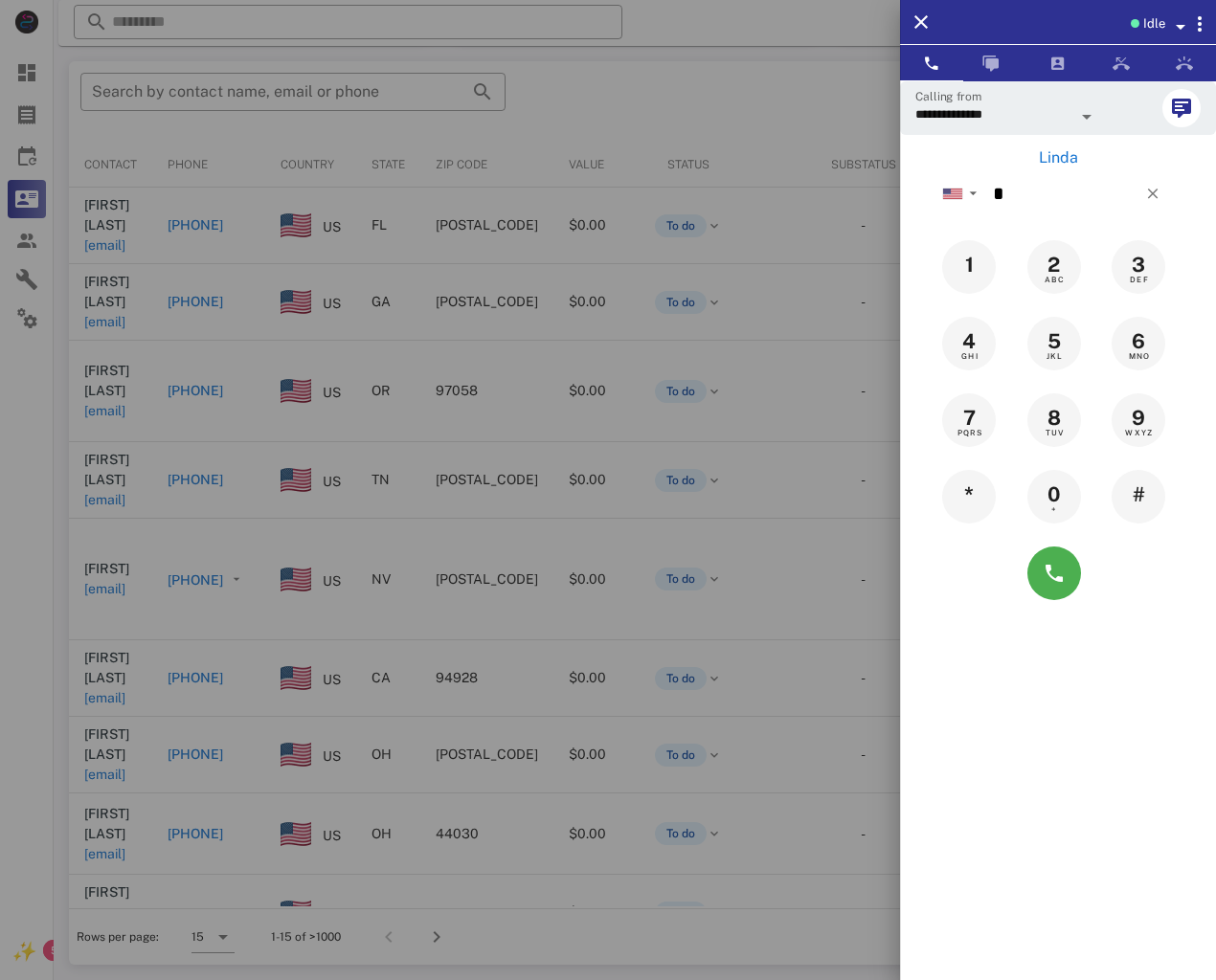 click on "Idle" at bounding box center (1058, 22) 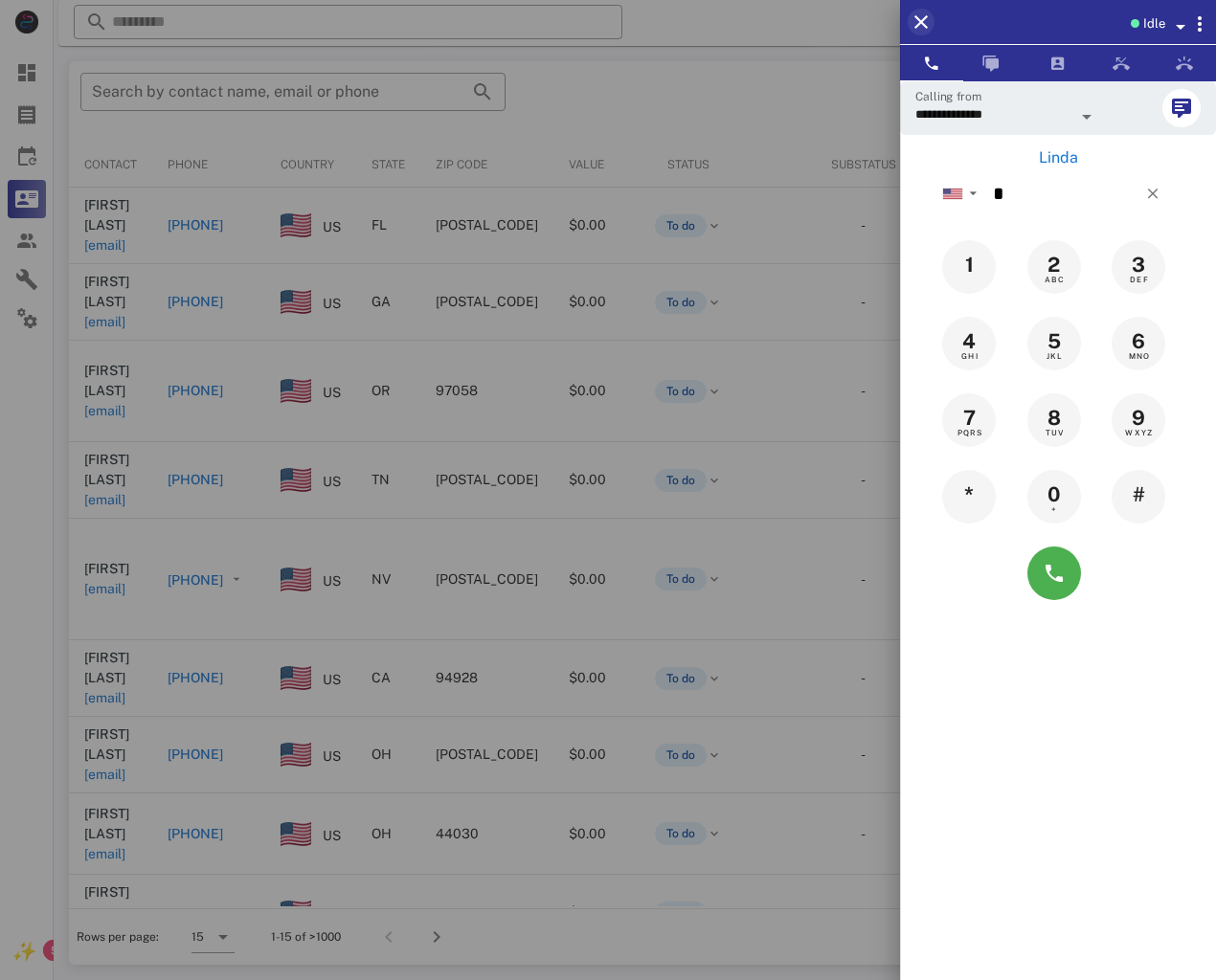 click on "Idle" at bounding box center [1058, 22] 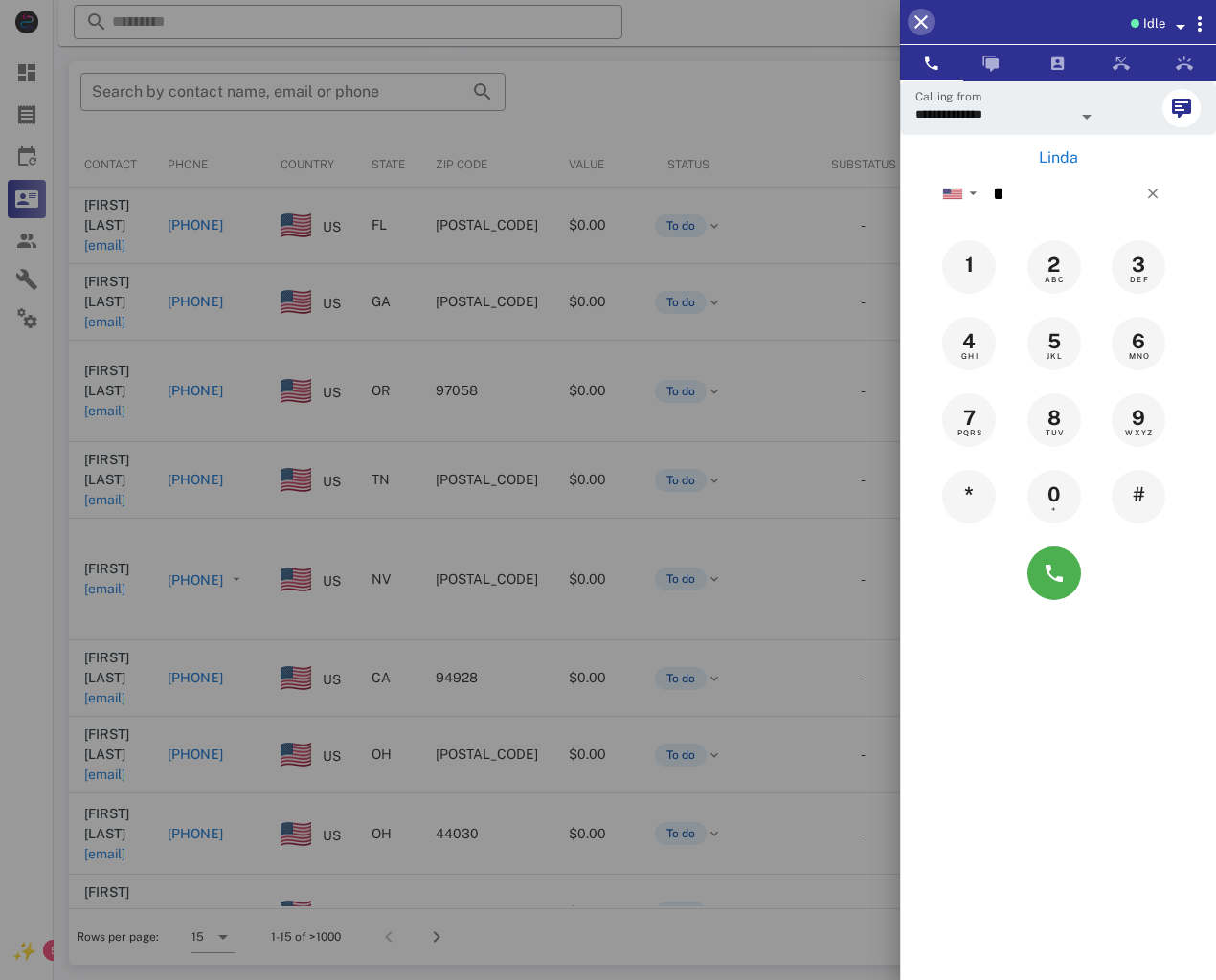 click at bounding box center (921, 22) 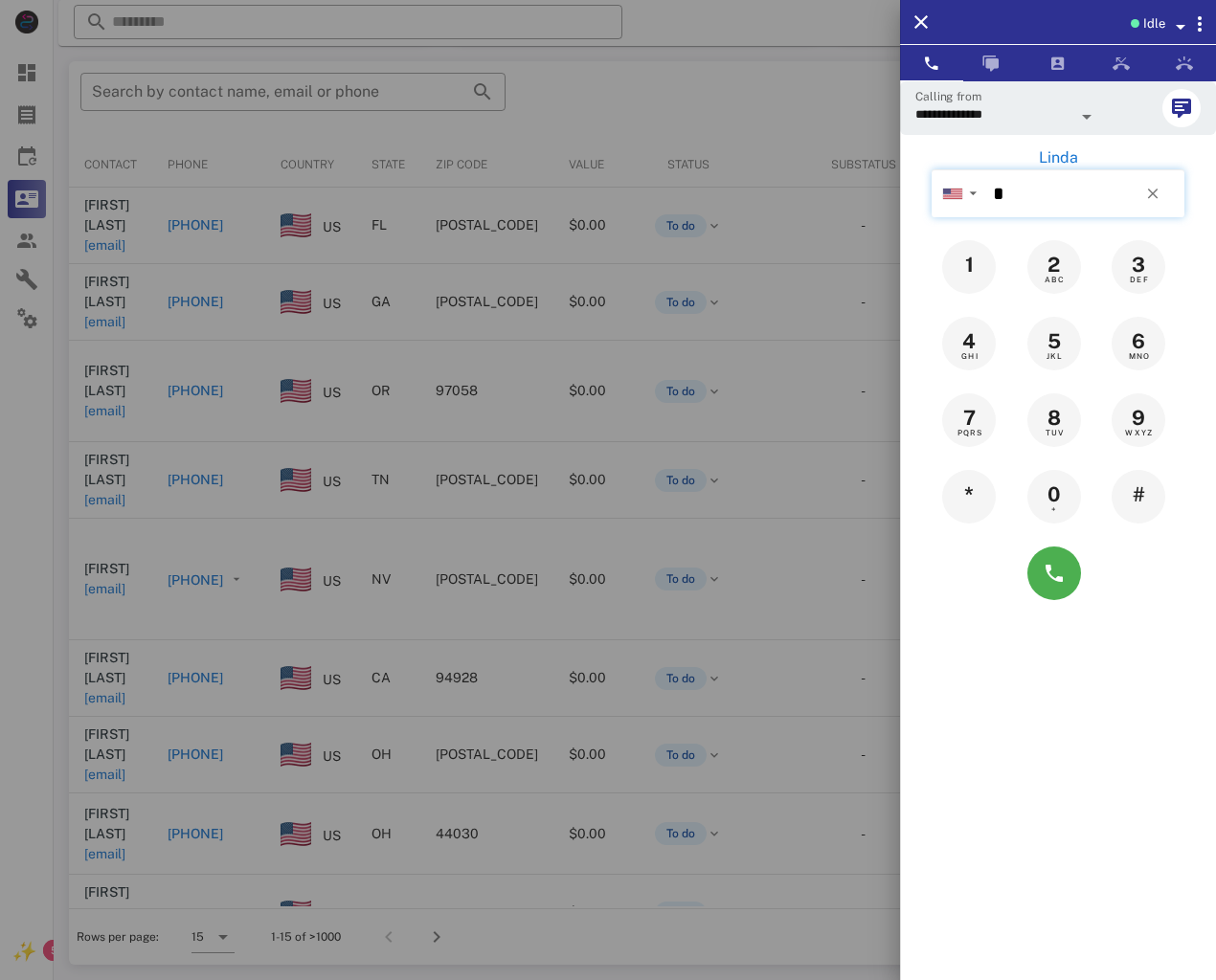 type 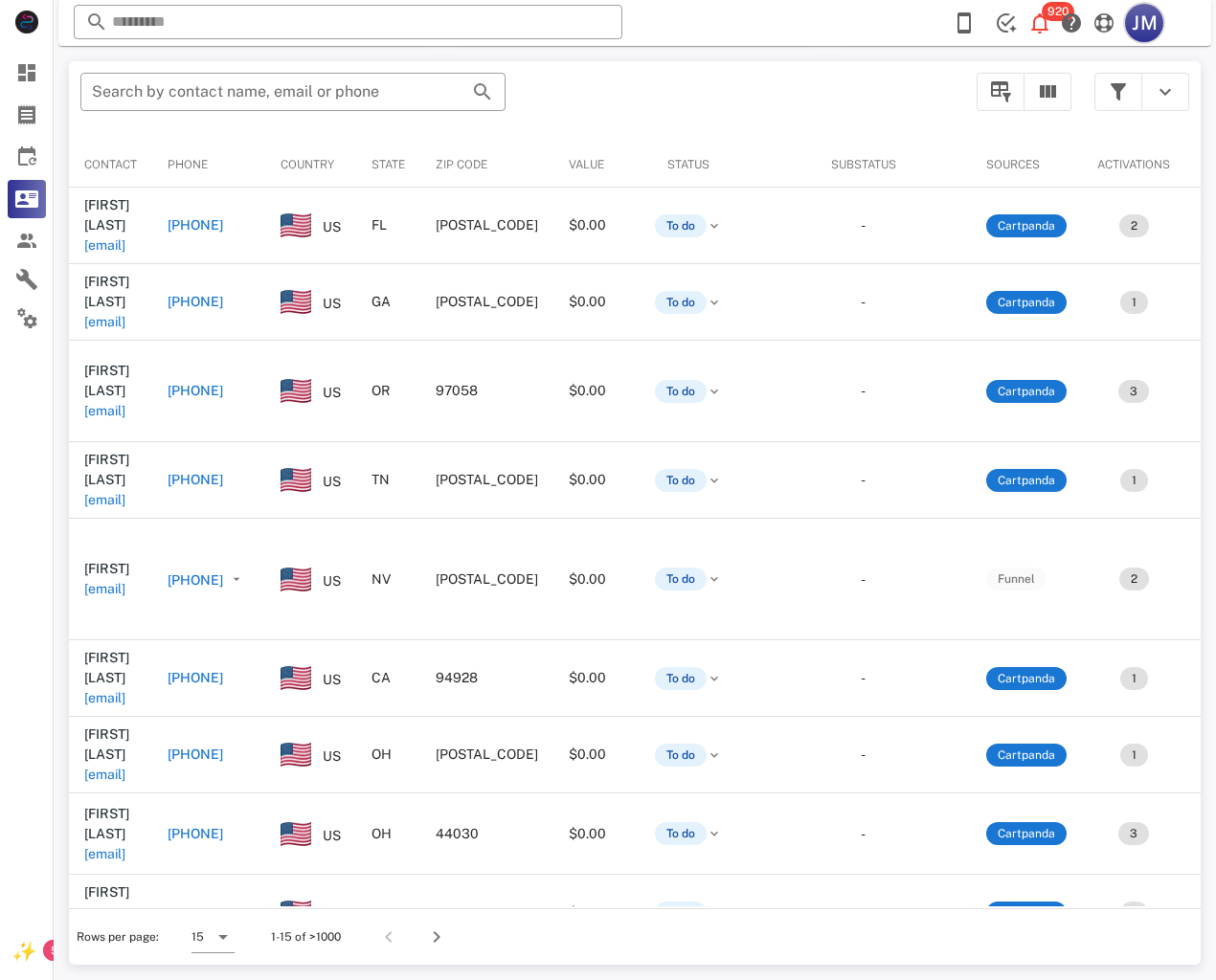 click on "JM" at bounding box center [1144, 23] 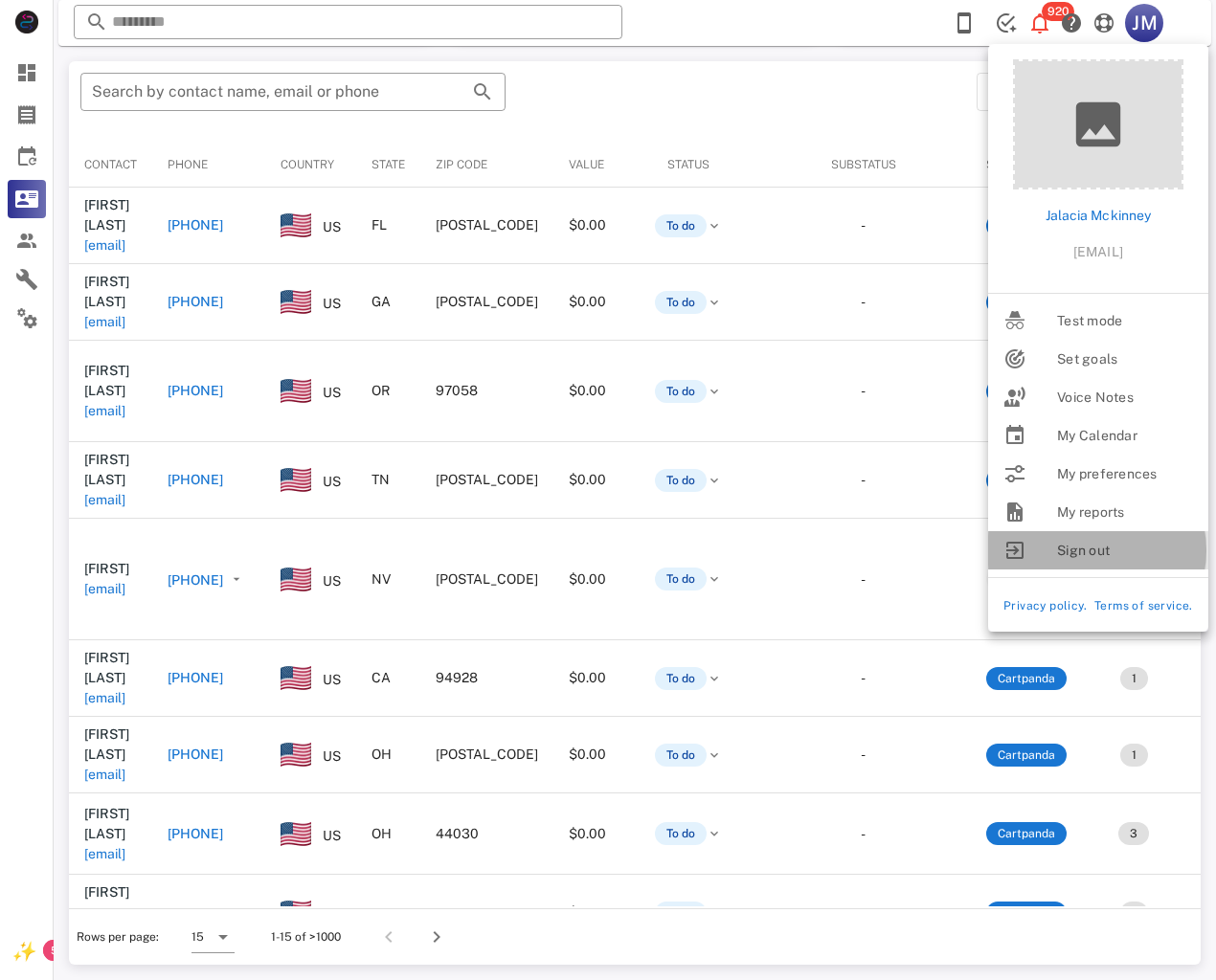 click on "Sign out" at bounding box center (1125, 550) 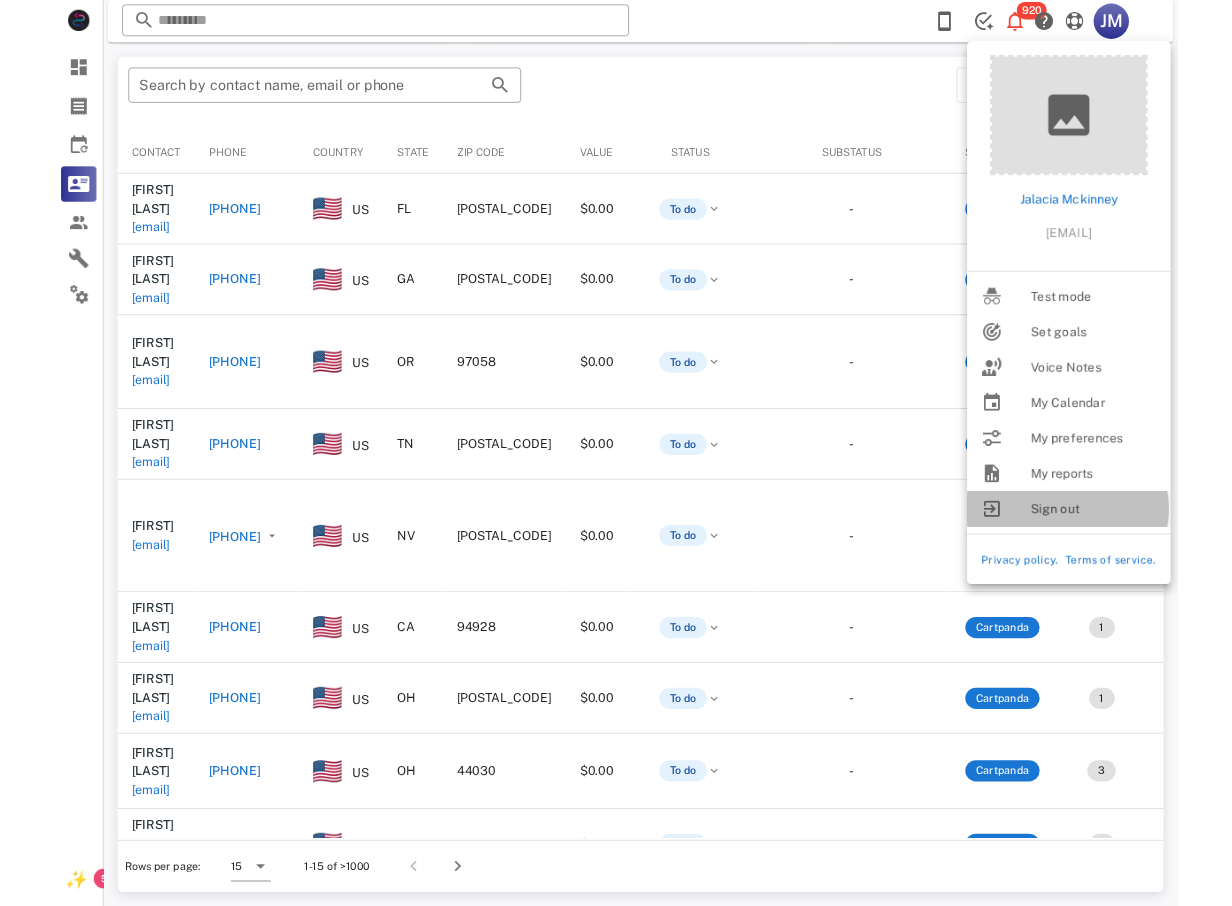 scroll, scrollTop: 0, scrollLeft: 0, axis: both 